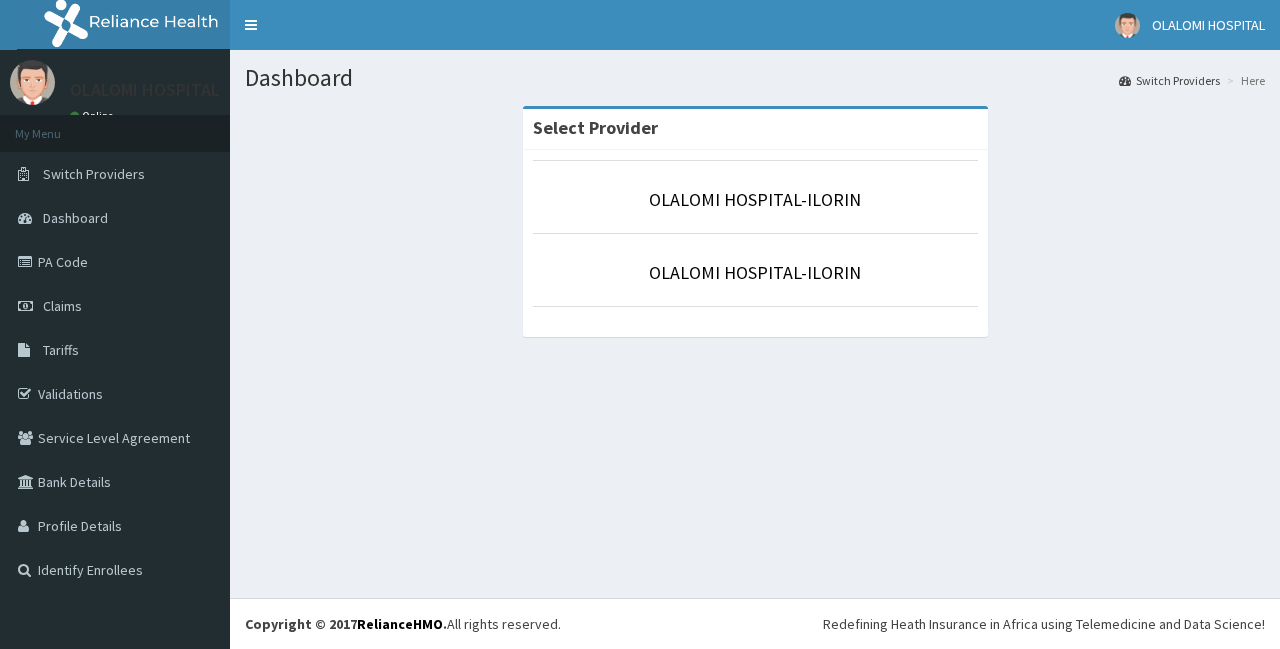 scroll, scrollTop: 0, scrollLeft: 0, axis: both 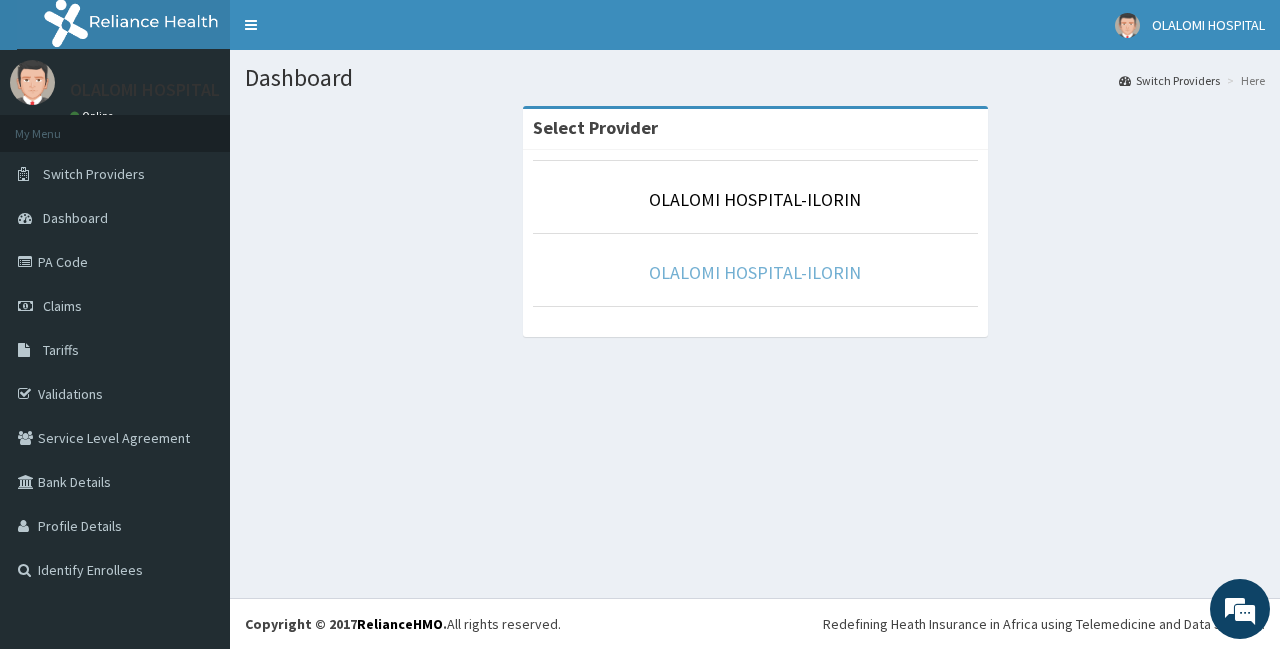 click on "OLALOMI HOSPITAL-ILORIN" at bounding box center (755, 272) 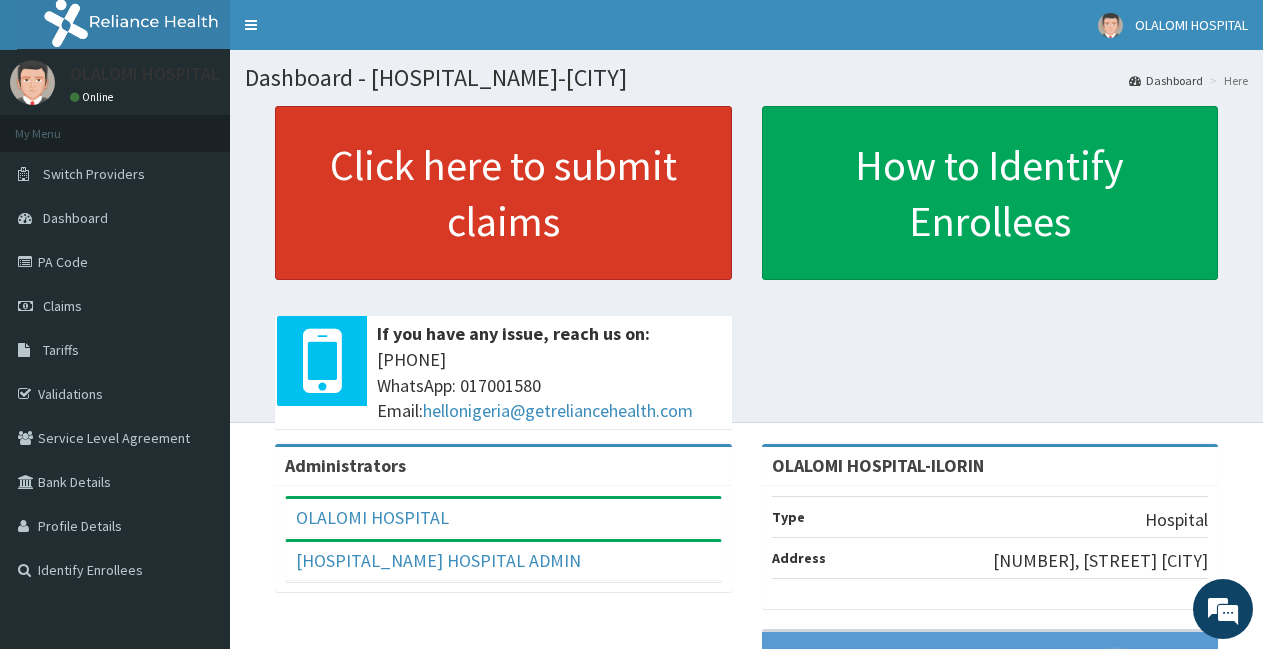 scroll, scrollTop: 0, scrollLeft: 0, axis: both 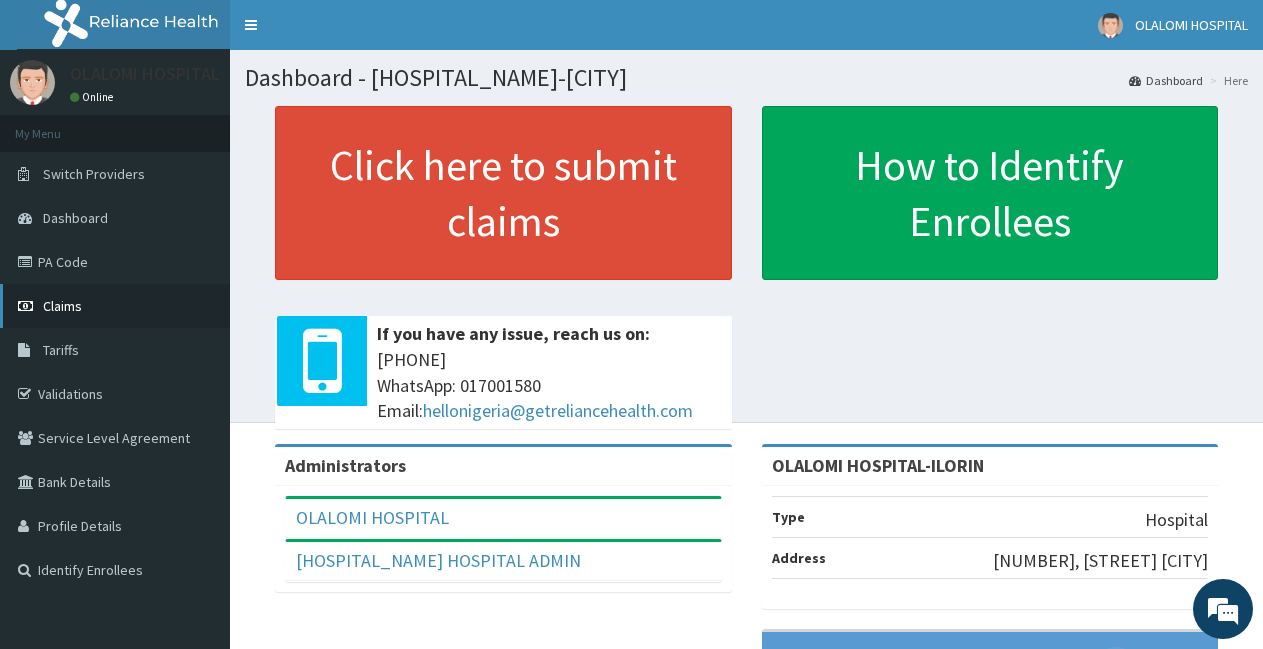 click on "Claims" at bounding box center [115, 306] 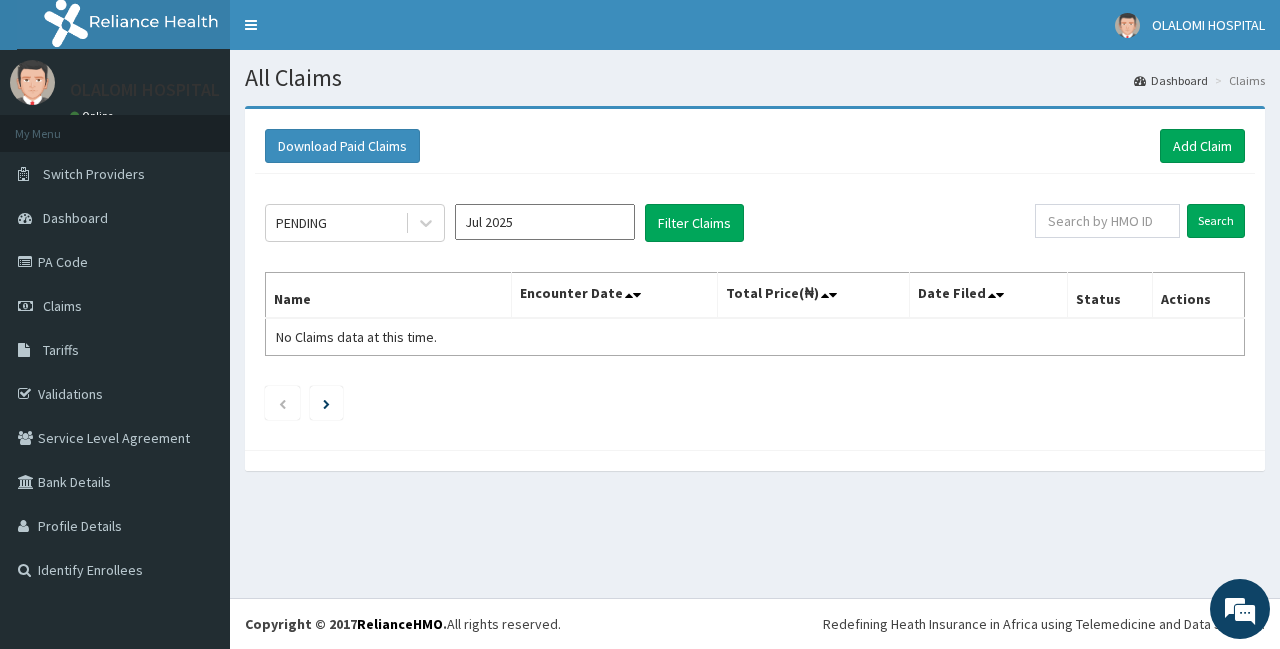 scroll, scrollTop: 0, scrollLeft: 0, axis: both 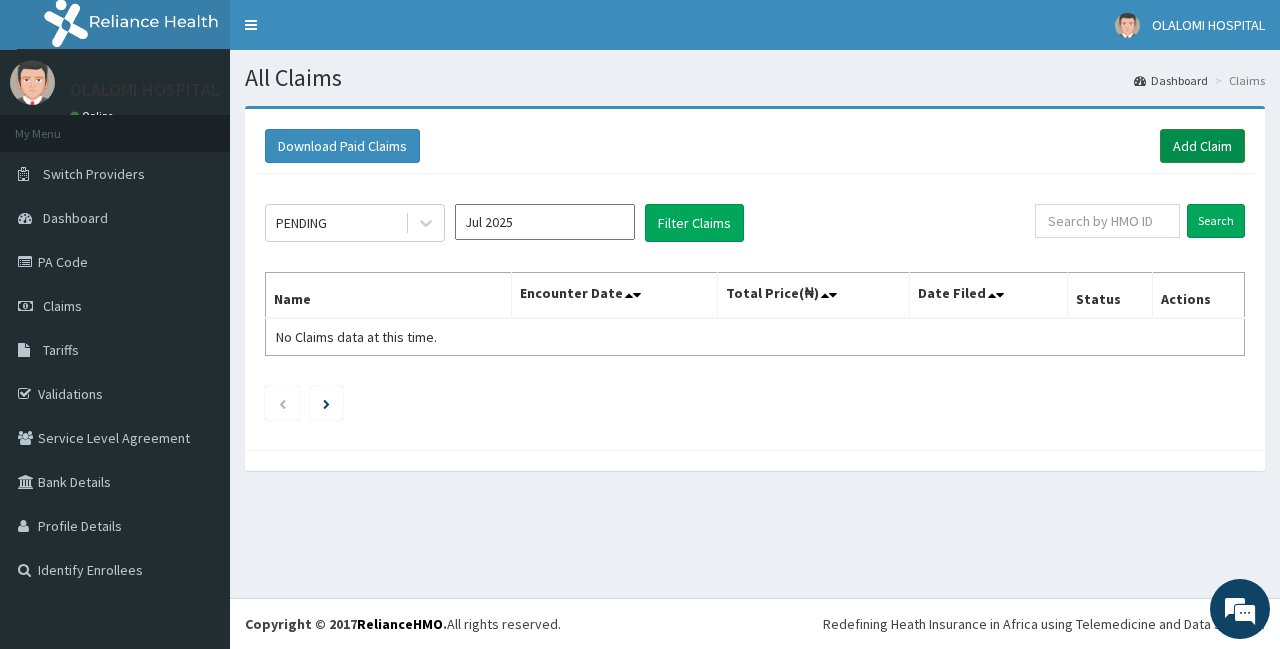 click on "Add Claim" at bounding box center [1202, 146] 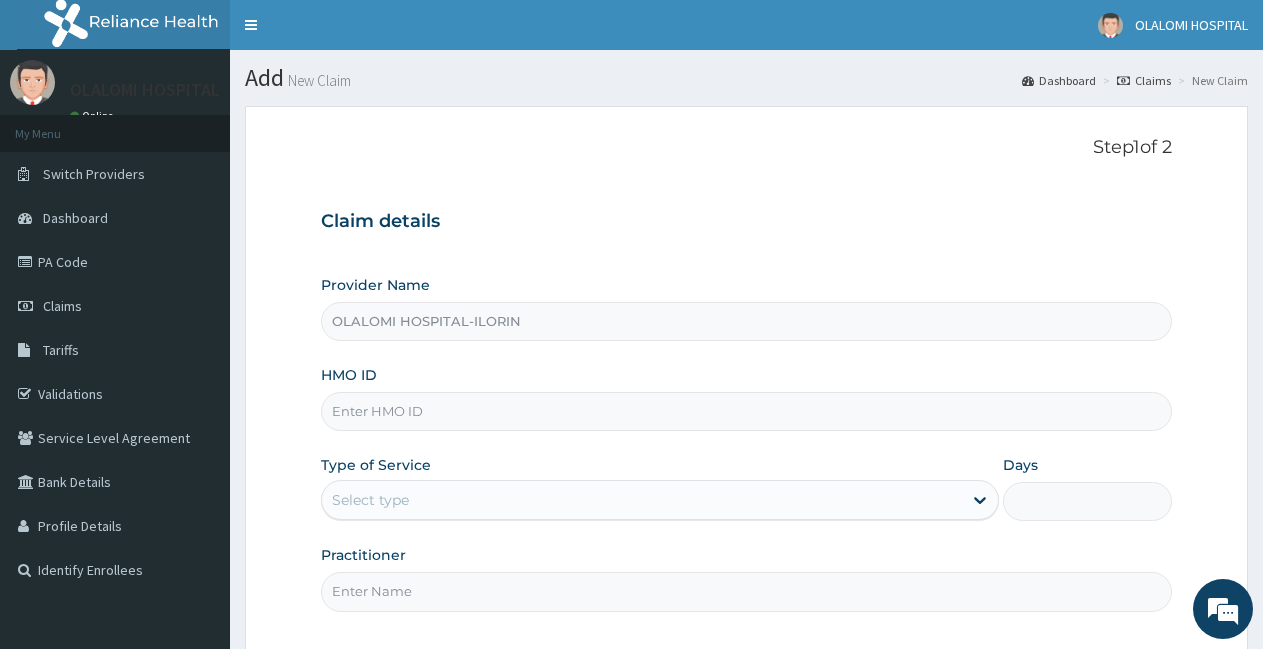 scroll, scrollTop: 0, scrollLeft: 0, axis: both 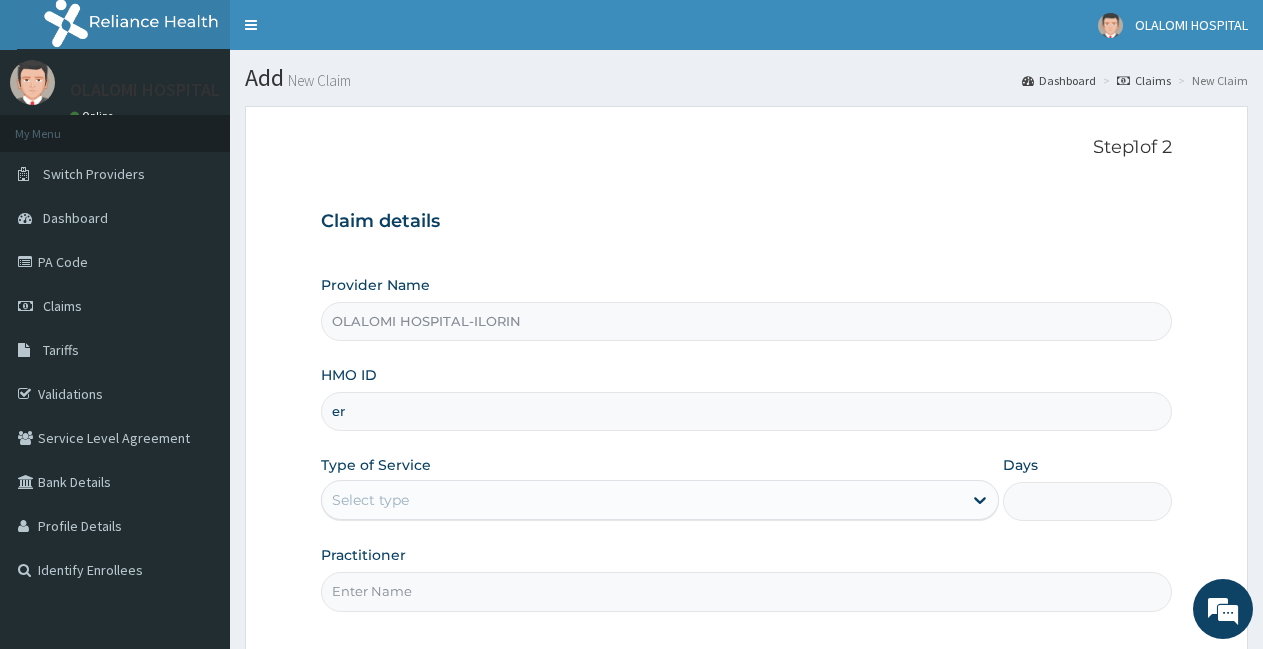 type on "e" 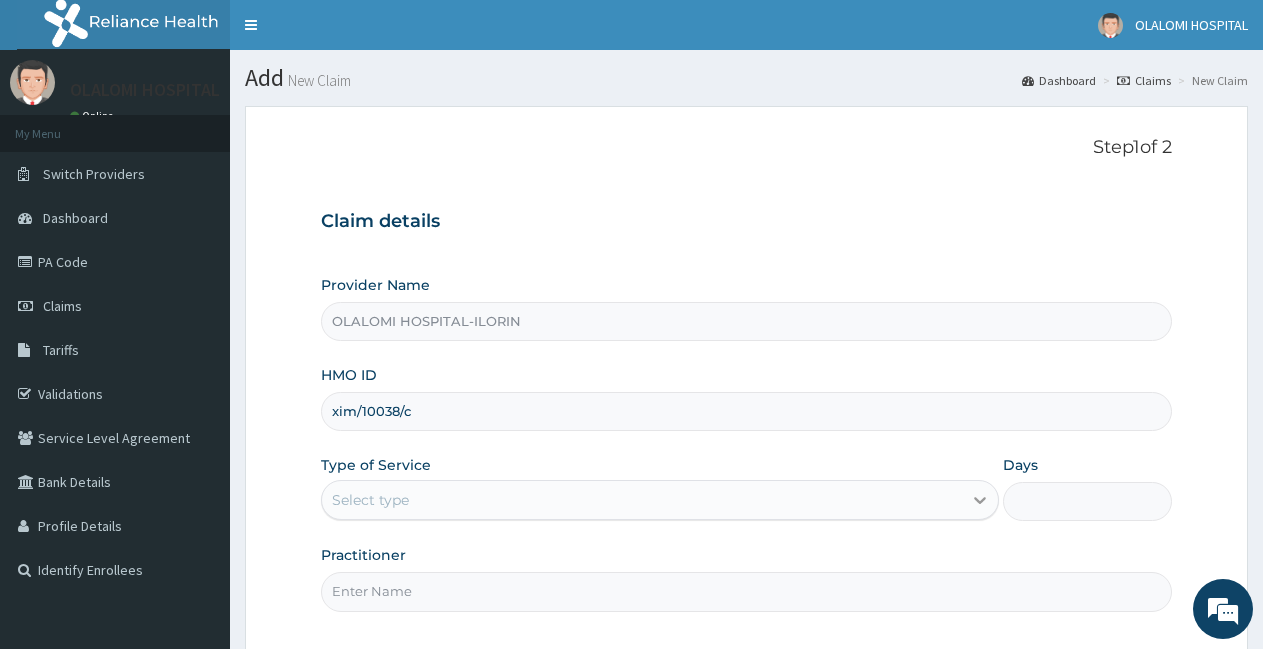 type on "xim/10038/c" 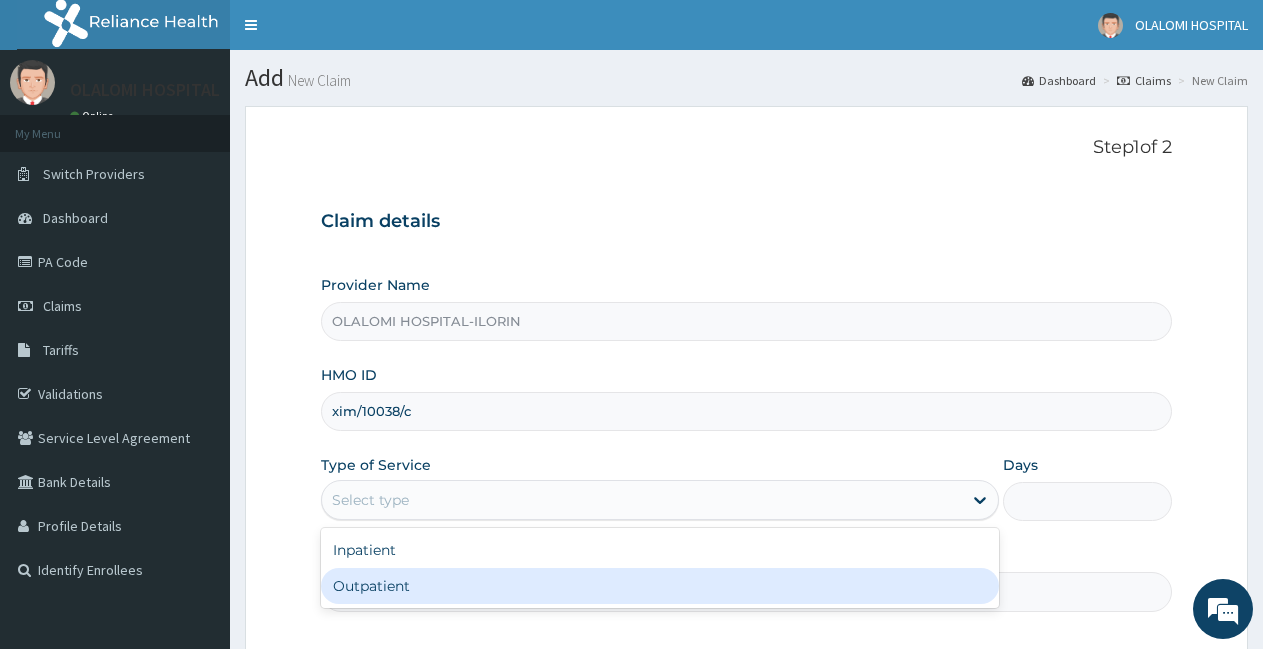 click on "Outpatient" at bounding box center [659, 586] 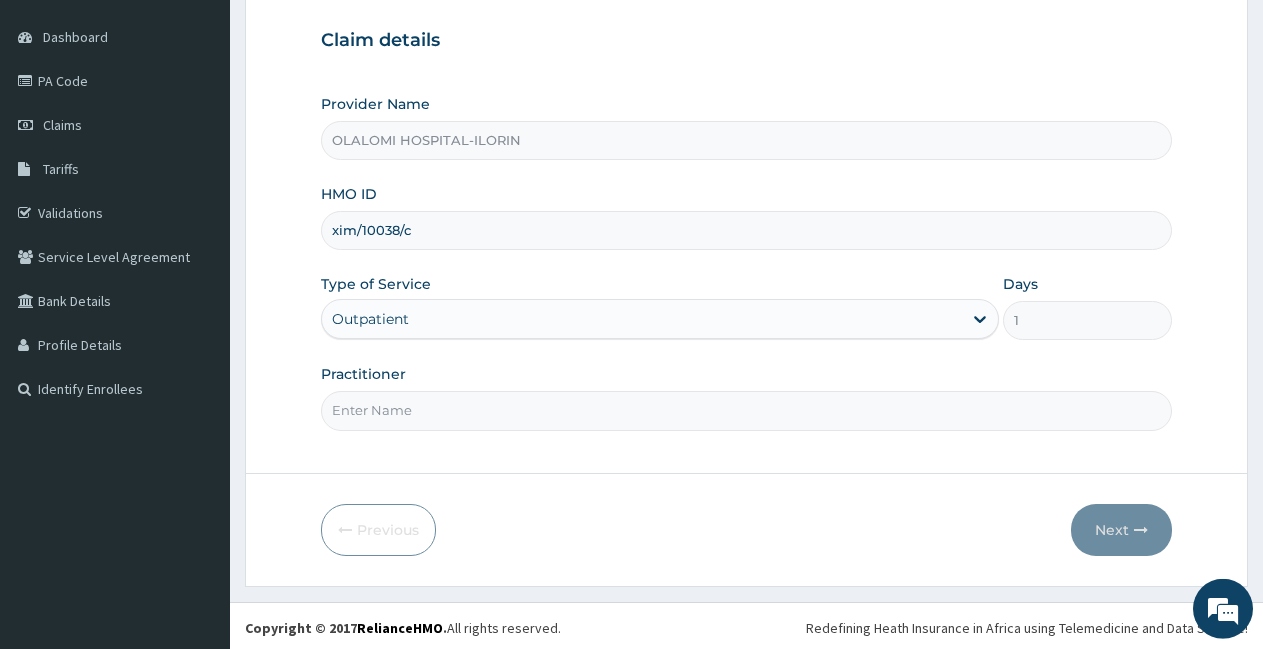 scroll, scrollTop: 185, scrollLeft: 0, axis: vertical 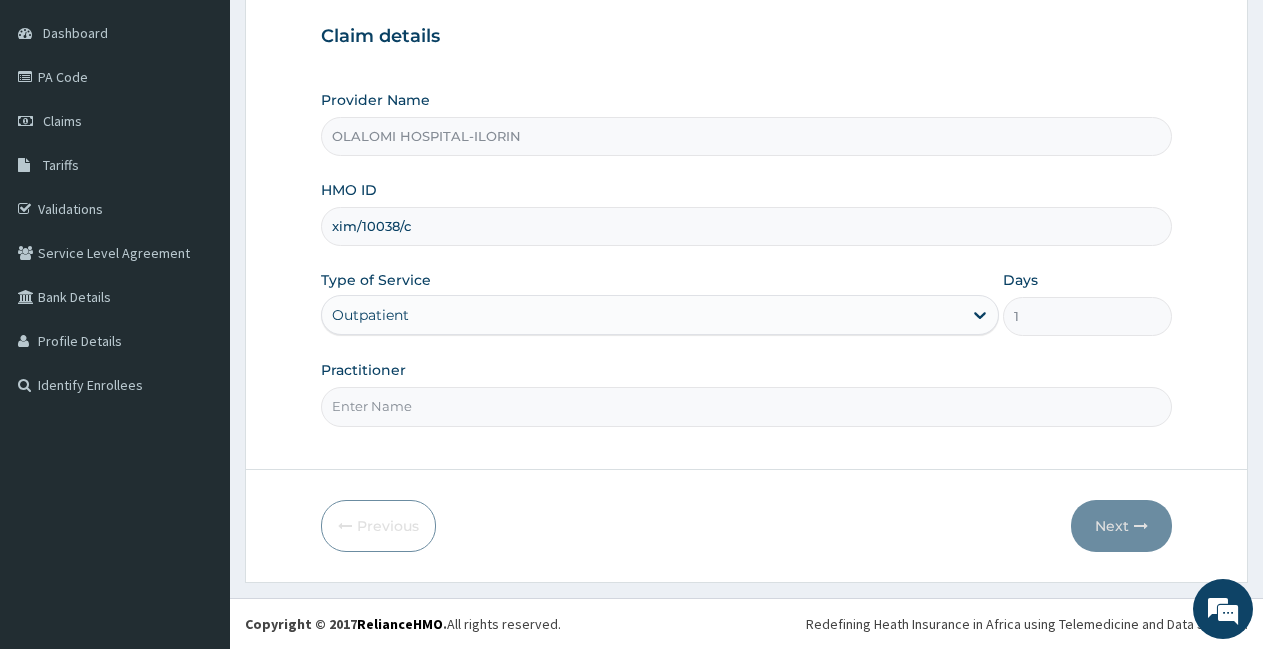 click on "Practitioner" at bounding box center [746, 406] 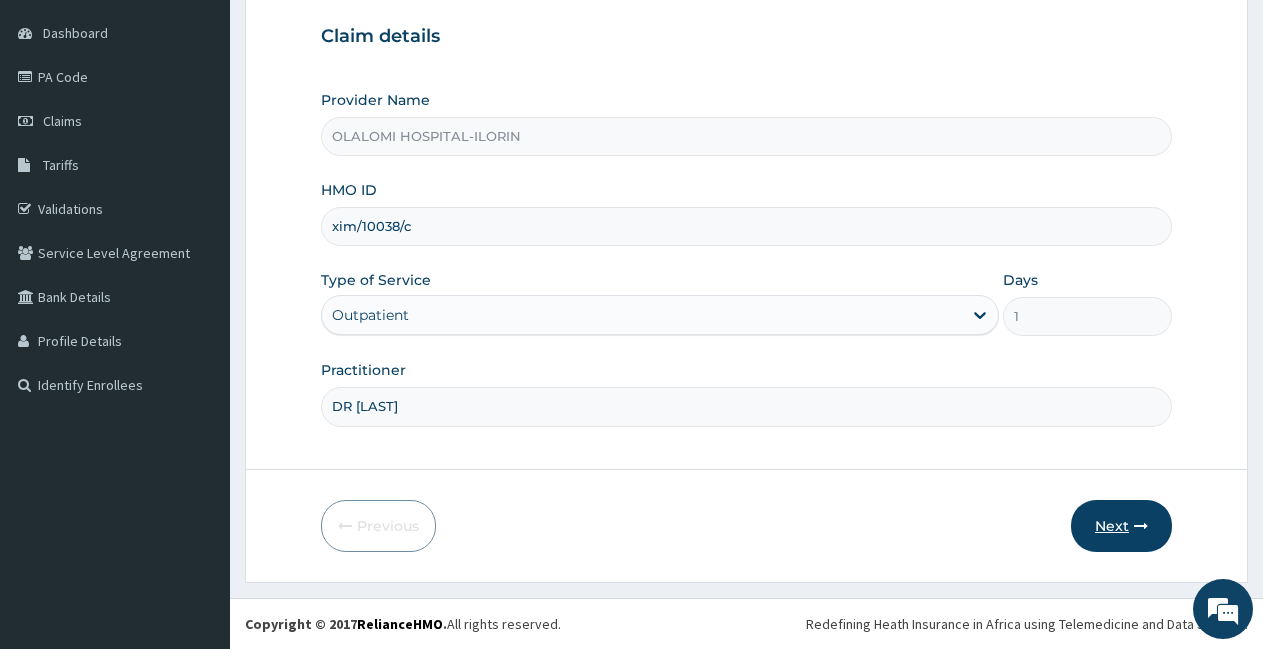 type on "DR AREO" 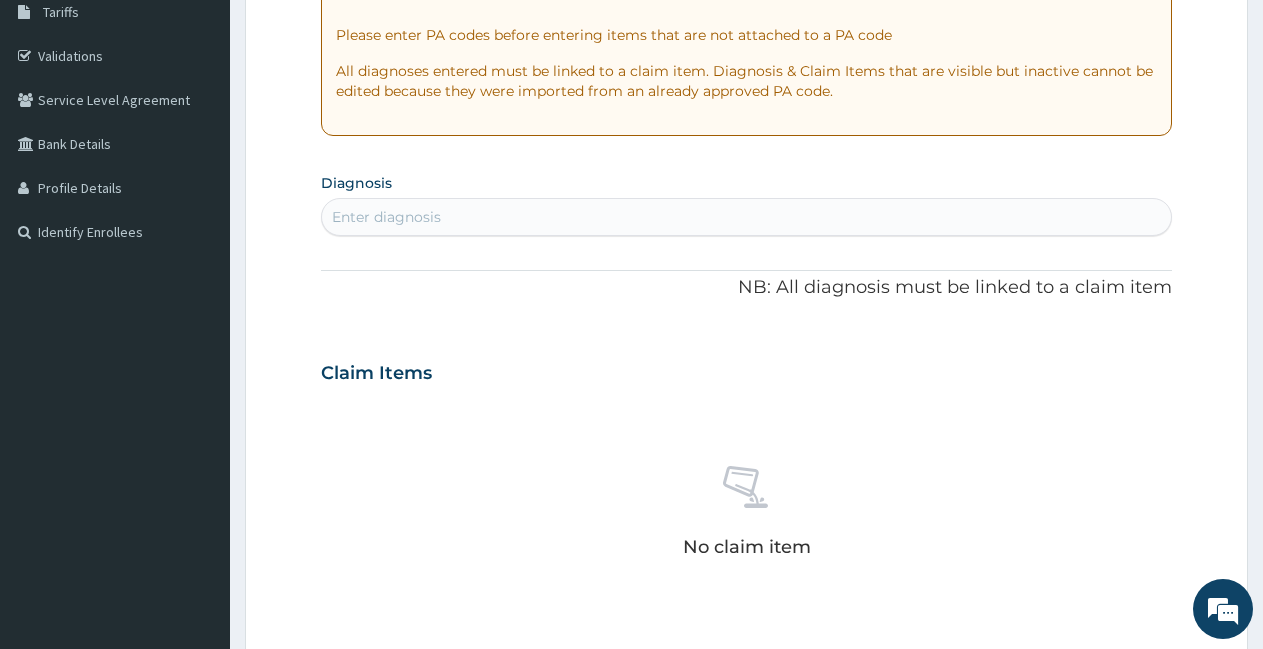 scroll, scrollTop: 389, scrollLeft: 0, axis: vertical 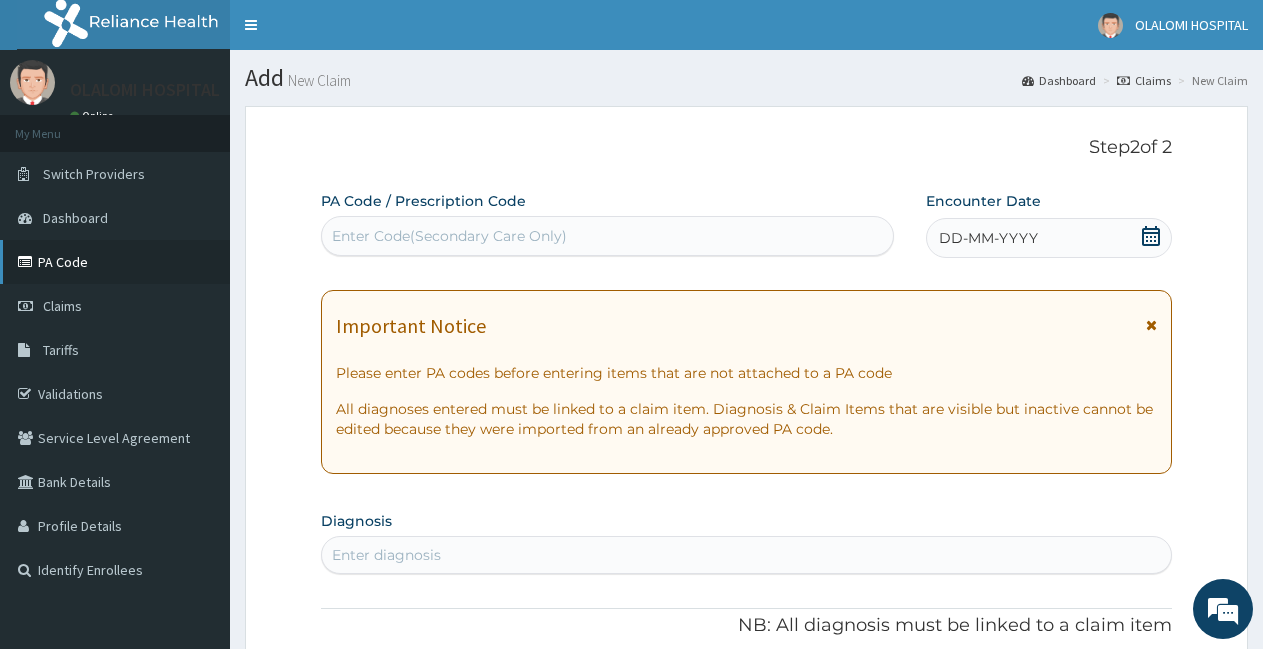 click on "PA Code" at bounding box center [115, 262] 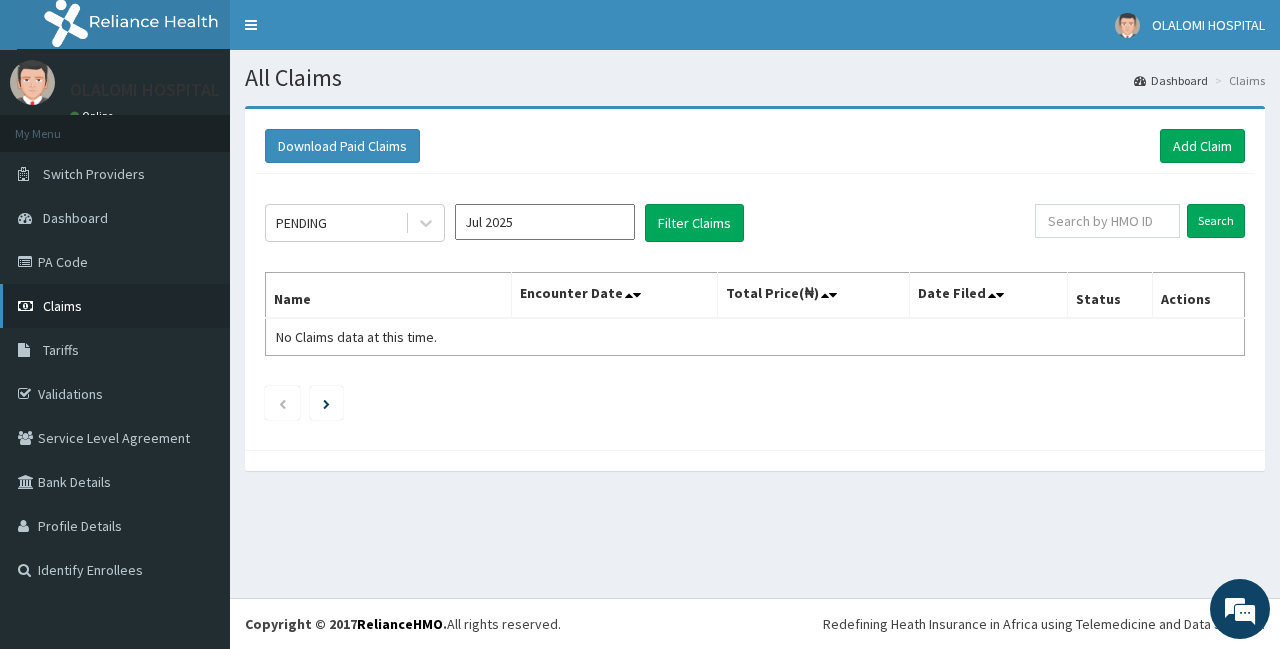 scroll, scrollTop: 0, scrollLeft: 0, axis: both 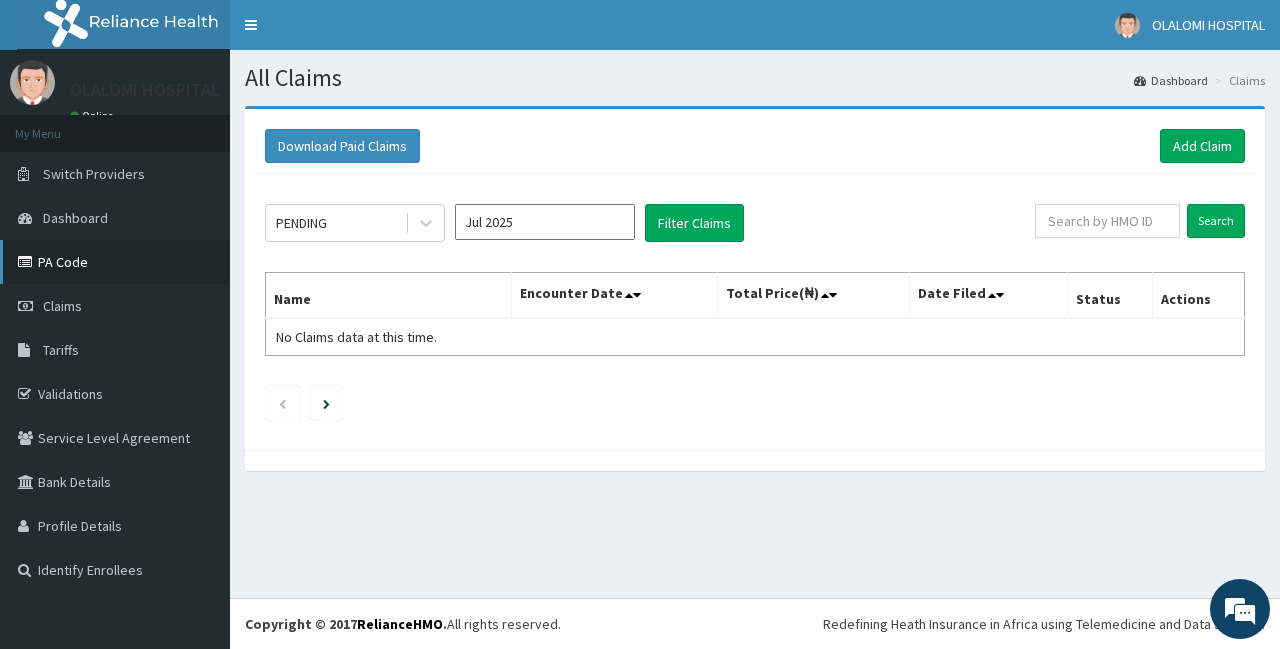 click on "PA Code" at bounding box center [115, 262] 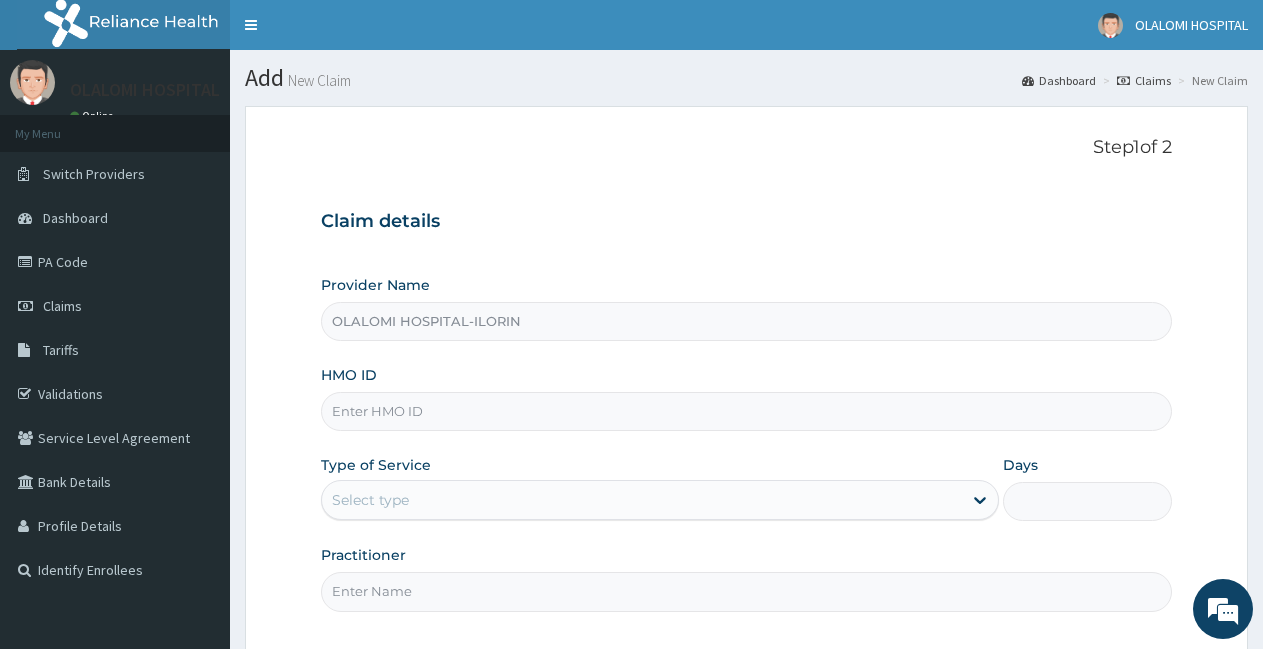 scroll, scrollTop: 0, scrollLeft: 0, axis: both 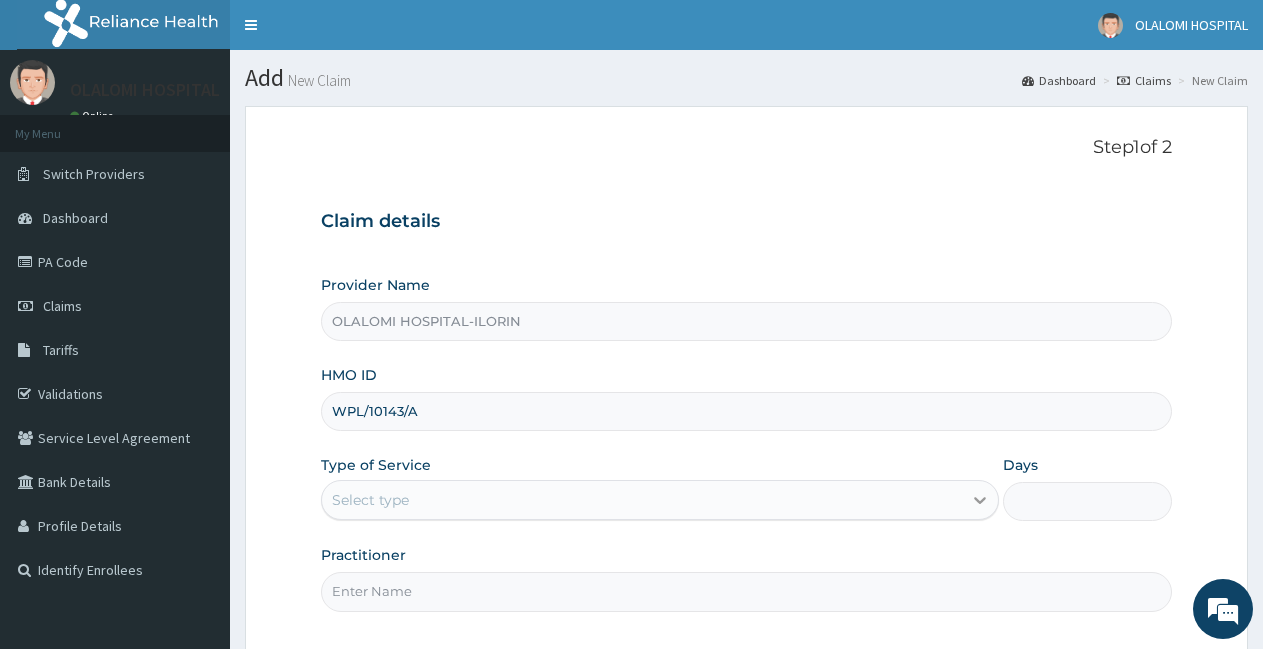 type on "WPL/10143/A" 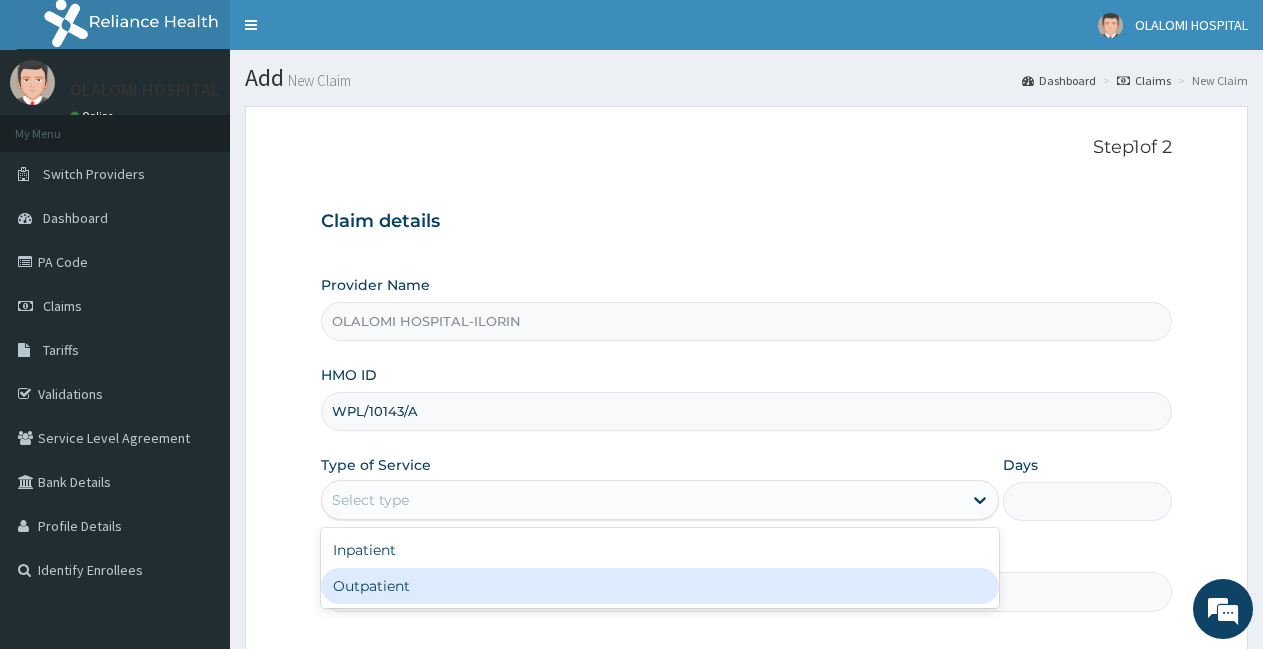 click on "Outpatient" at bounding box center (659, 586) 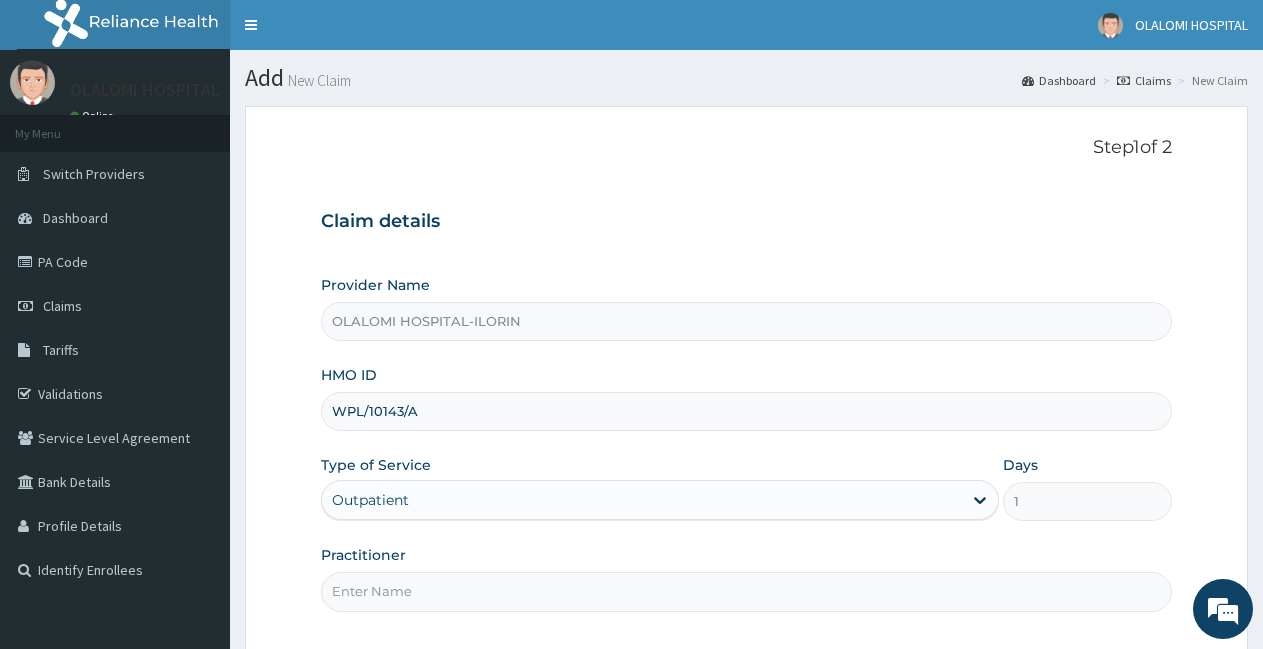 click on "Practitioner" at bounding box center [746, 591] 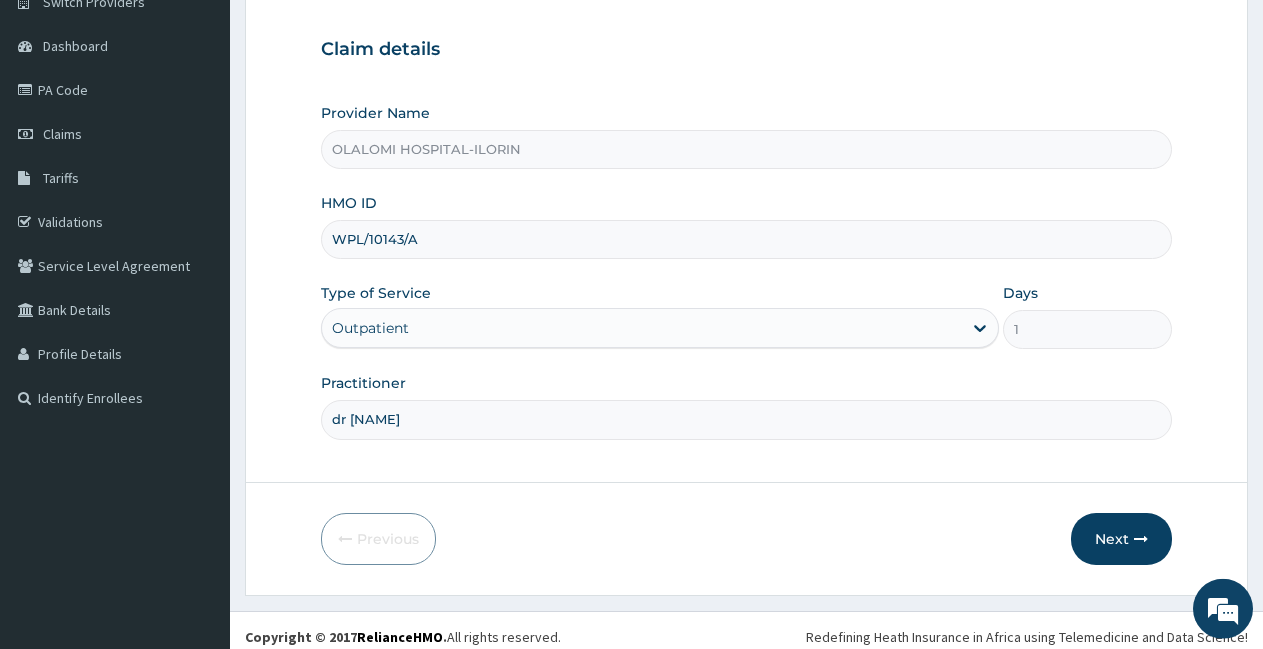 scroll, scrollTop: 185, scrollLeft: 0, axis: vertical 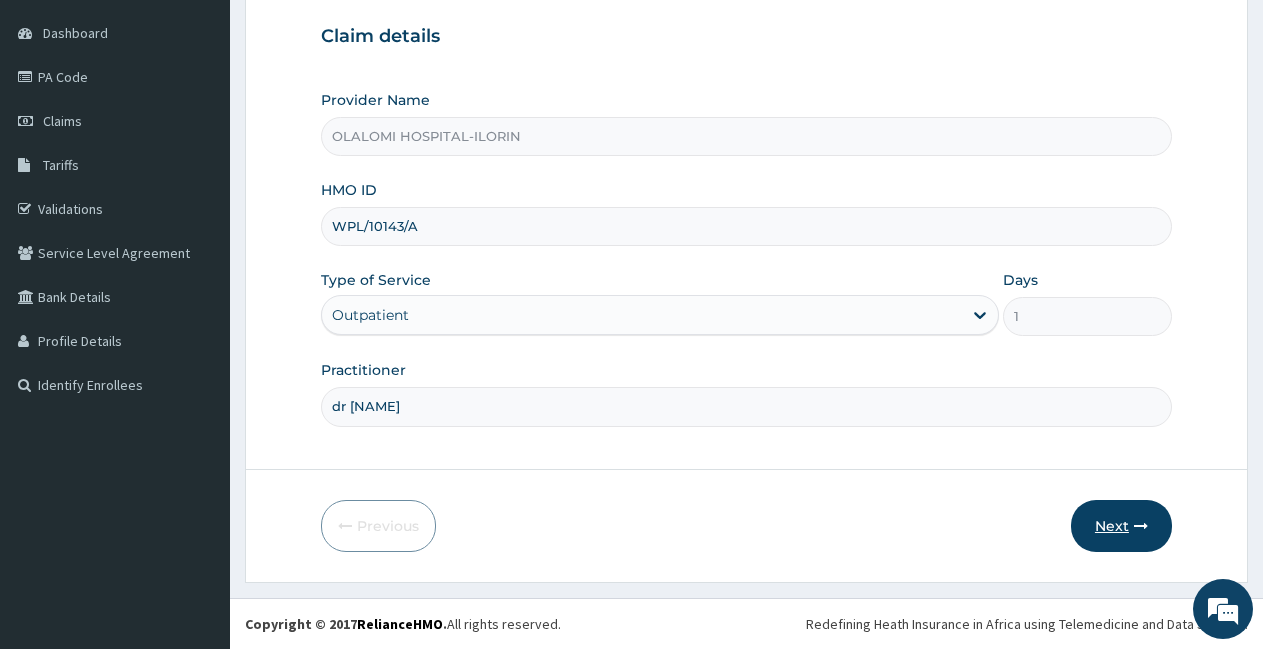 type on "dr [NAME]" 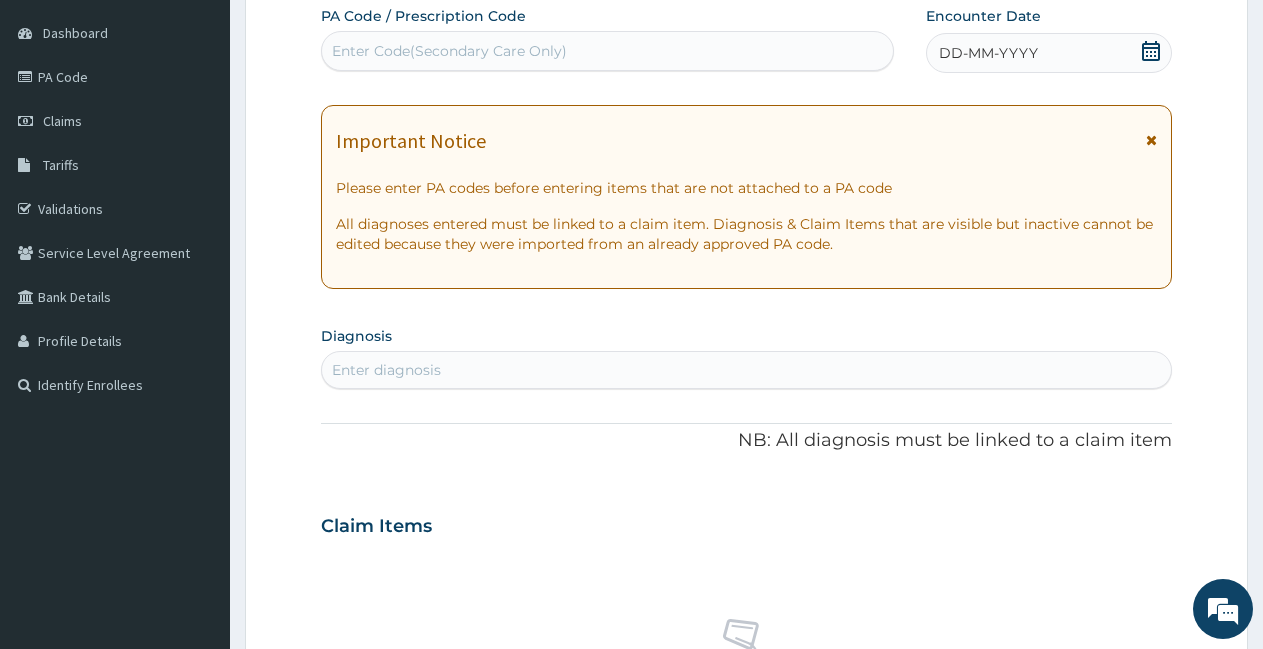 click 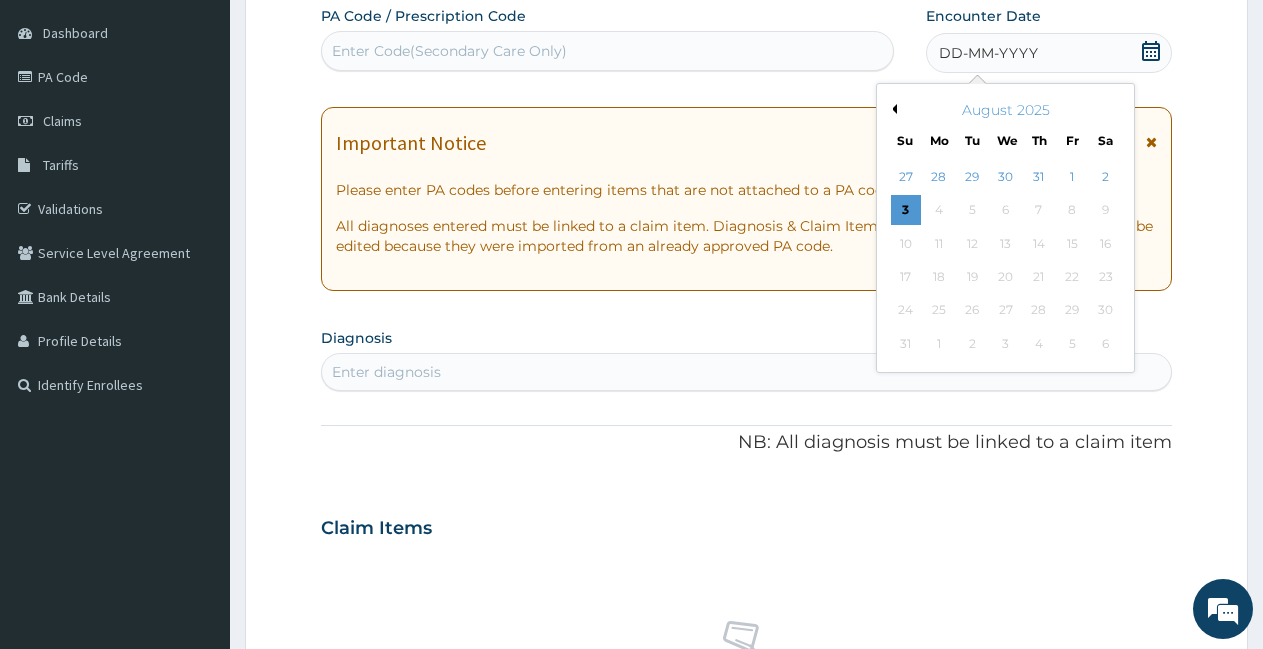 click on "Previous Month" at bounding box center [892, 109] 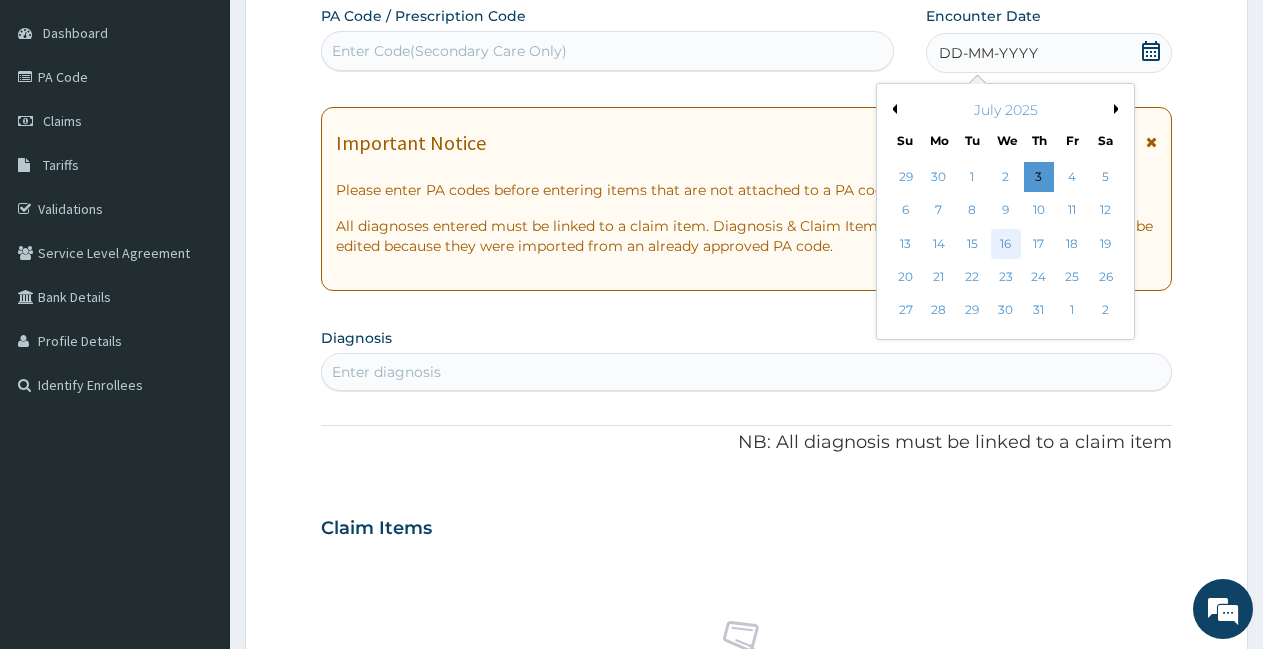click on "16" at bounding box center (1006, 244) 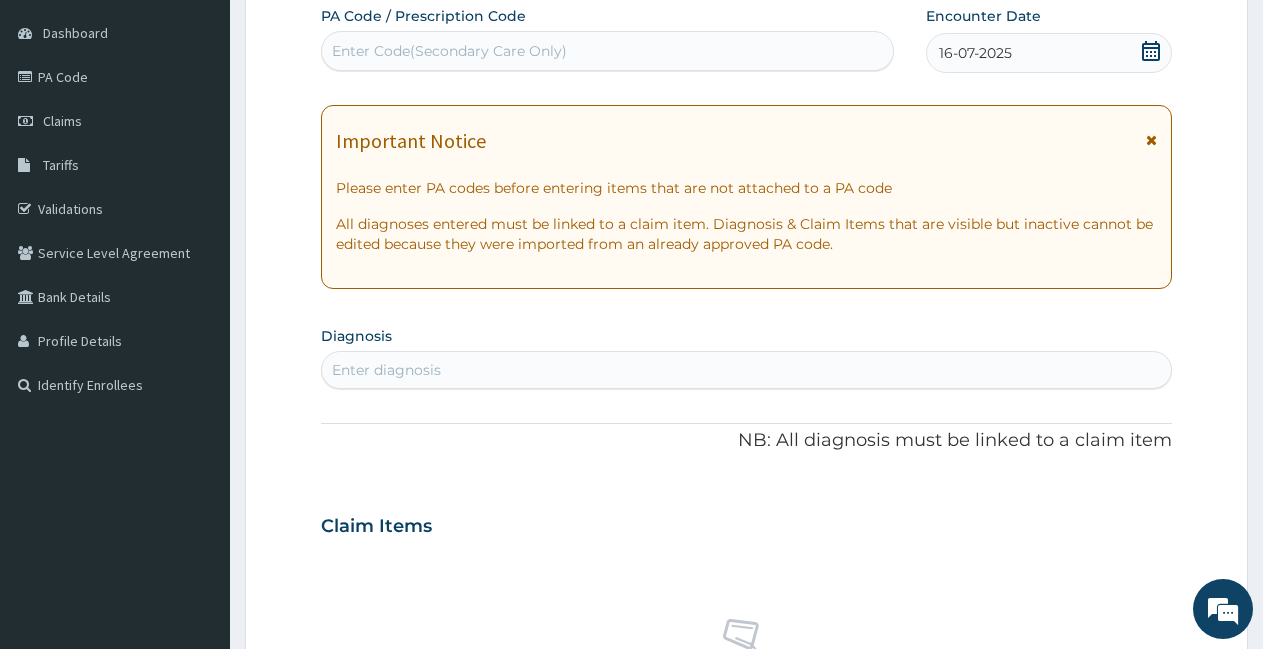 click on "Enter diagnosis" at bounding box center (746, 370) 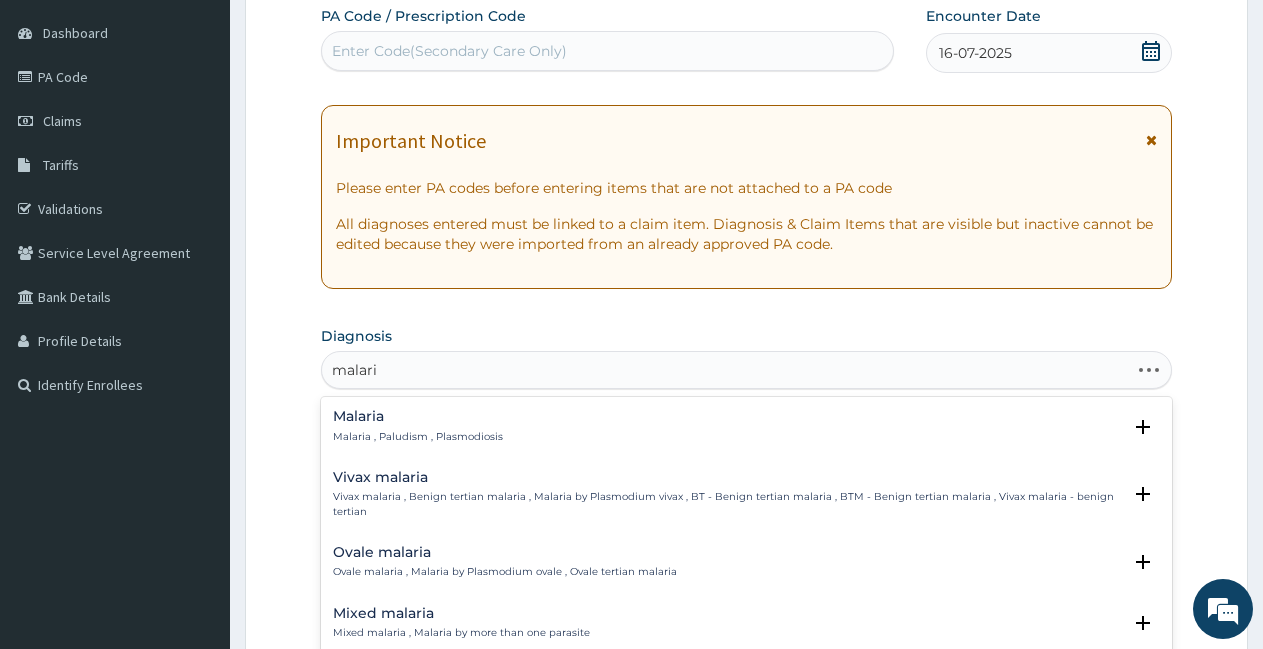 type on "malaria" 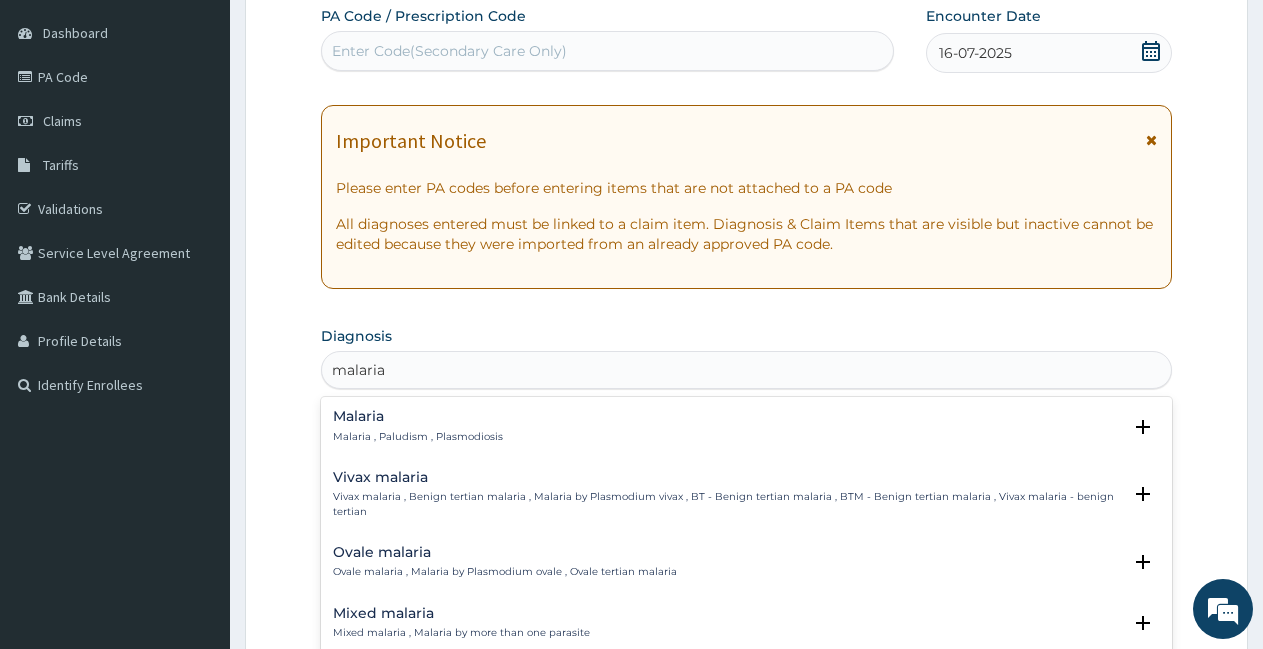 click on "Malaria Malaria , Paludism , Plasmodiosis Select Status Query Query covers suspected (?), Keep in view (kiv), Ruled out (r/o) Confirmed" at bounding box center [746, 431] 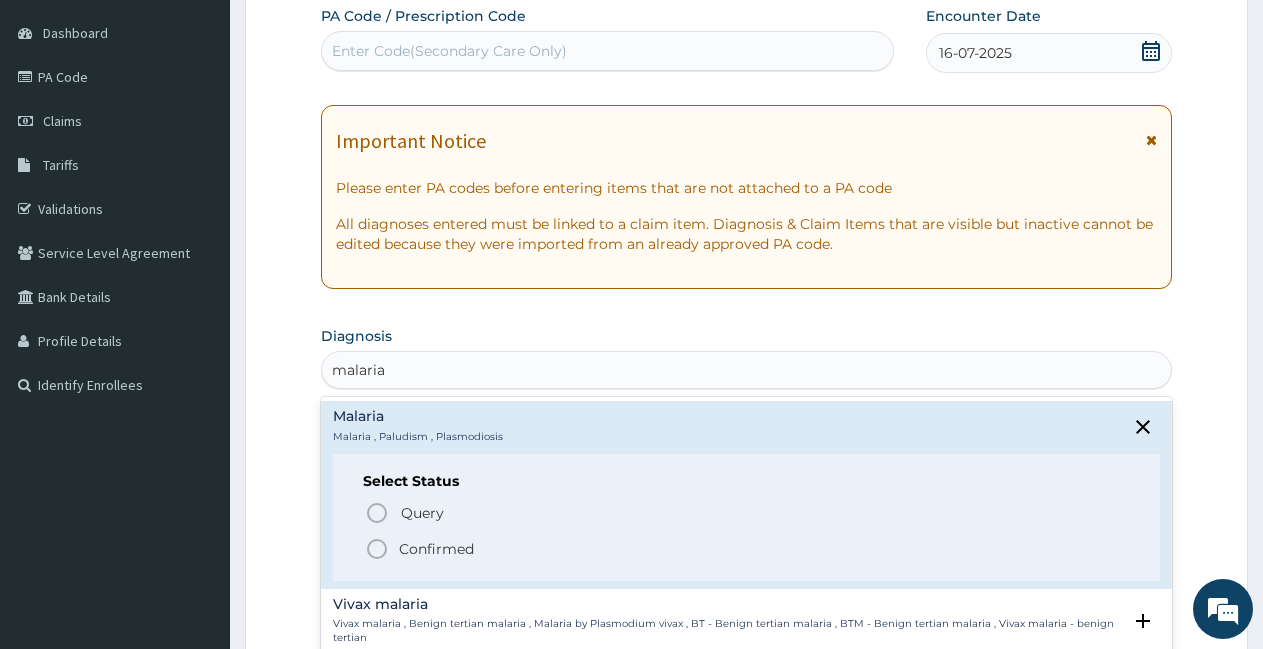 click on "Confirmed" at bounding box center [747, 549] 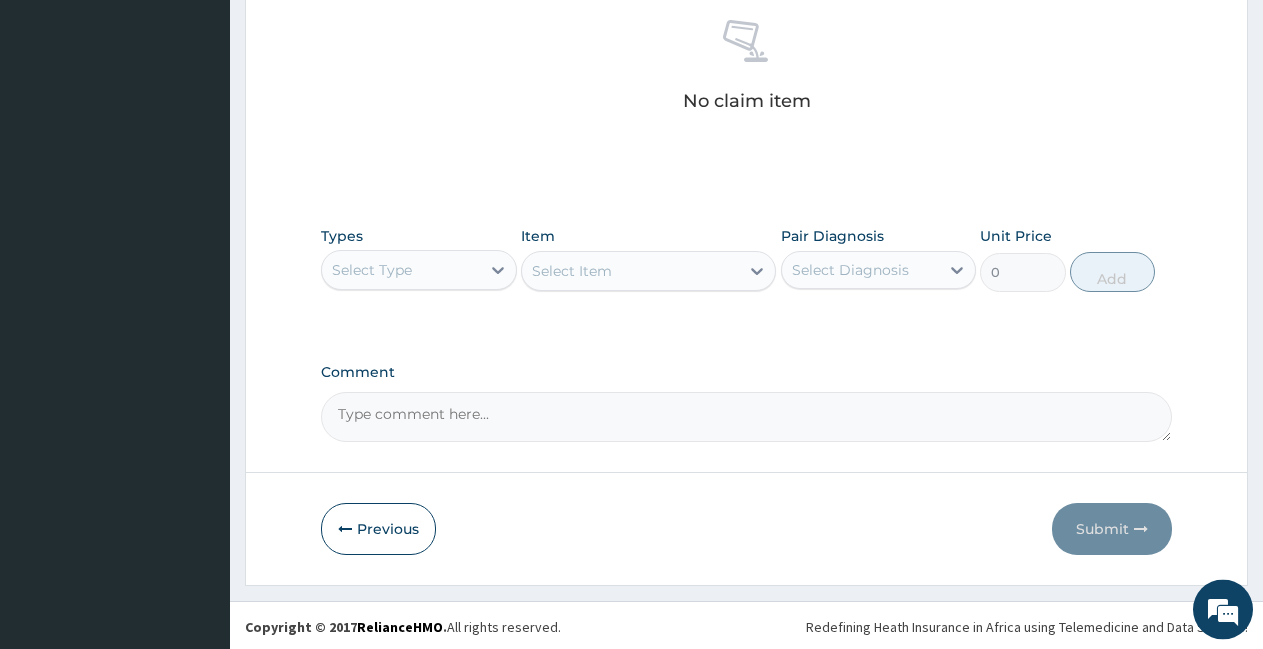 scroll, scrollTop: 793, scrollLeft: 0, axis: vertical 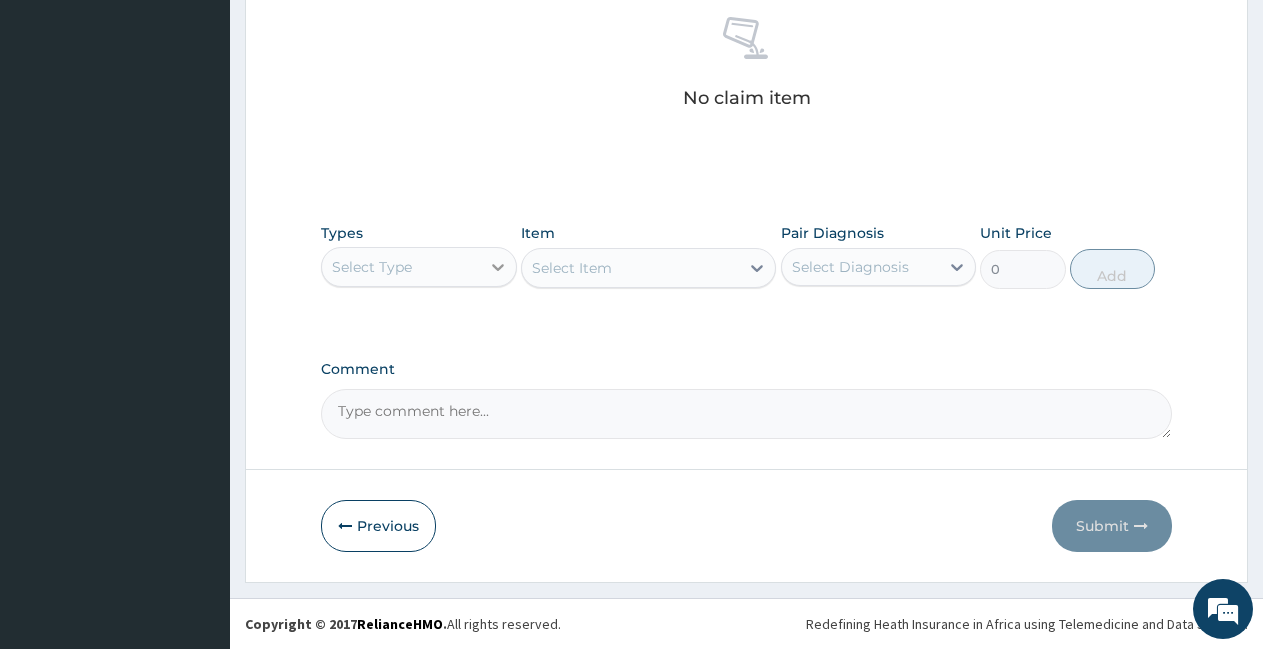 click 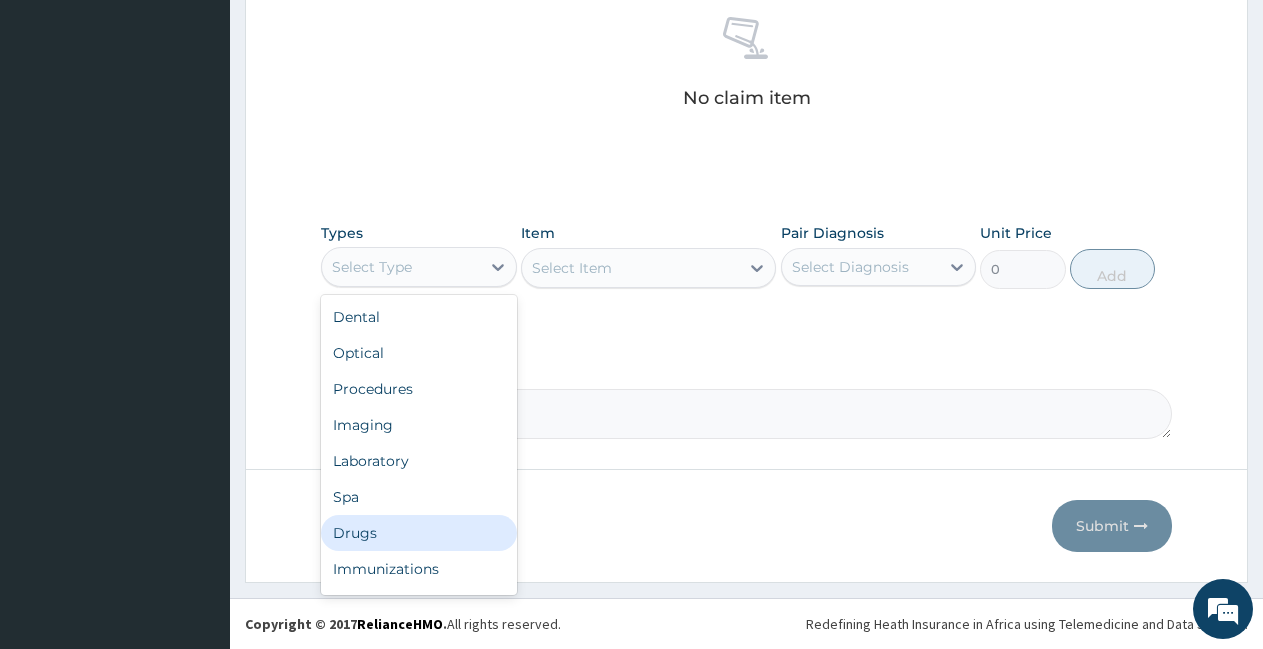 click on "Drugs" at bounding box center (419, 533) 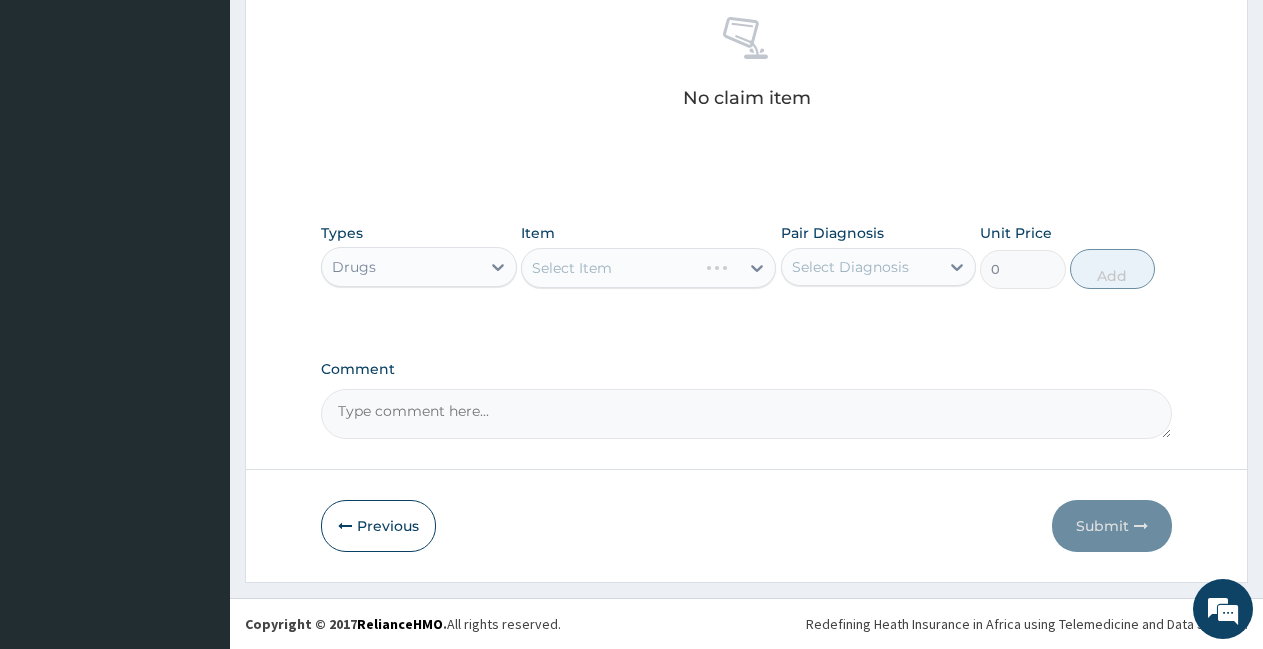 click on "Select Item" at bounding box center [648, 268] 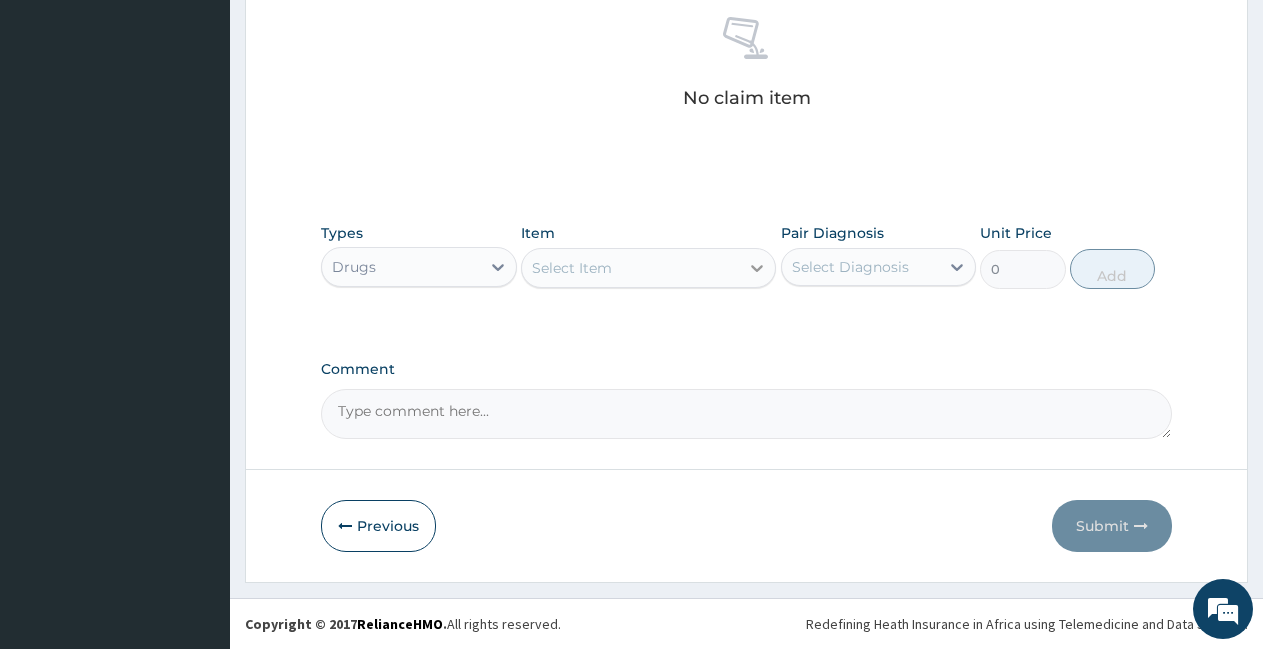 click 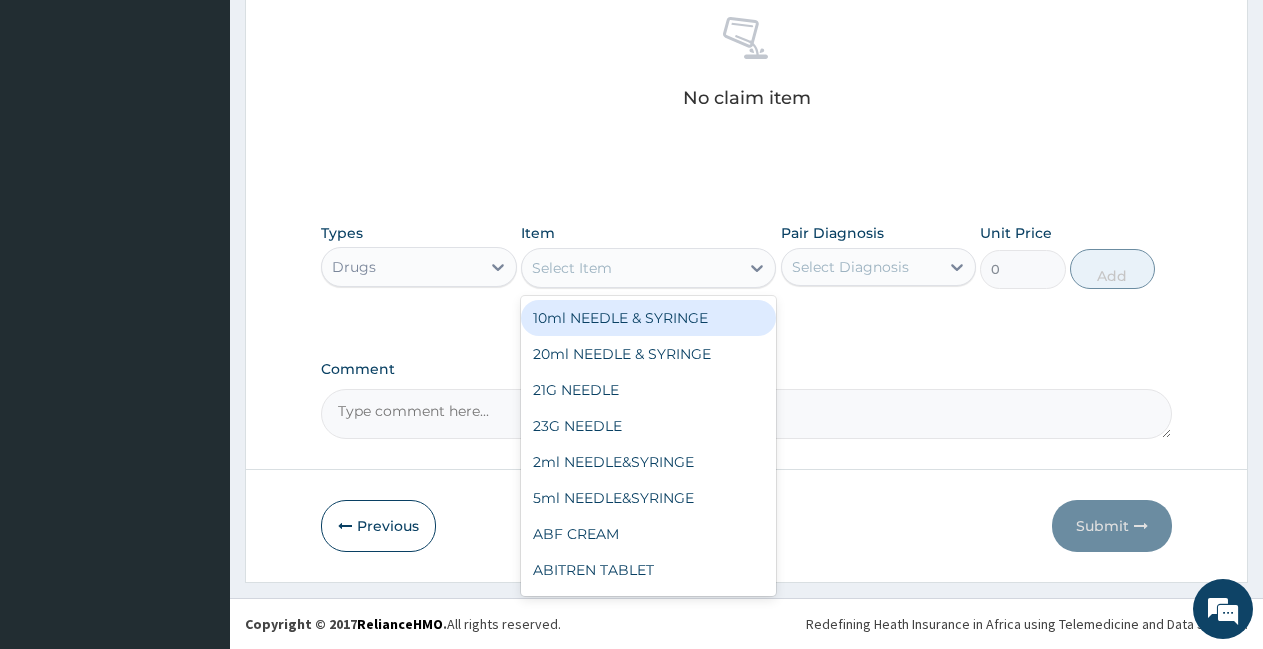 click on "Select Item" at bounding box center [630, 268] 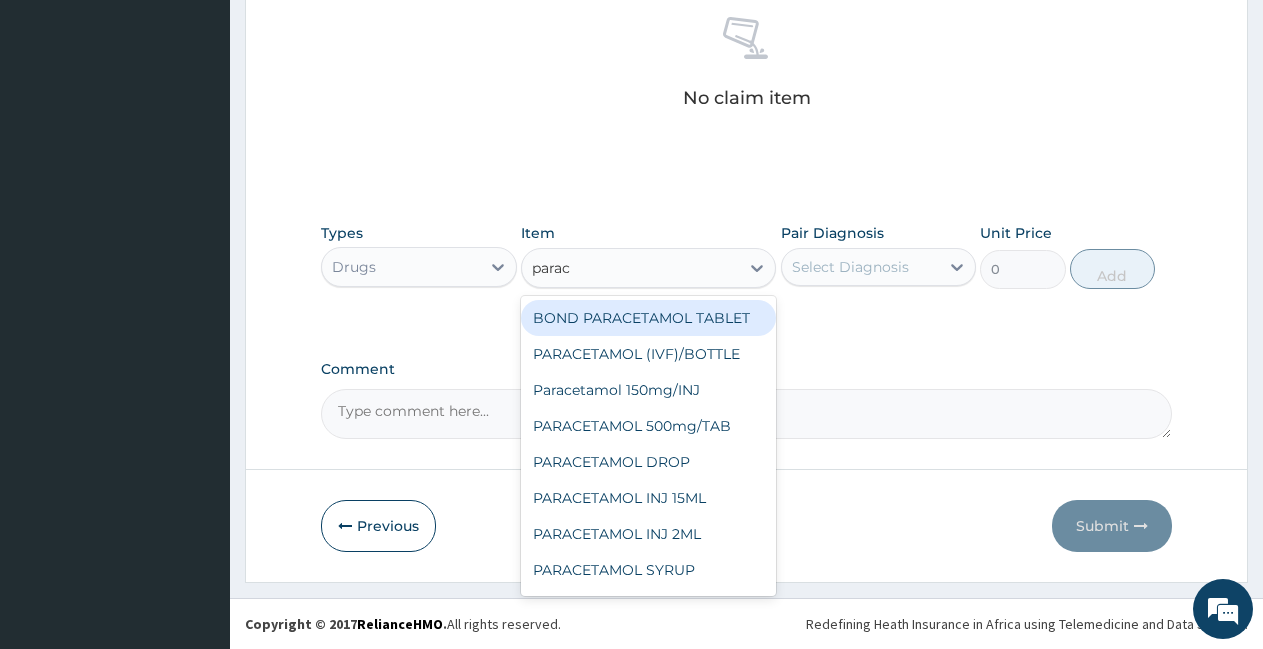 type on "parace" 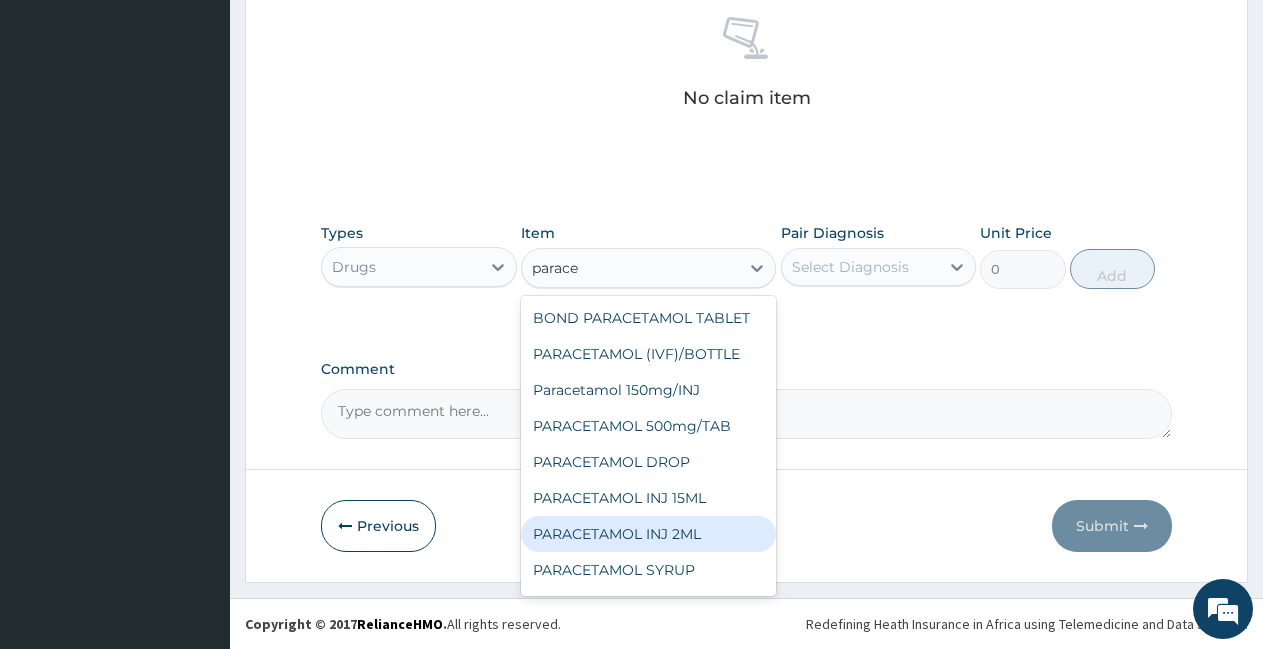 scroll, scrollTop: 52, scrollLeft: 0, axis: vertical 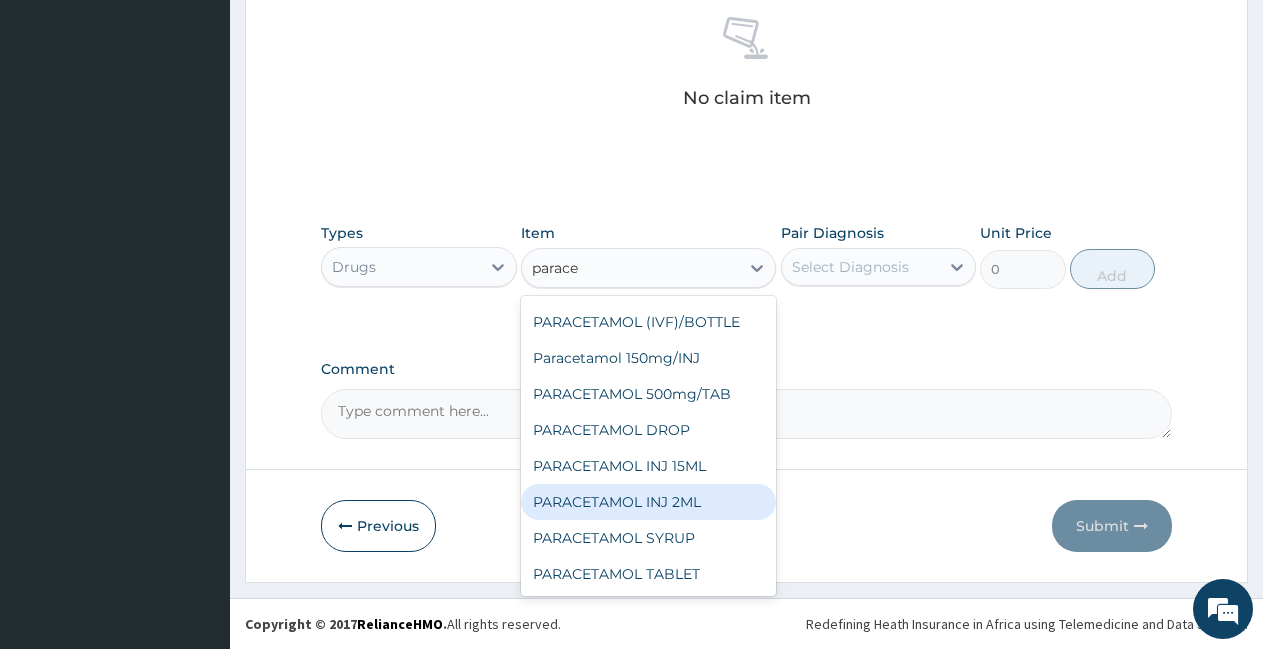 click on "PARACETAMOL INJ 2ML" at bounding box center (648, 502) 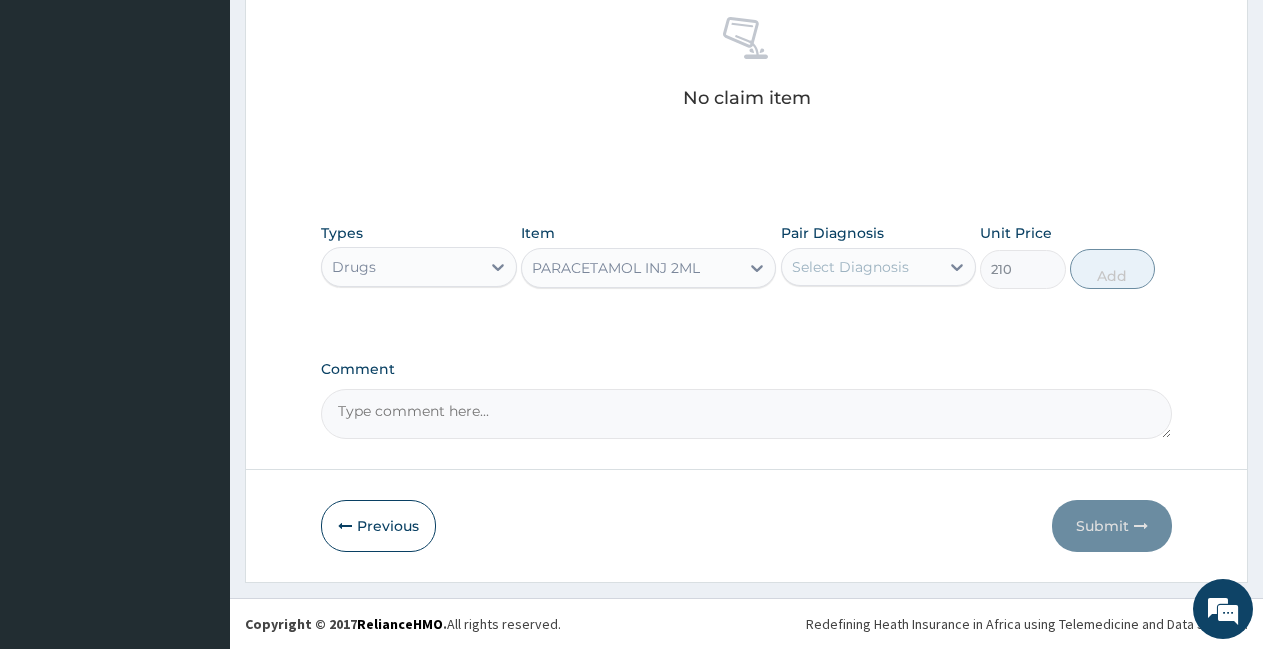 type 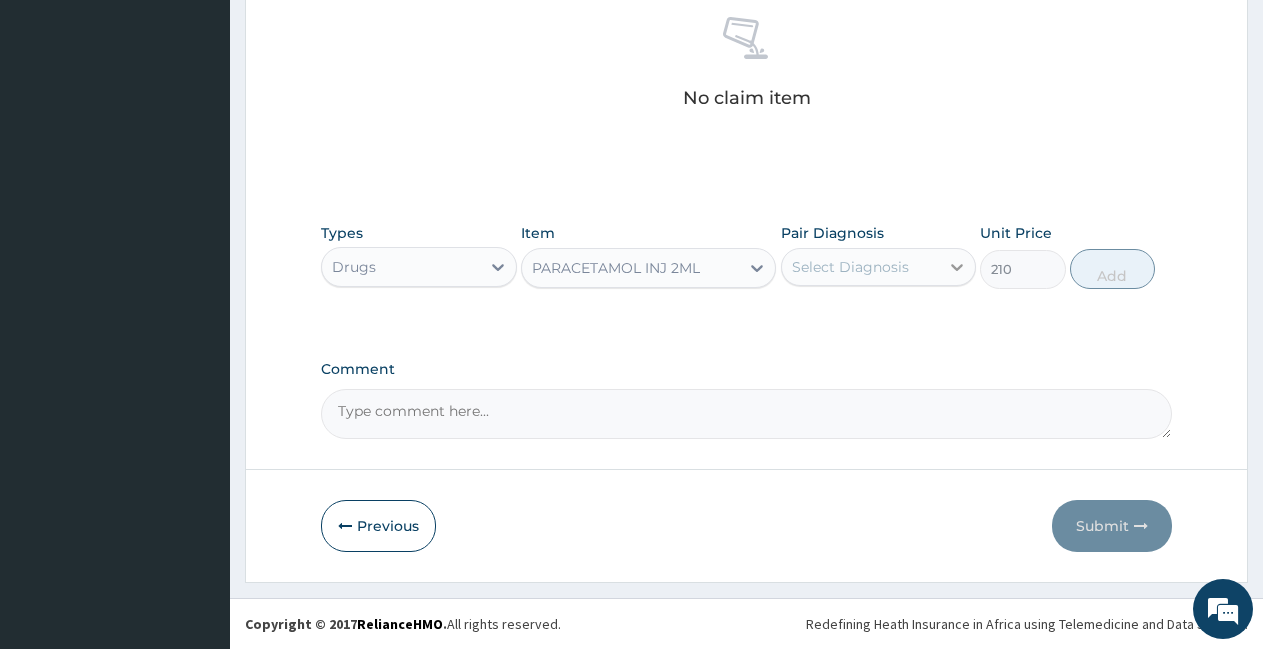 click 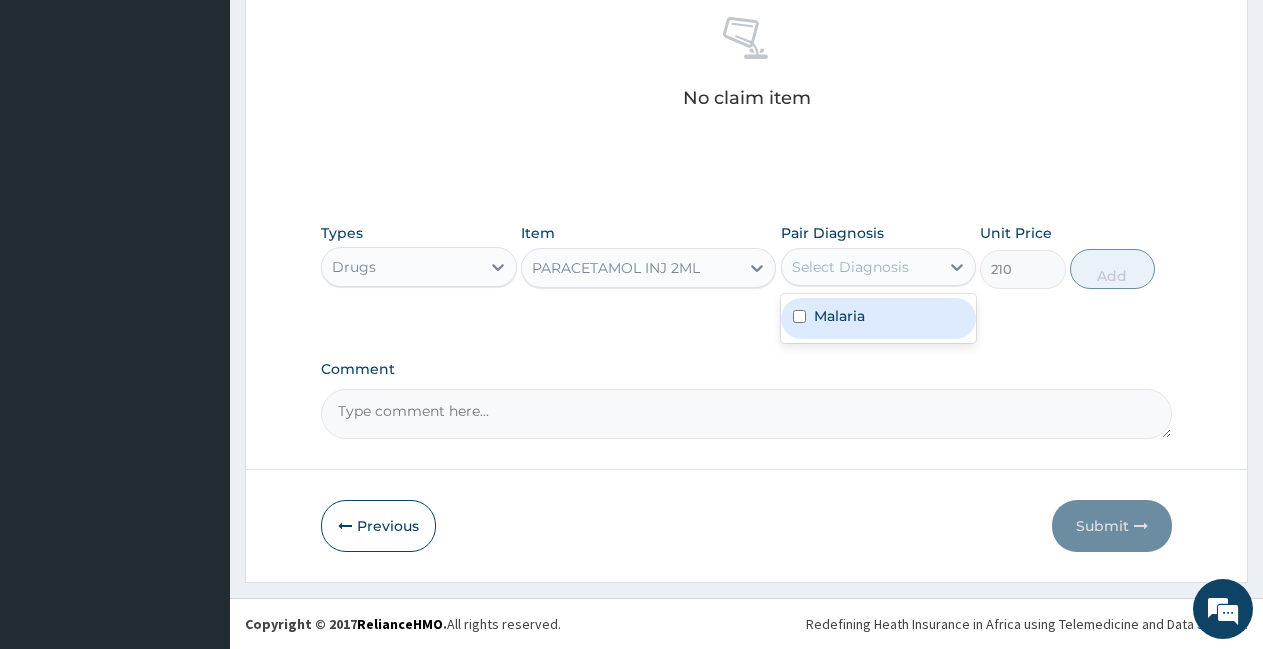 click on "Malaria" at bounding box center [879, 318] 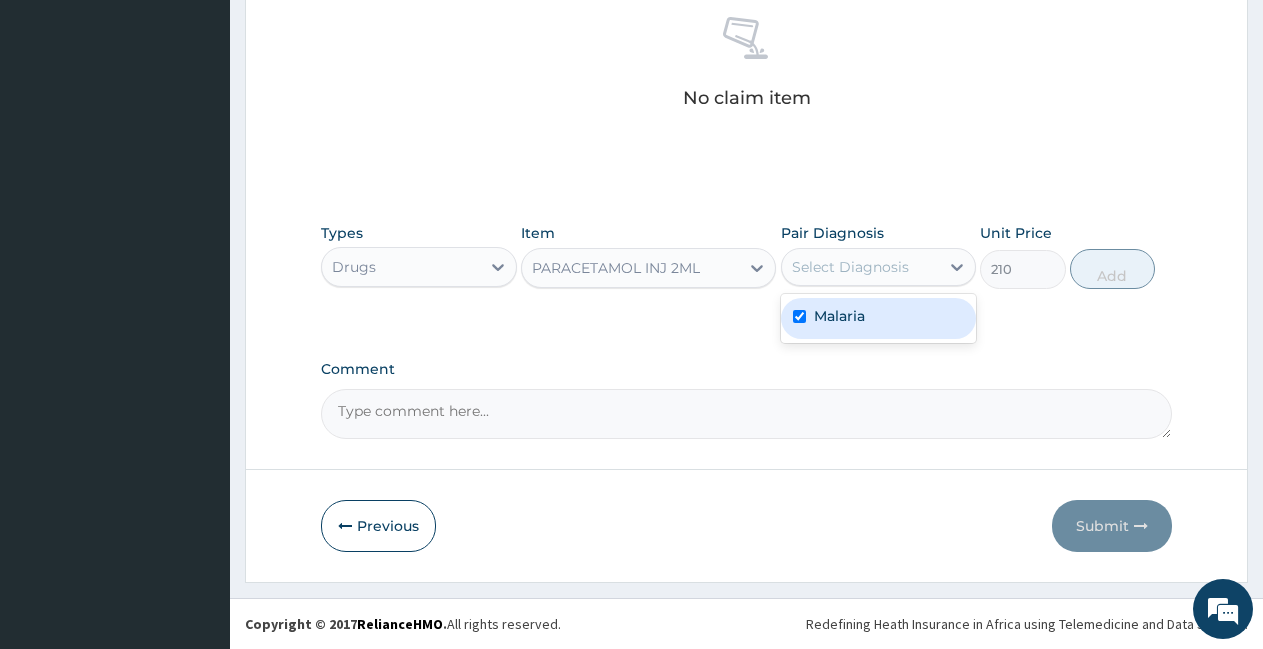 checkbox on "true" 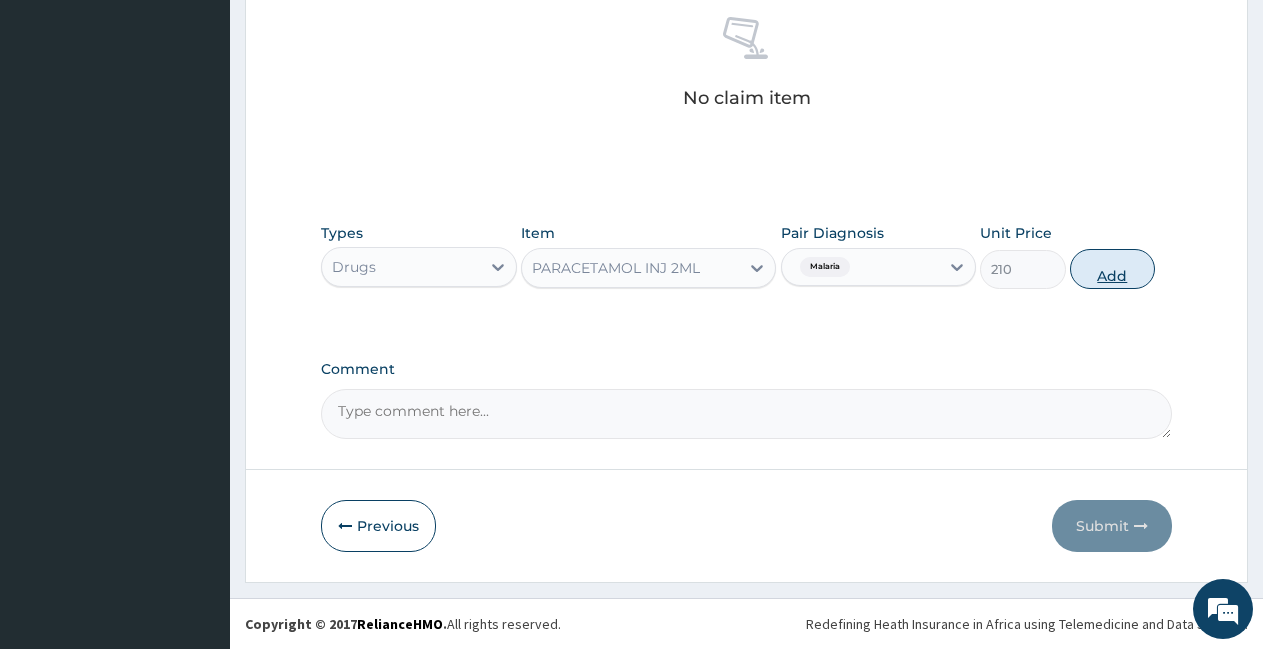 click on "Add" at bounding box center [1112, 269] 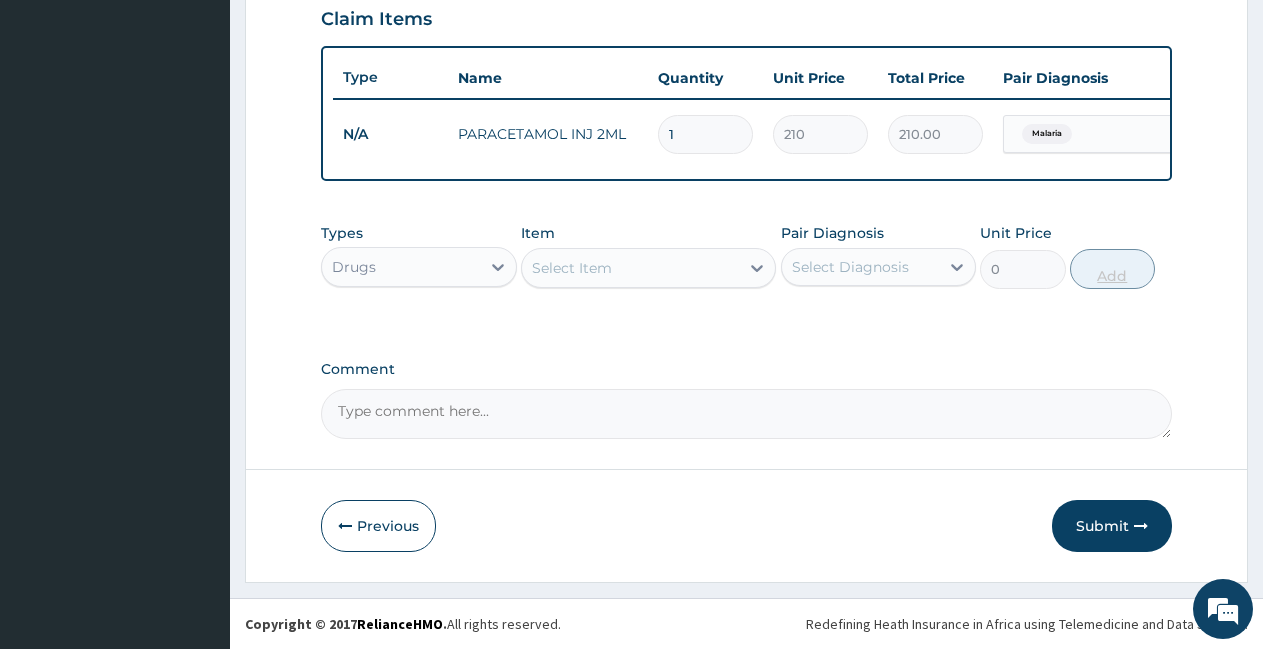 scroll, scrollTop: 715, scrollLeft: 0, axis: vertical 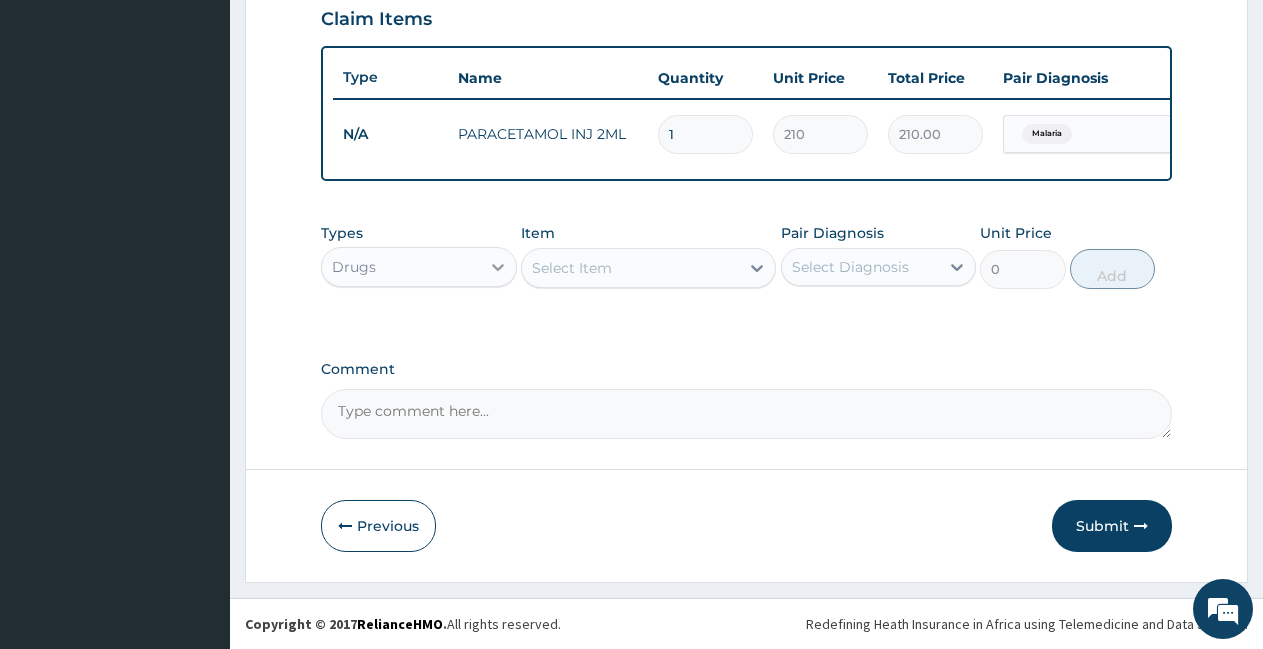 click 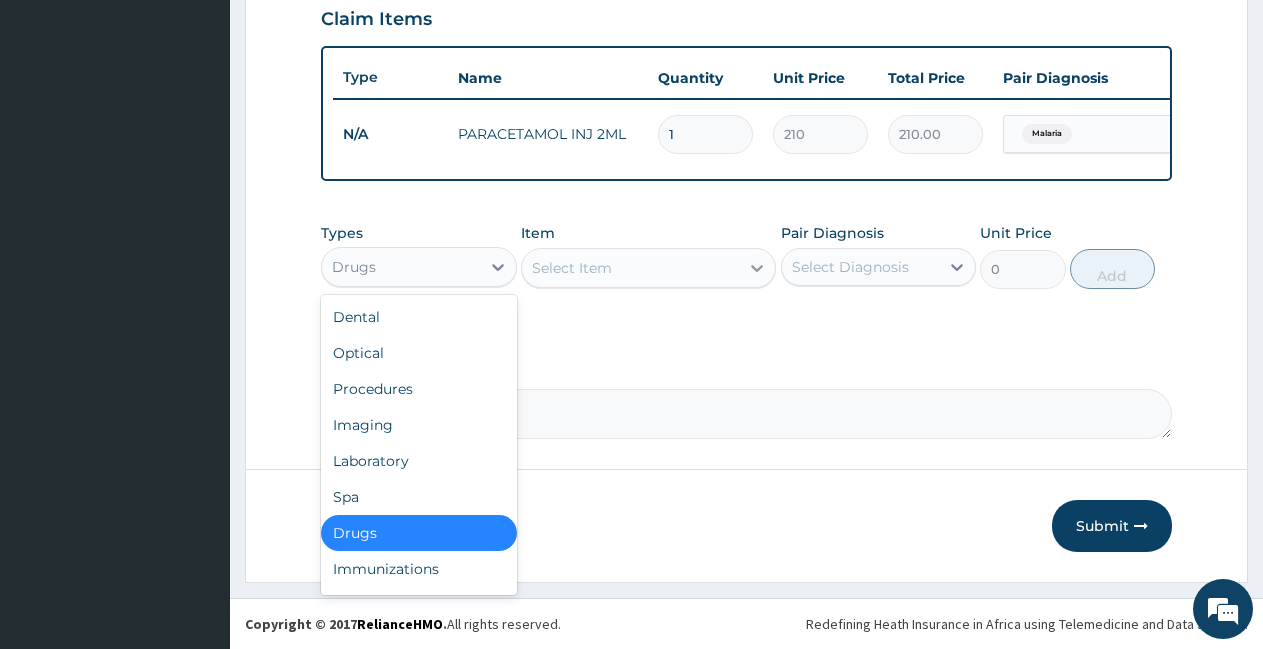 click 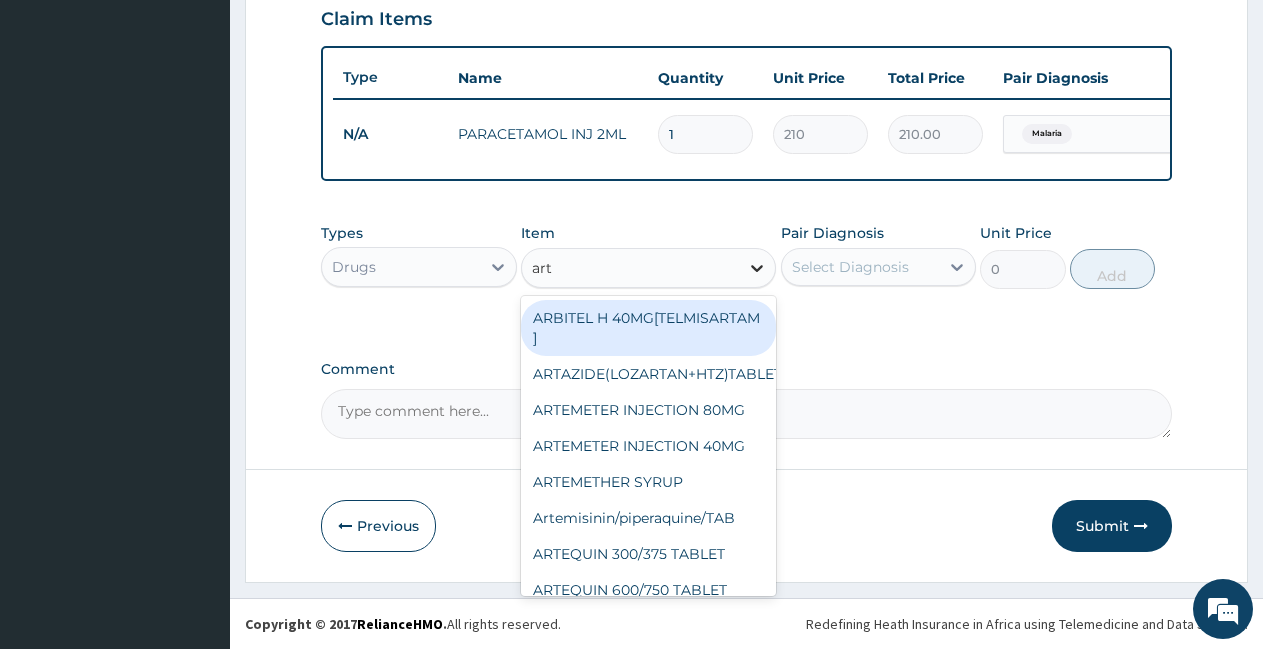 type on "arte" 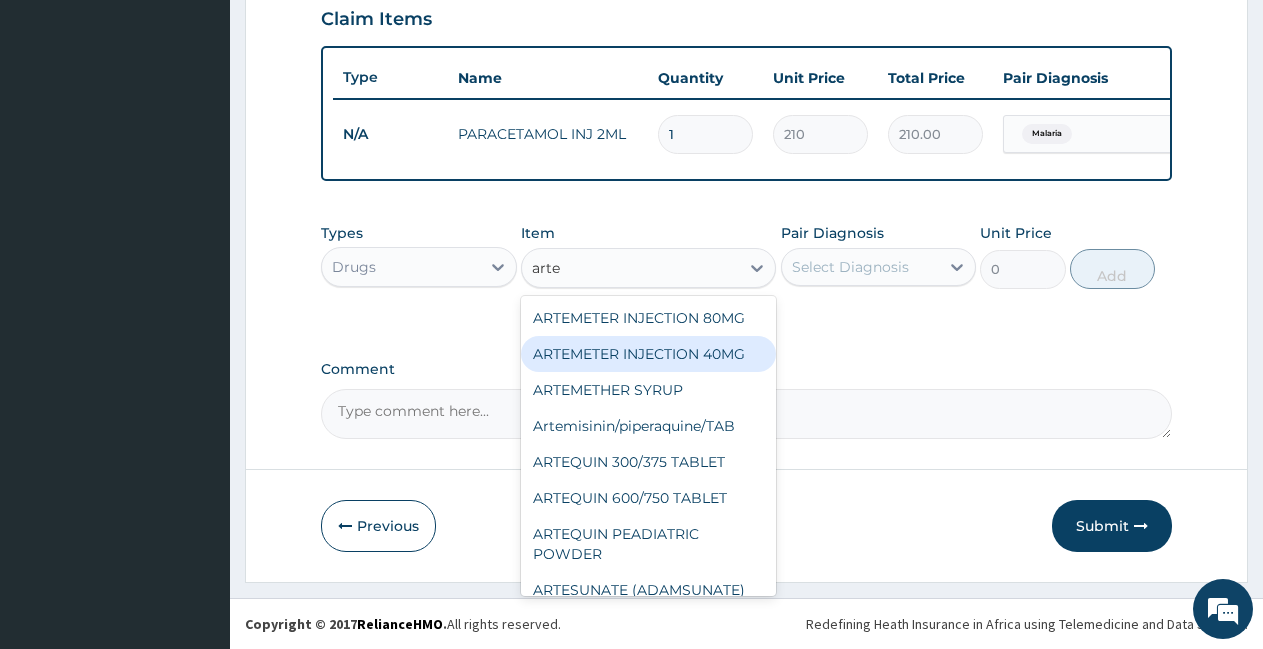 click on "ARTEMETER INJECTION 40MG" at bounding box center [648, 354] 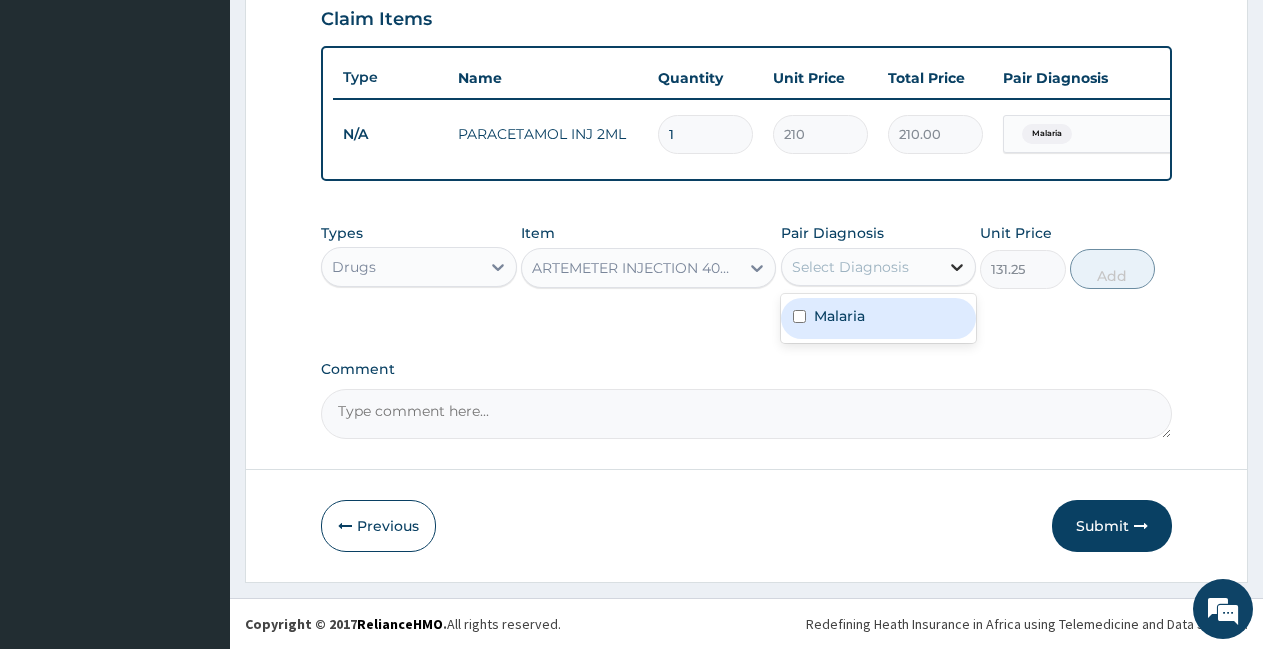 click 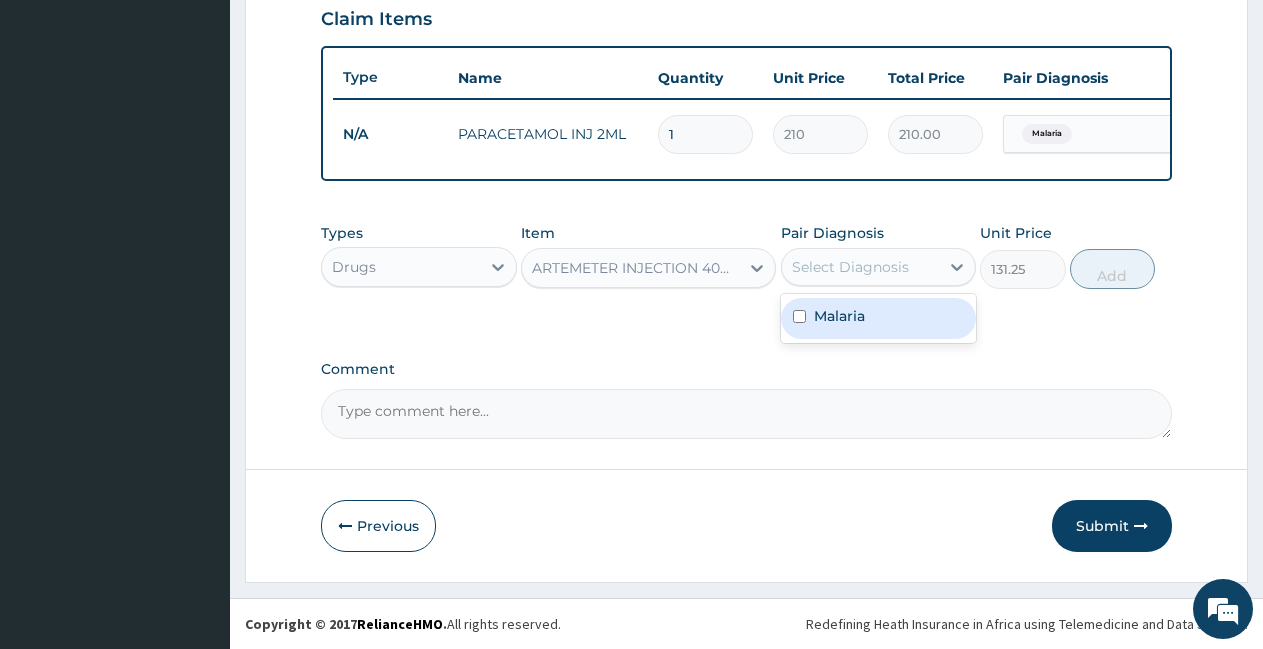 click on "Malaria" at bounding box center (879, 318) 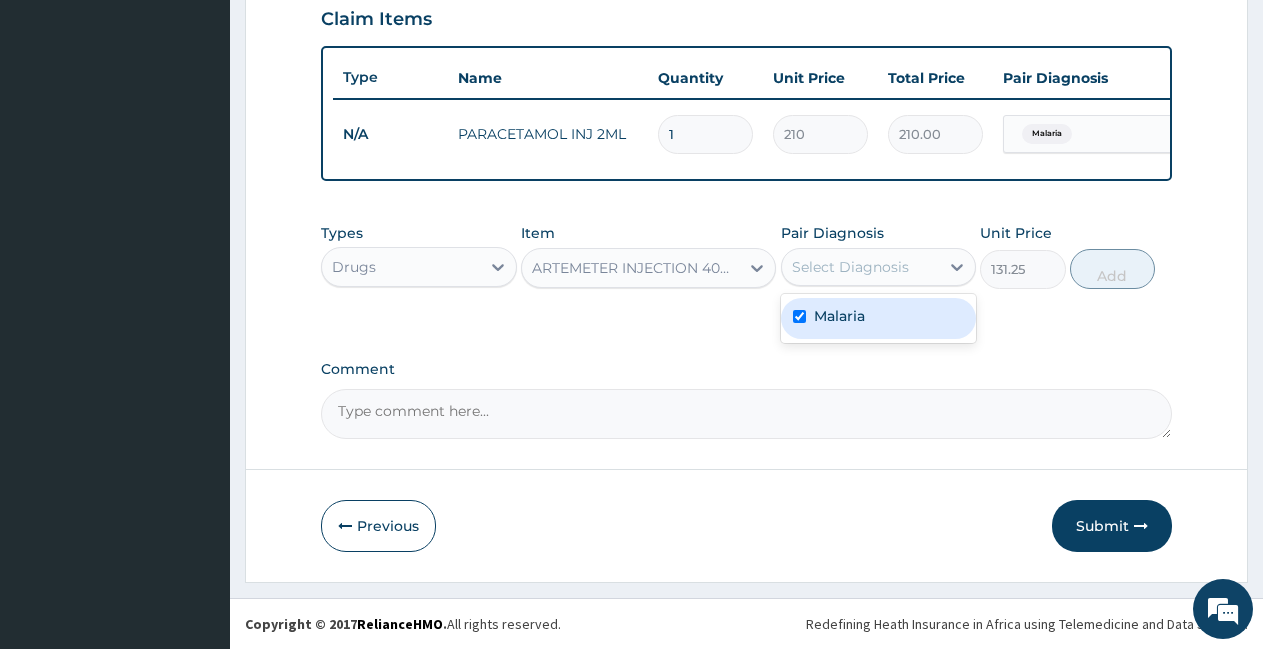 checkbox on "true" 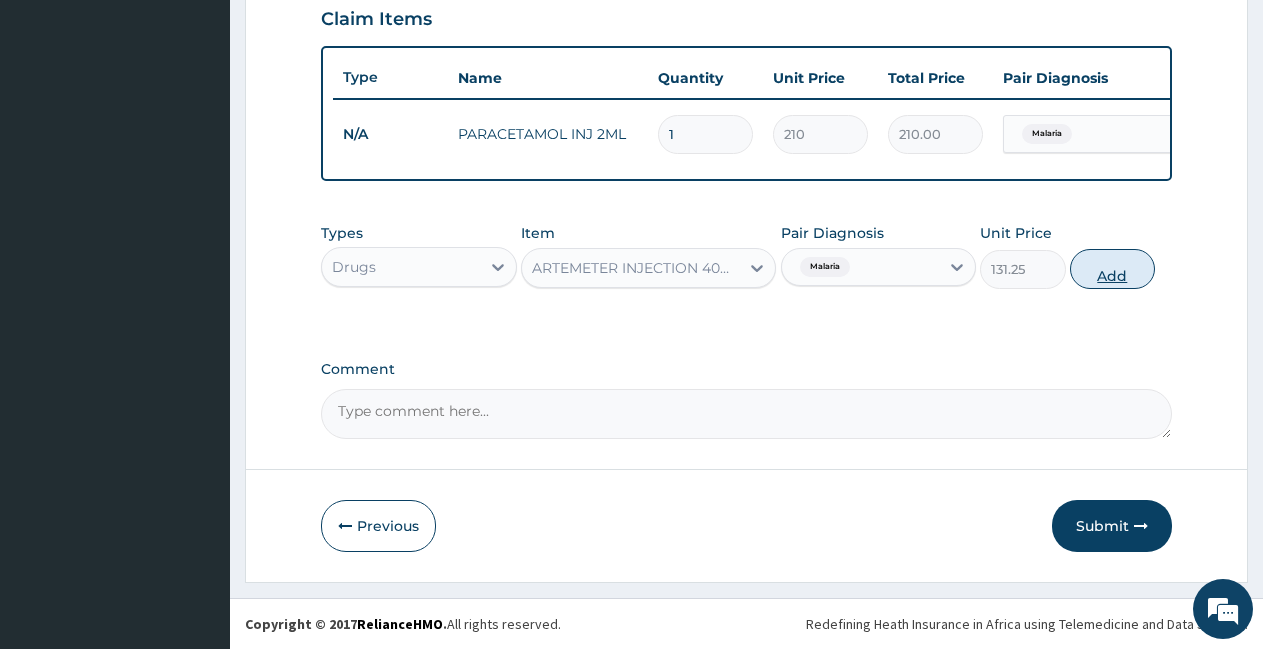 click on "Add" at bounding box center [1112, 269] 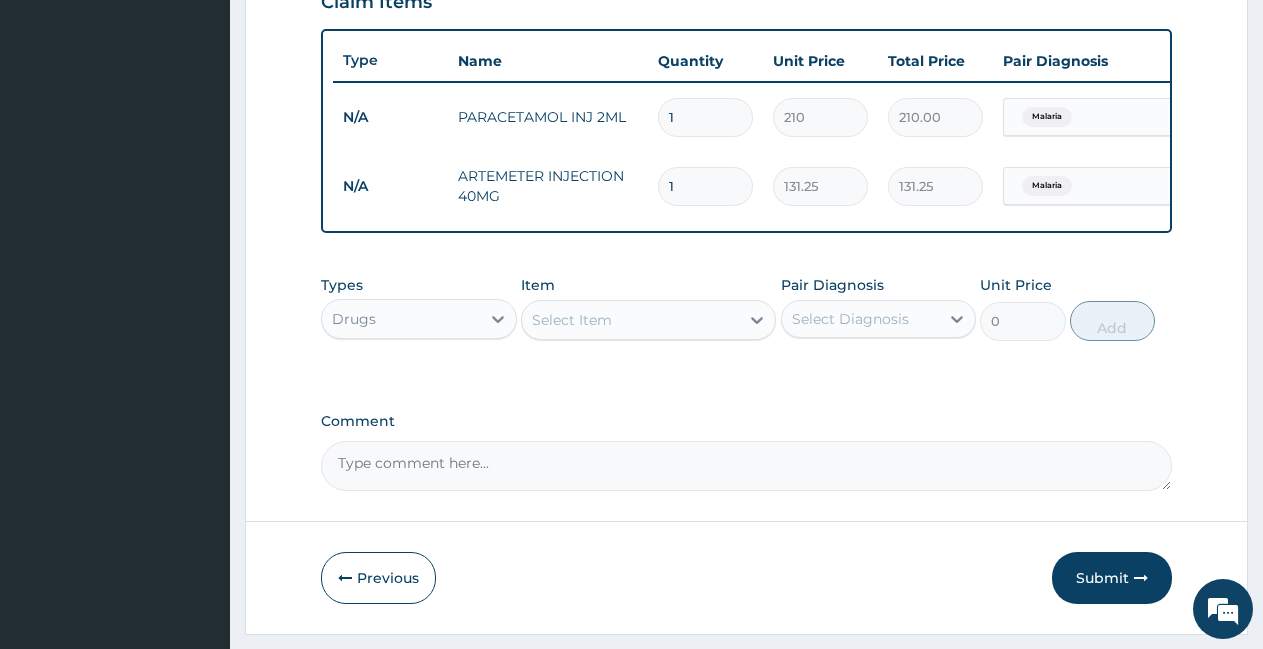 click on "1" at bounding box center (705, 186) 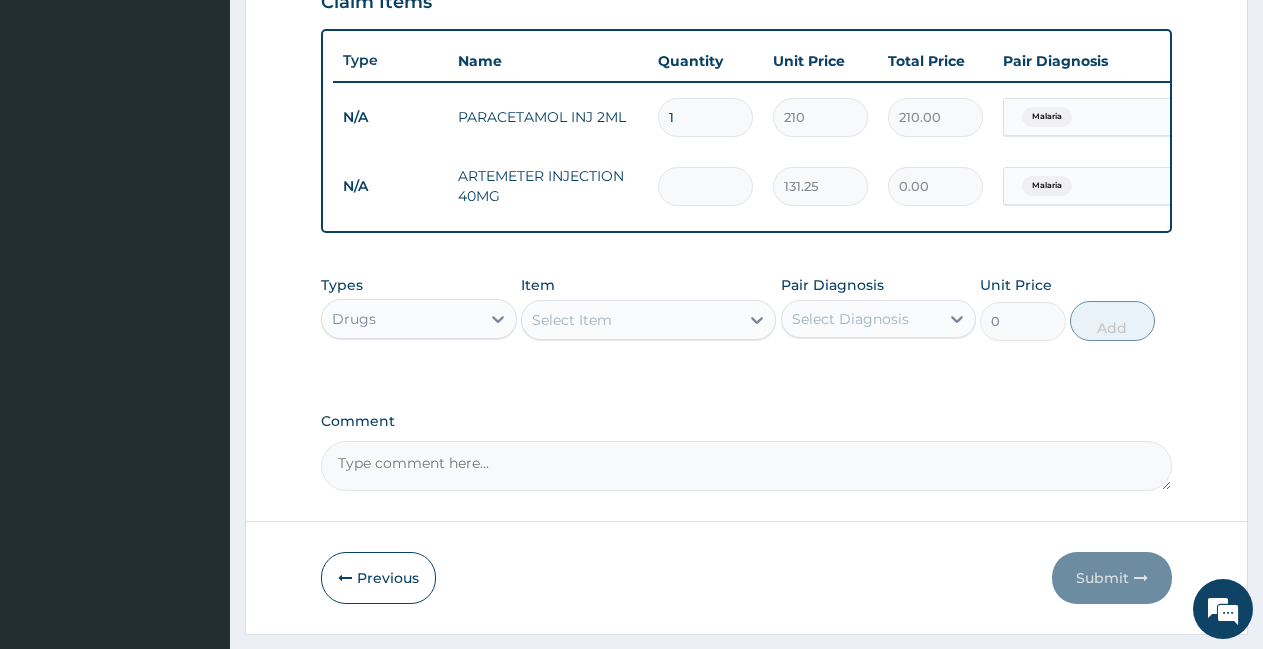 type on "6" 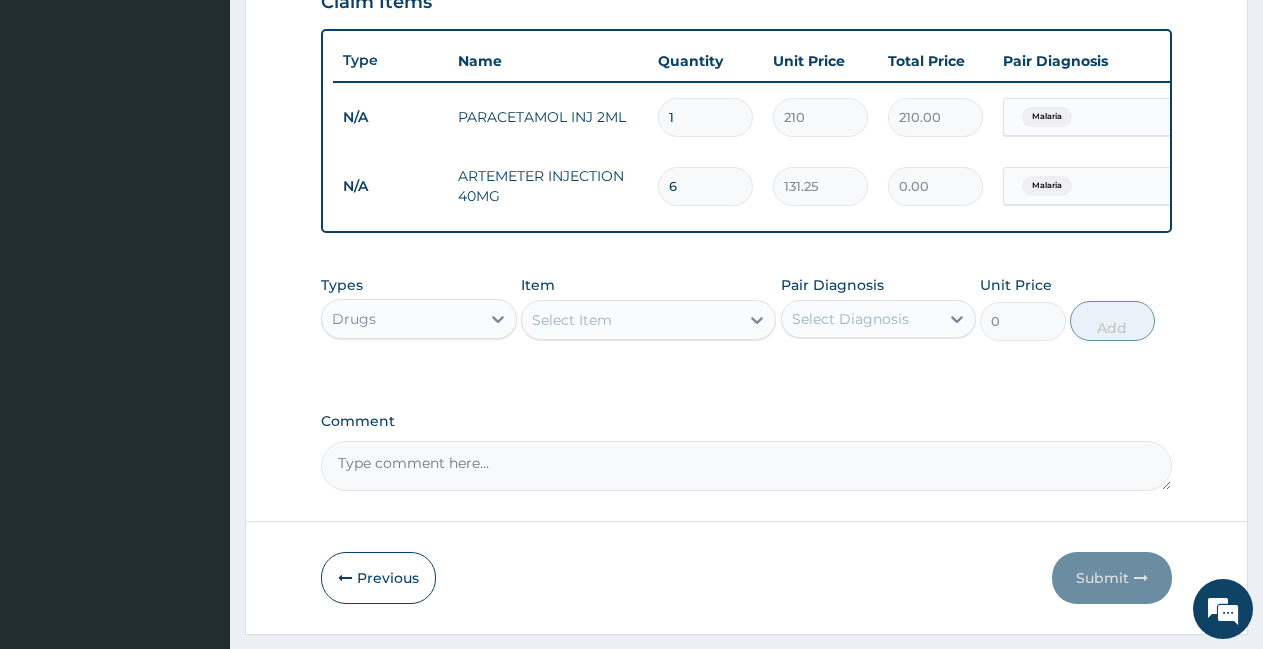 type on "787.50" 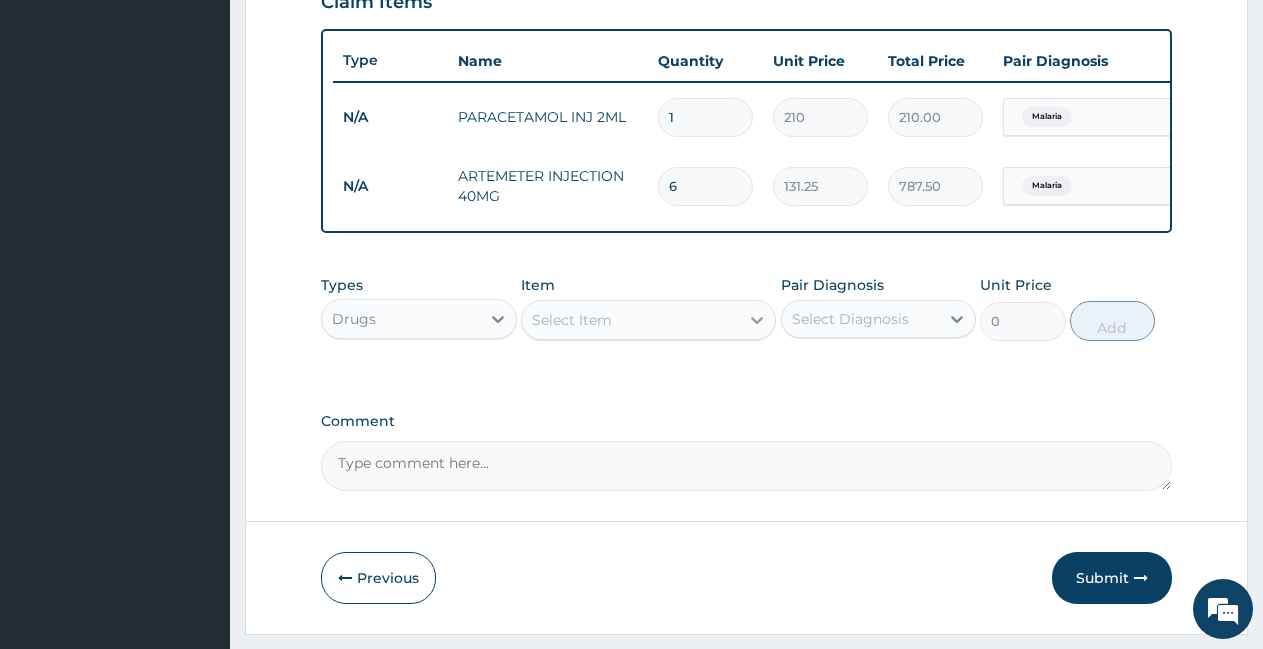 type on "6" 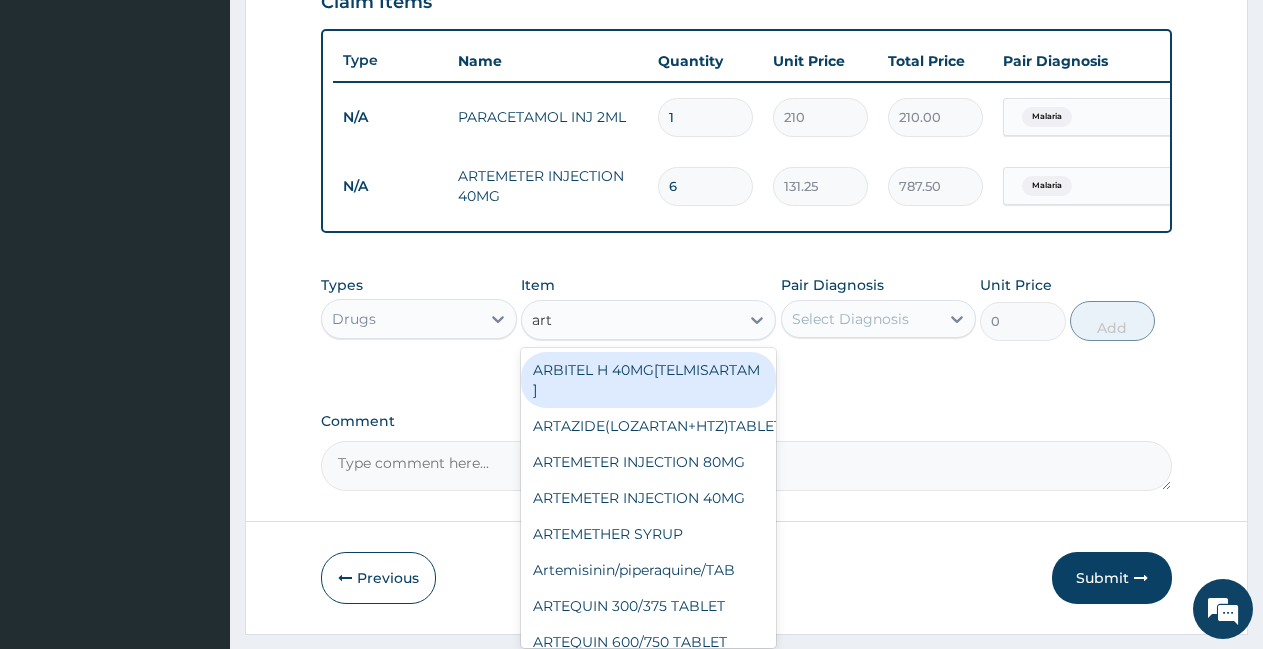 type on "arte" 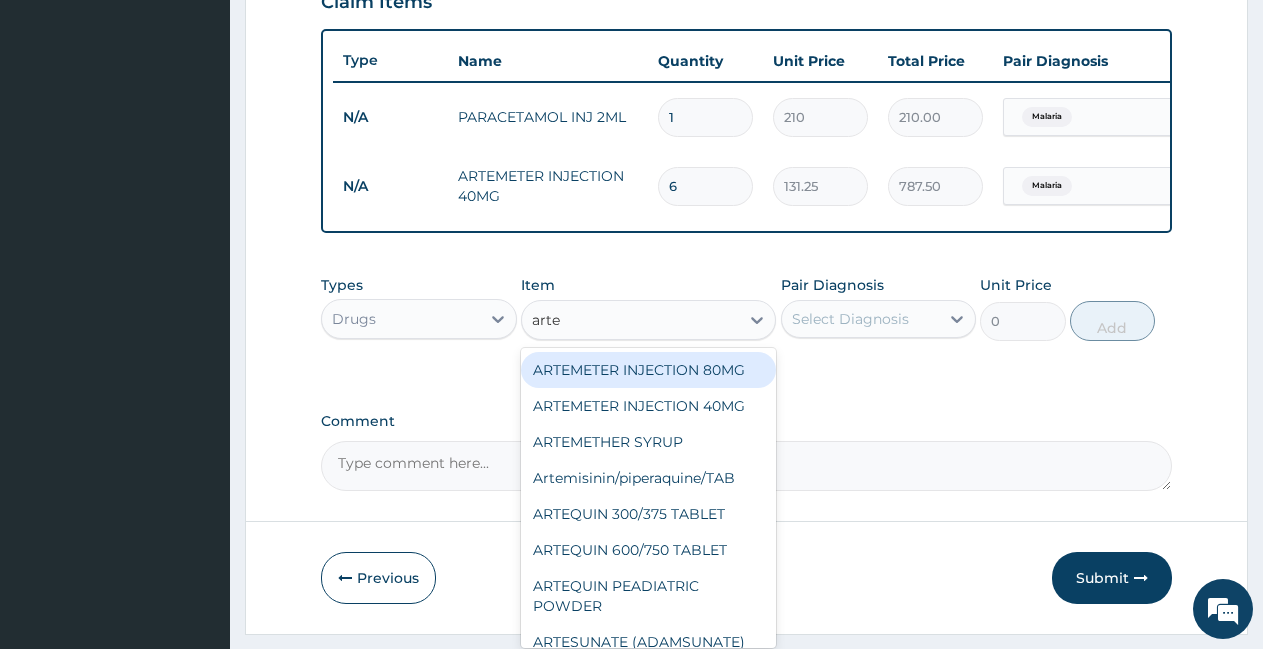 click on "ARTEMETER INJECTION  80MG" at bounding box center (648, 370) 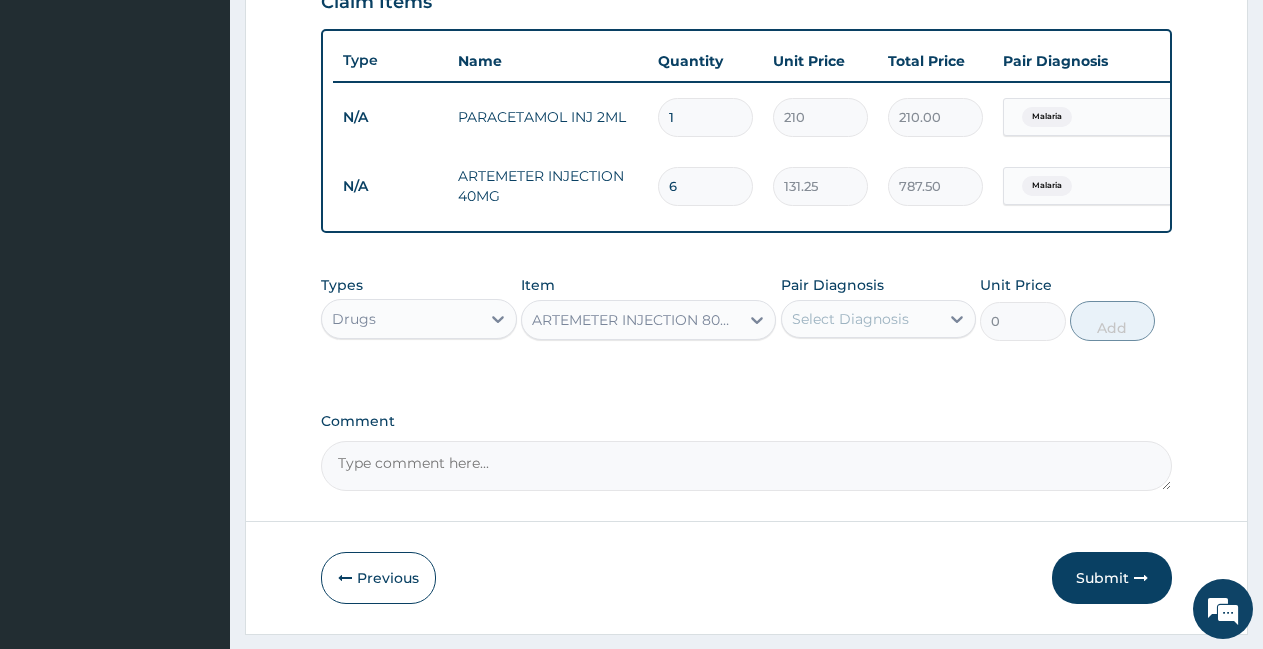 type 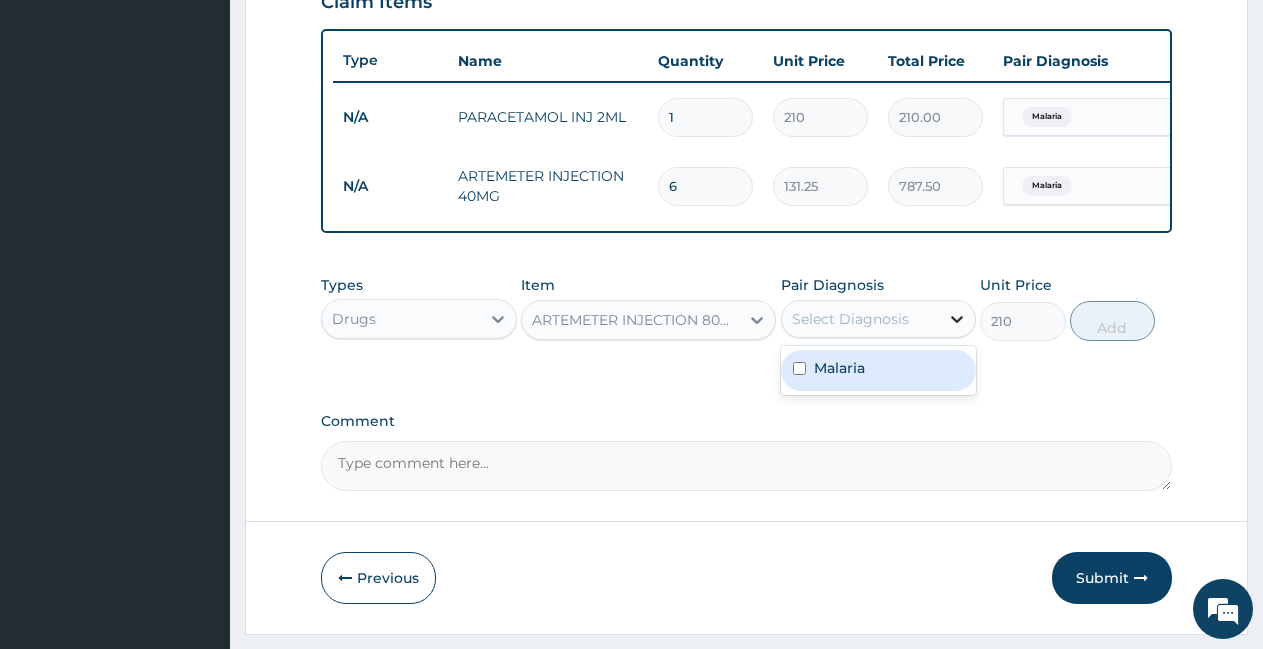click 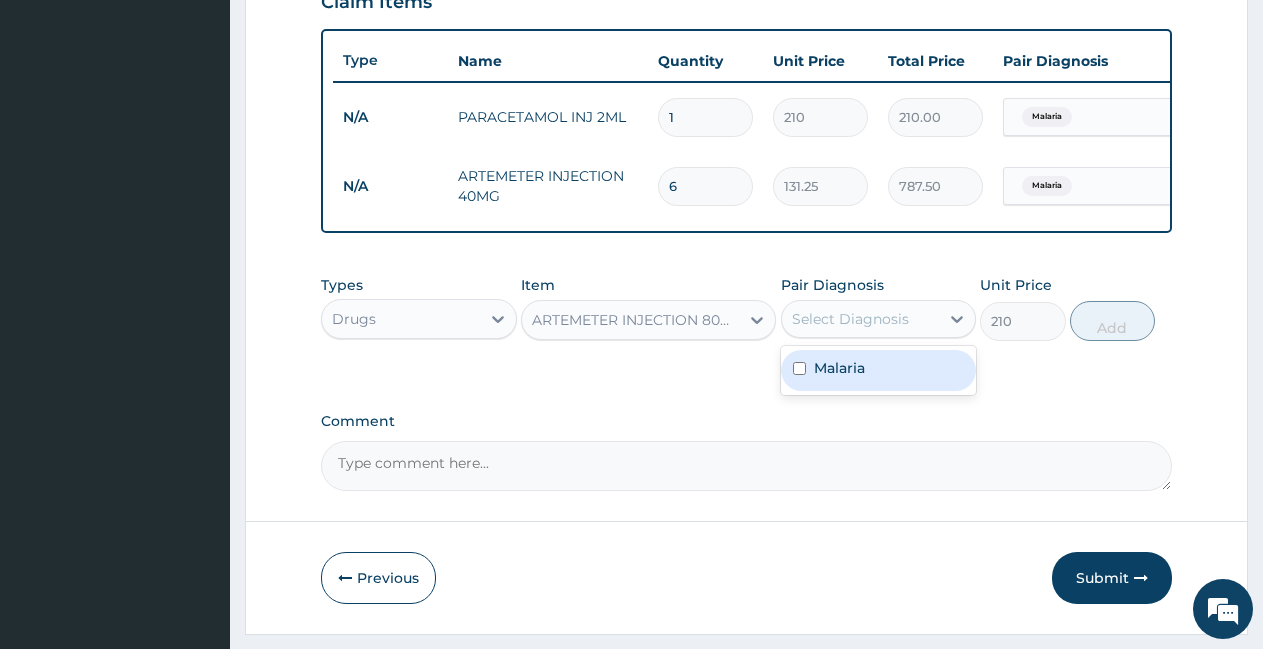 click on "Malaria" at bounding box center [879, 370] 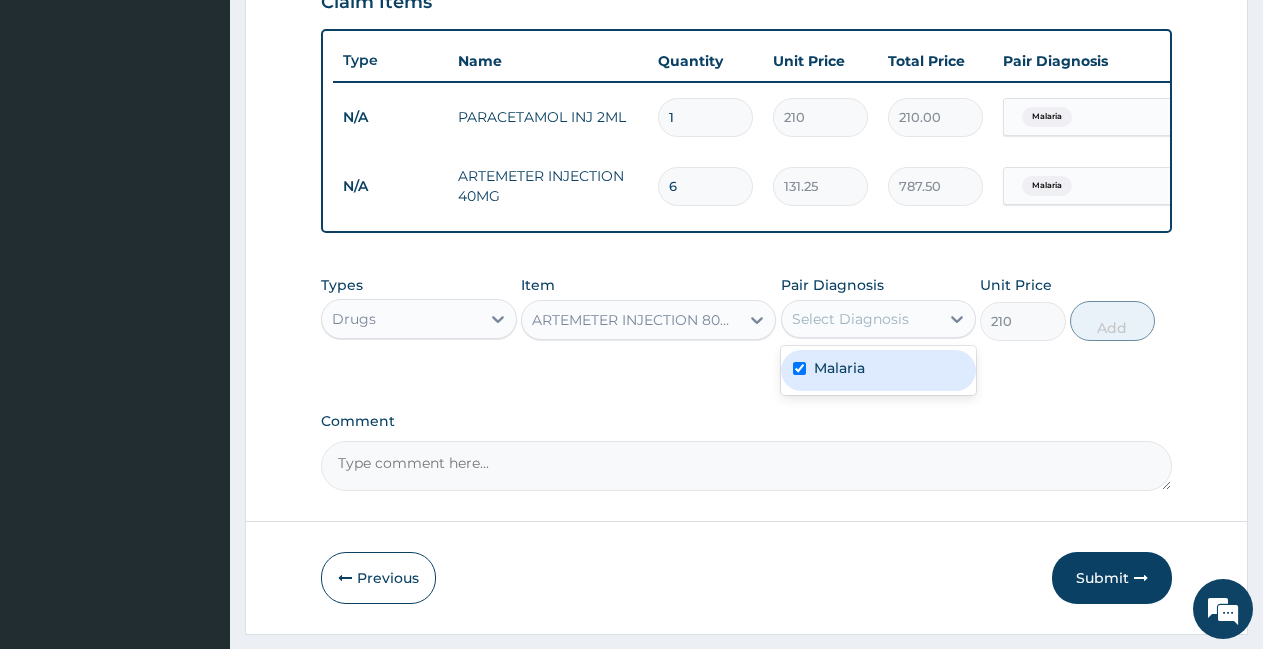 checkbox on "true" 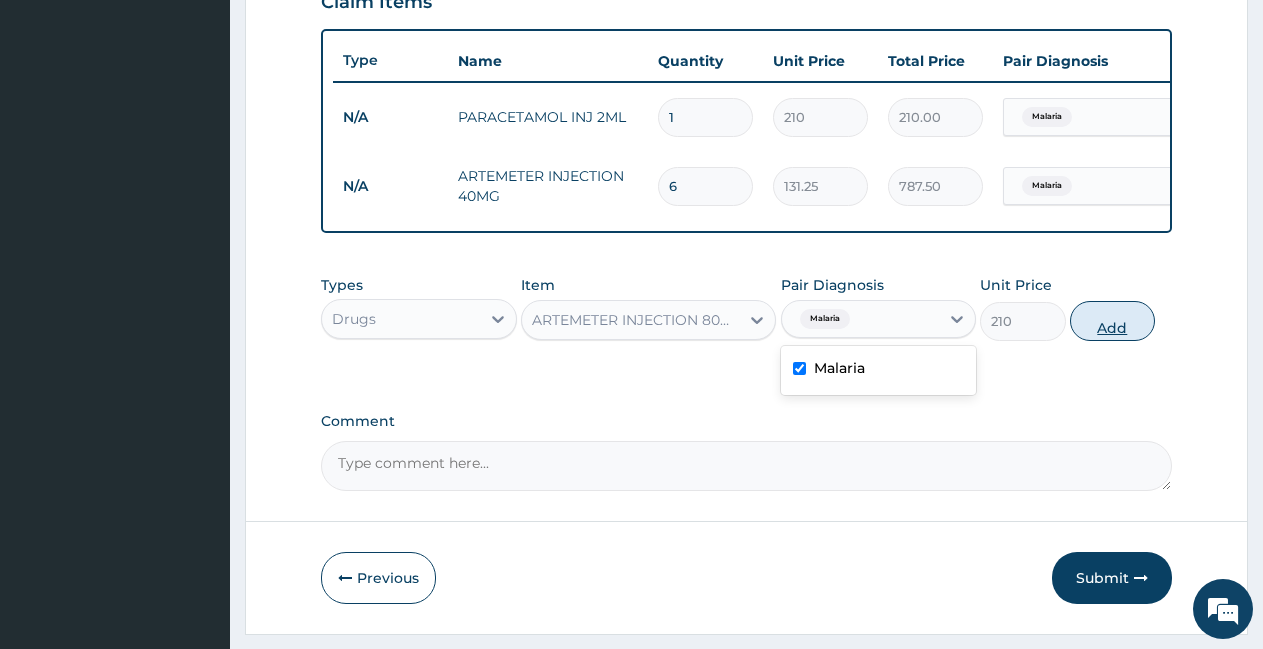 click on "Add" at bounding box center [1112, 321] 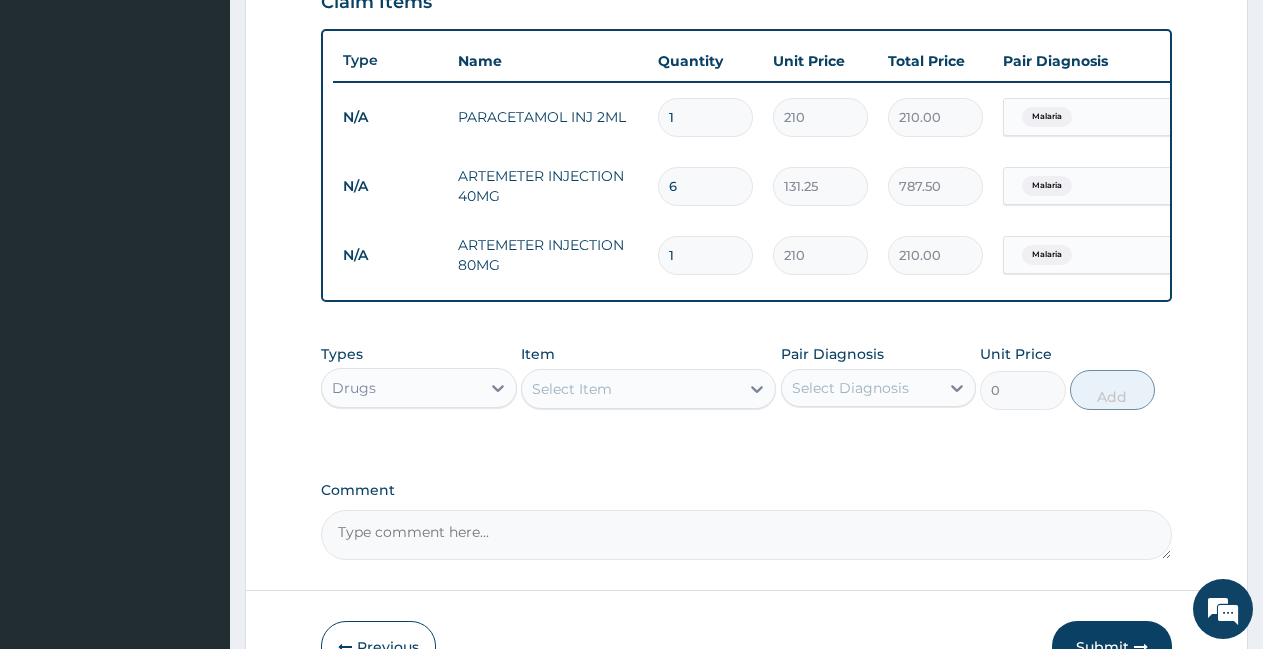 type 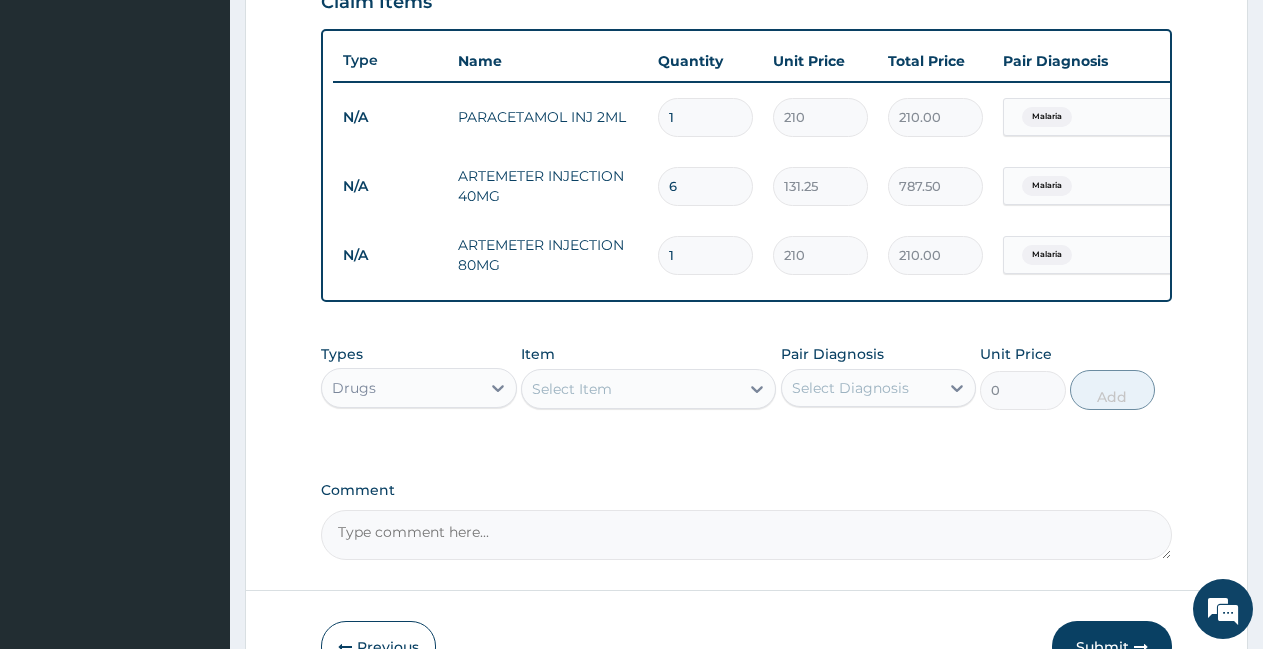 type on "0.00" 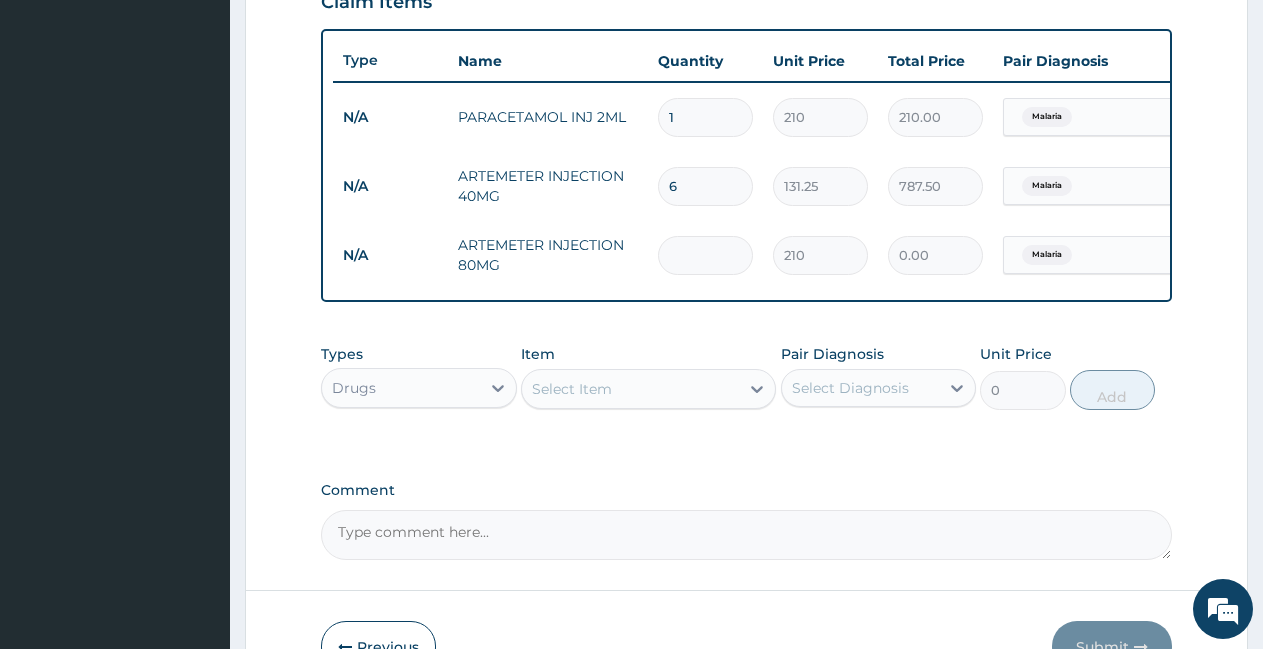 type on "6" 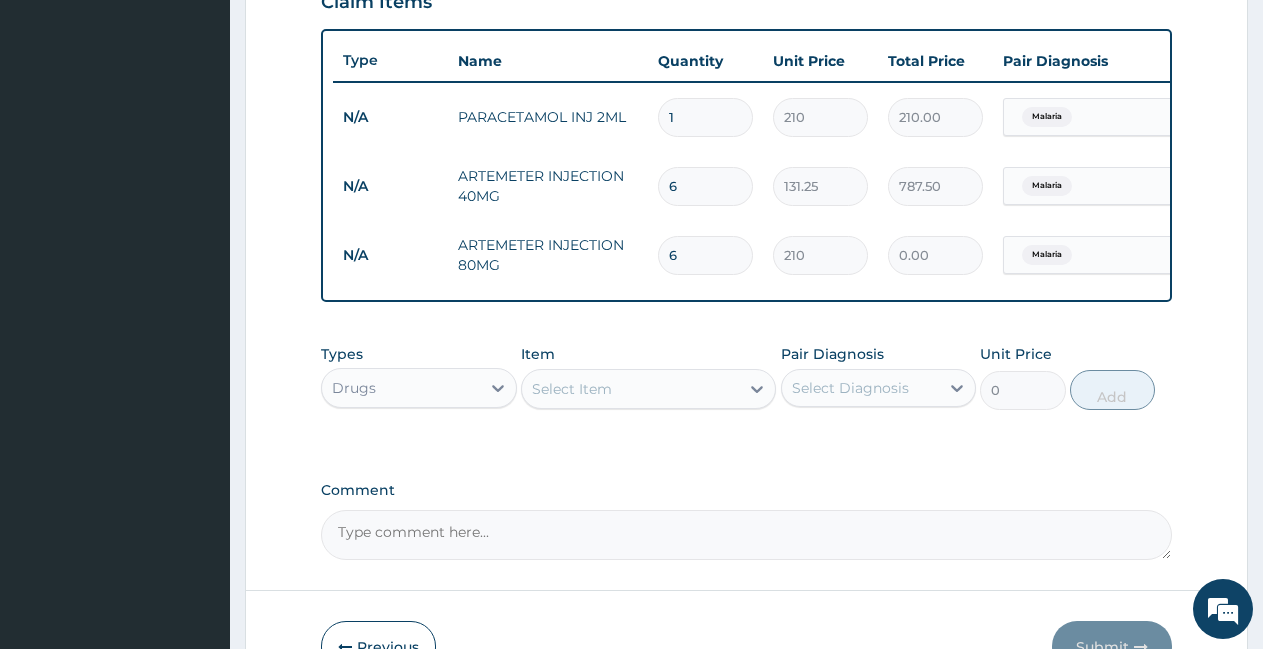type on "1260.00" 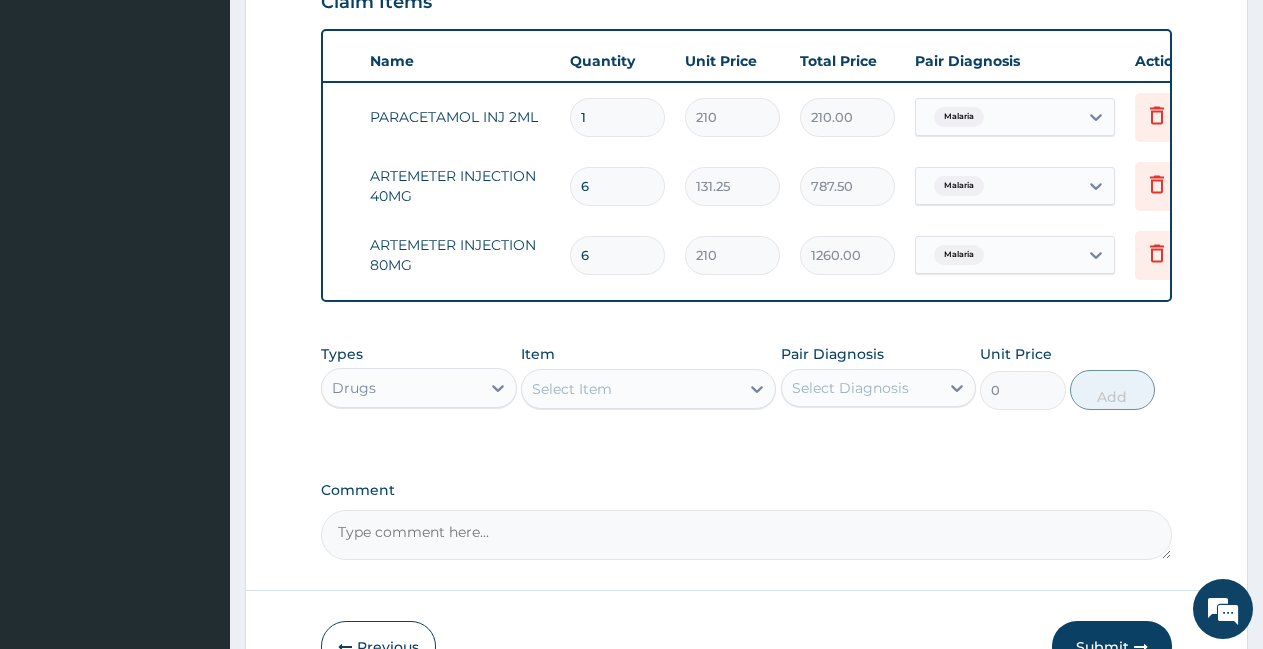 scroll, scrollTop: 0, scrollLeft: 131, axis: horizontal 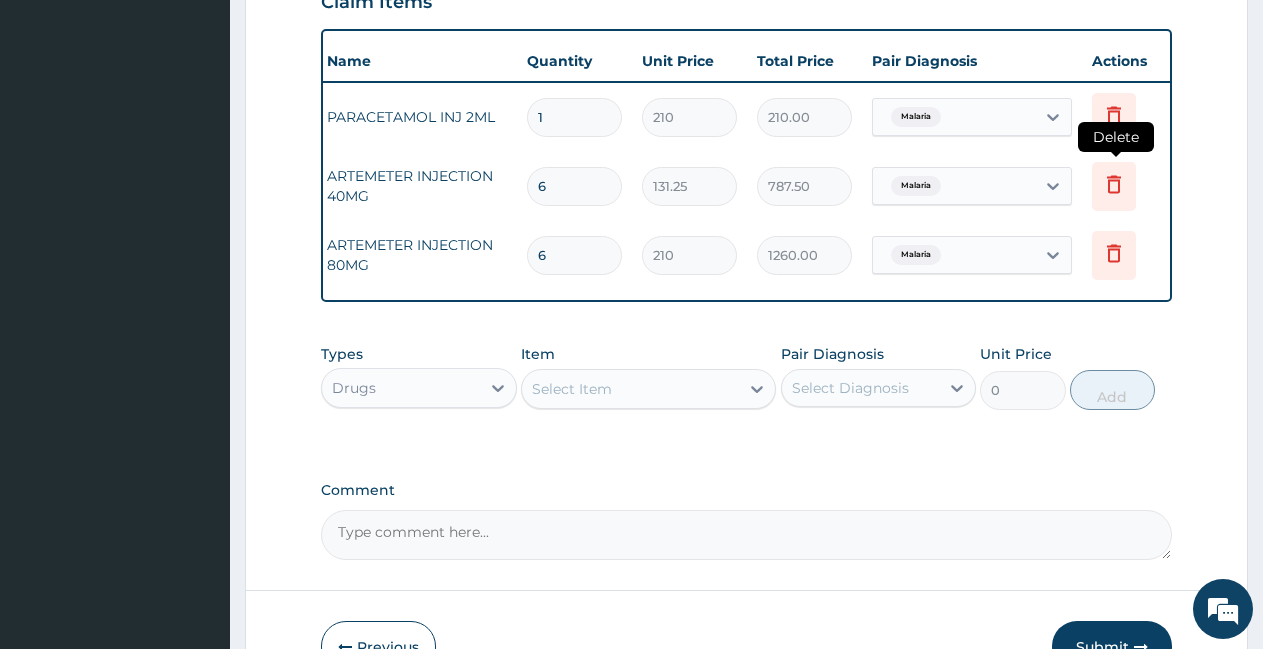 type on "6" 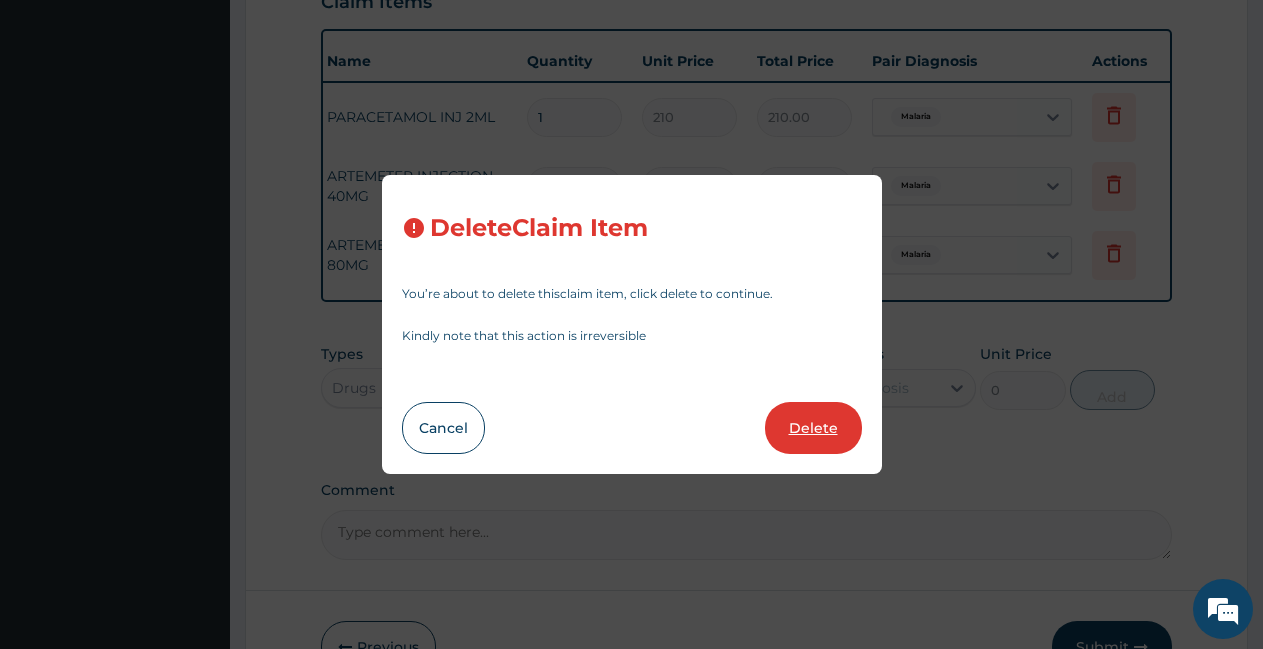 click on "Delete" at bounding box center [813, 428] 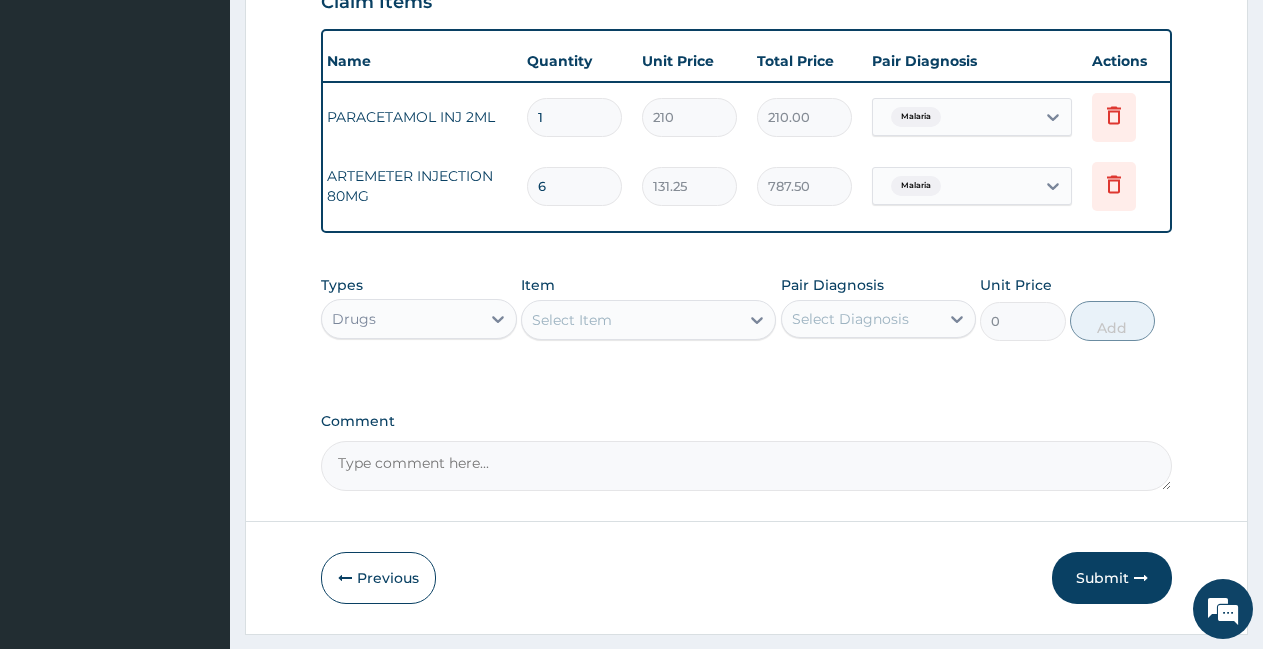 type on "210" 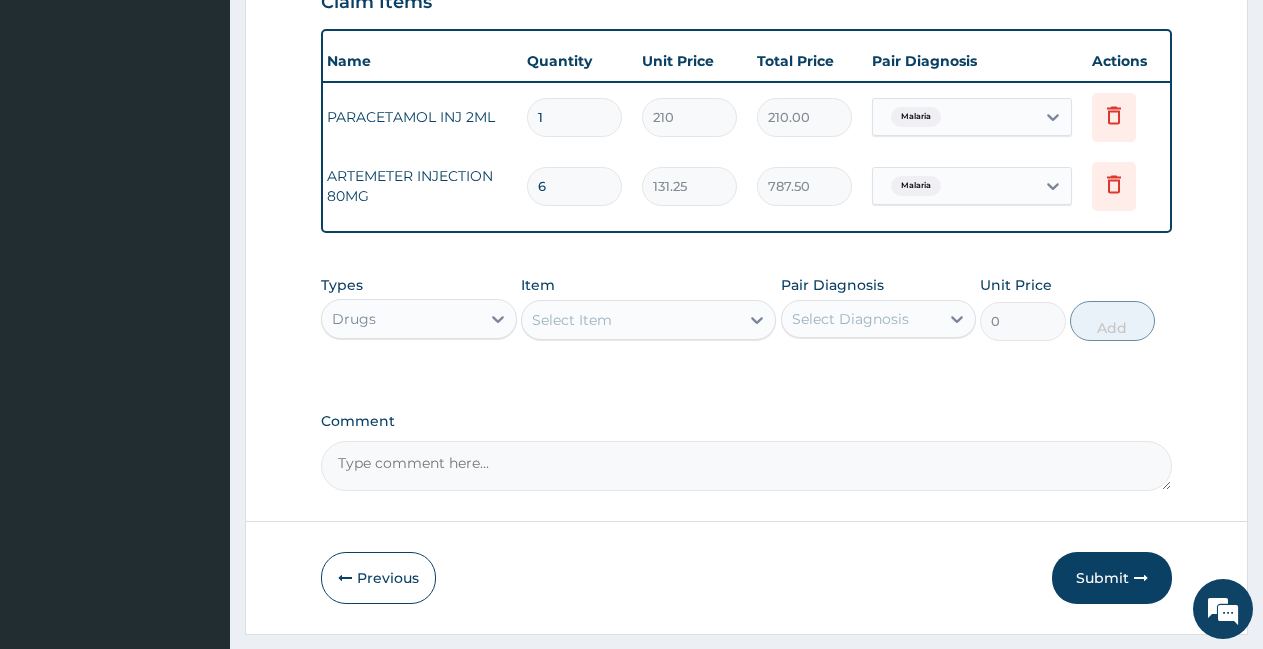 type on "1260.00" 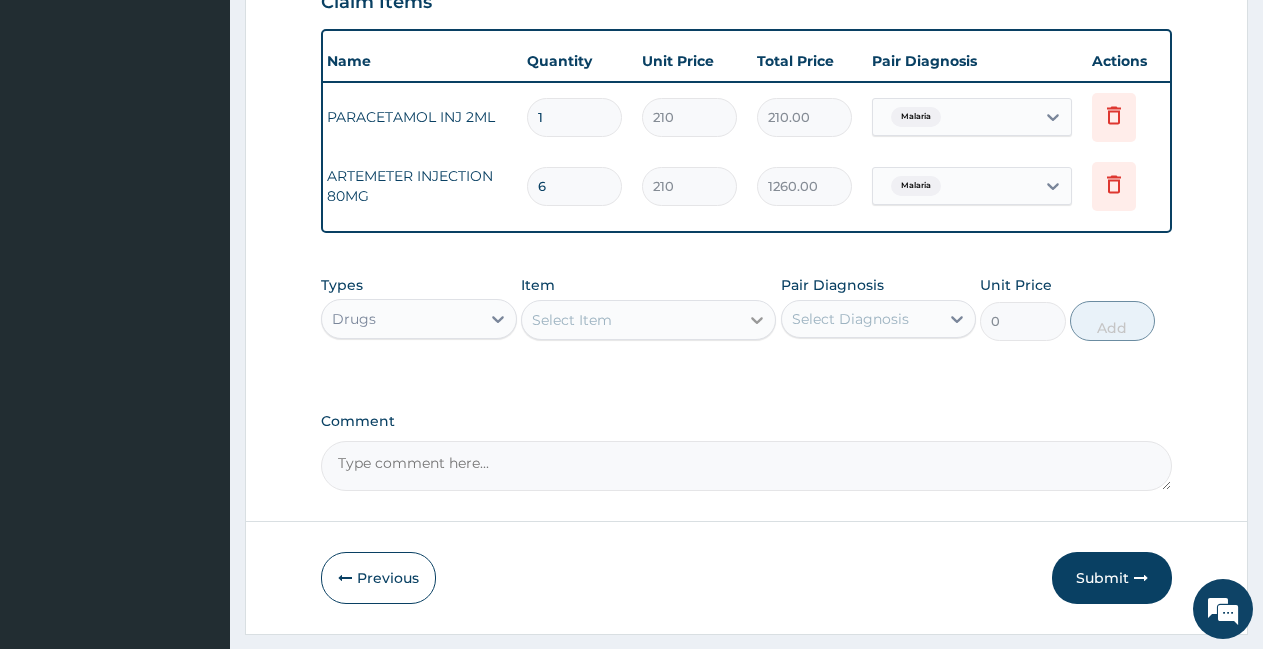 click 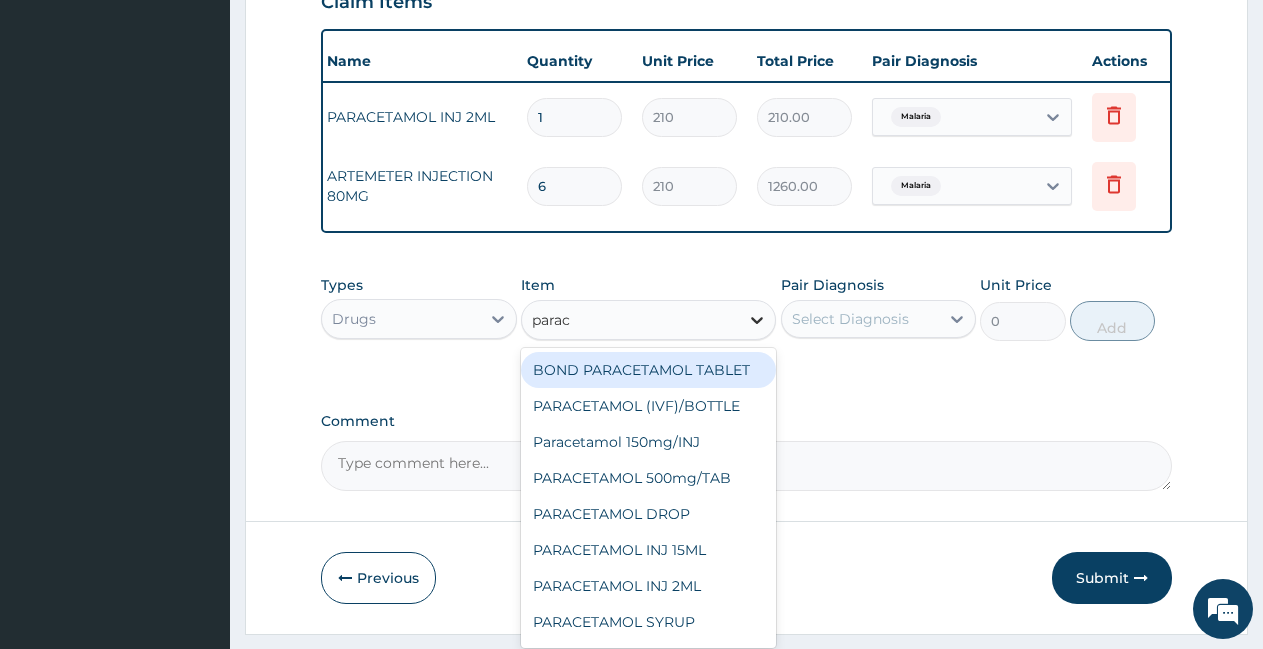 type on "parace" 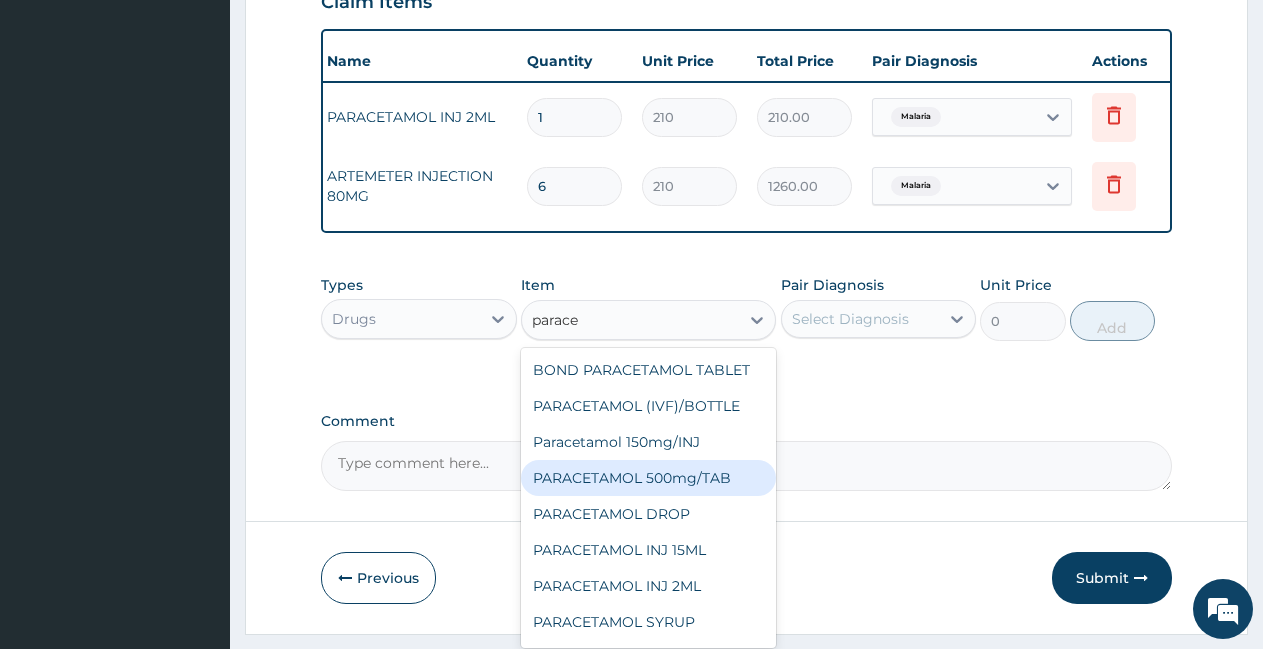 click on "PARACETAMOL 500mg/TAB" at bounding box center (648, 478) 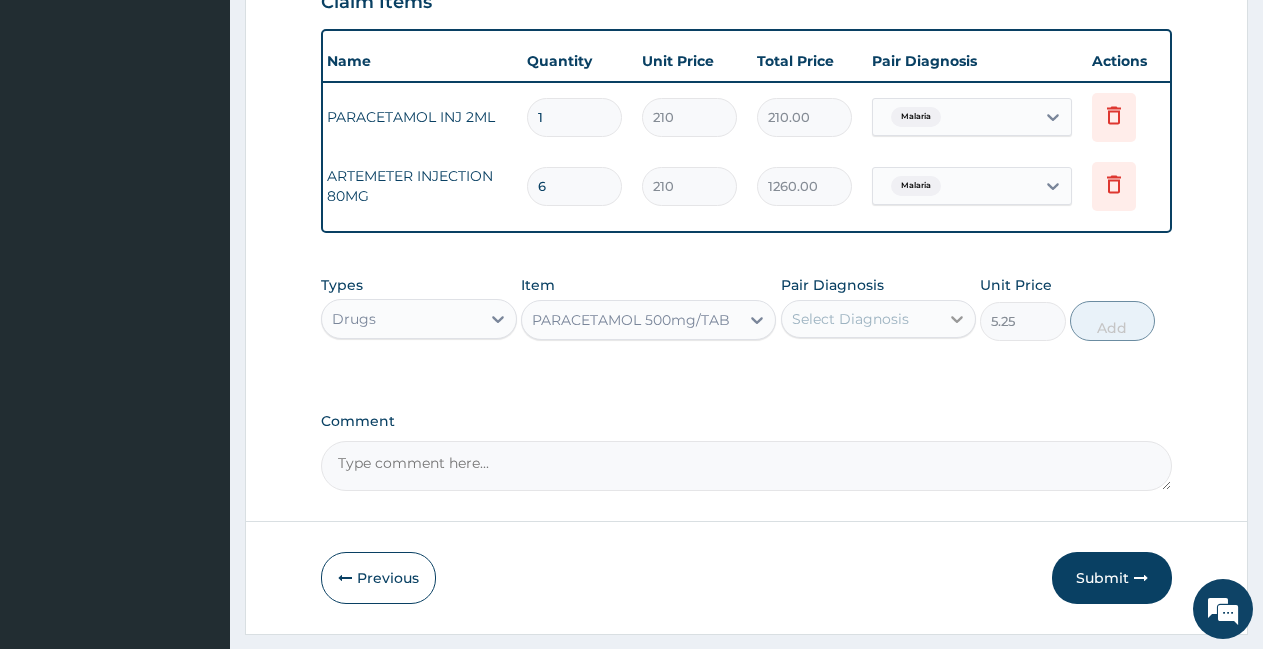 click 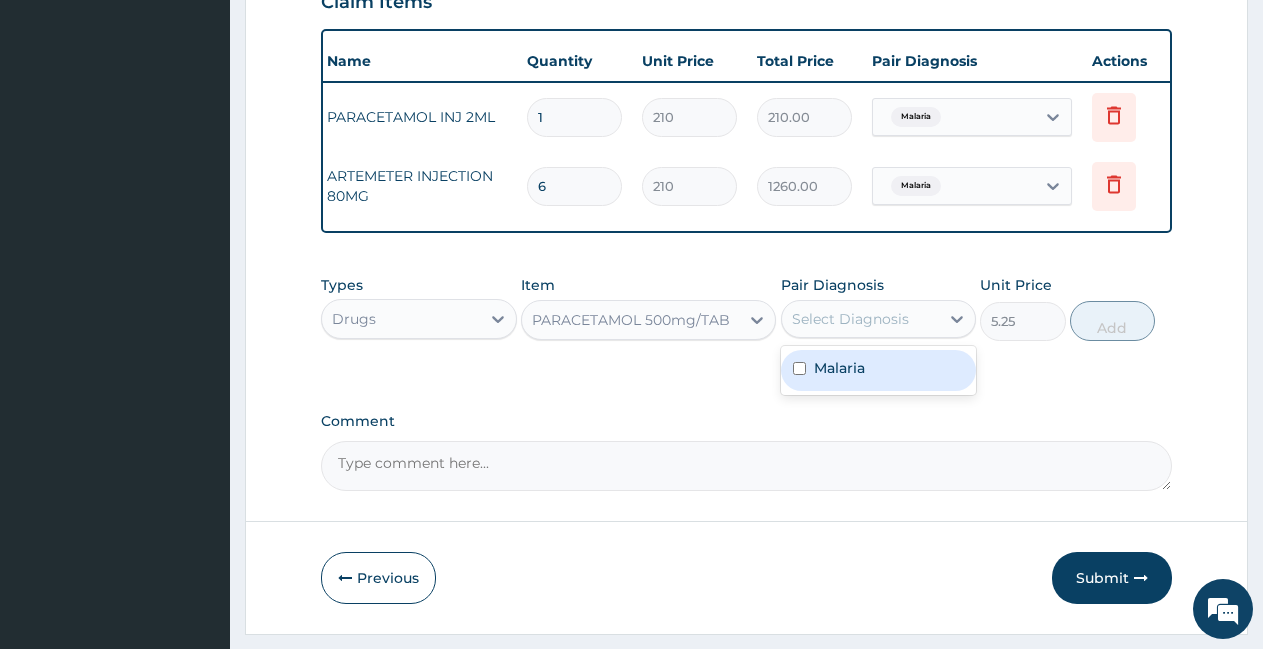 click on "Malaria" at bounding box center [879, 370] 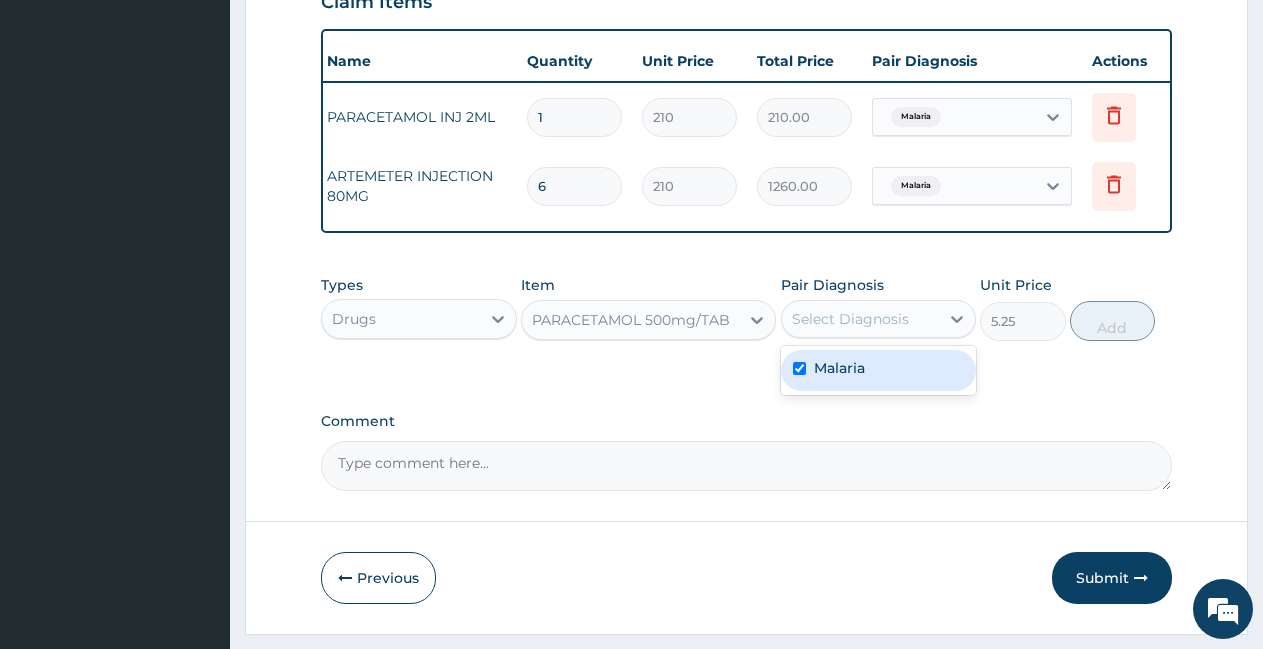 checkbox on "true" 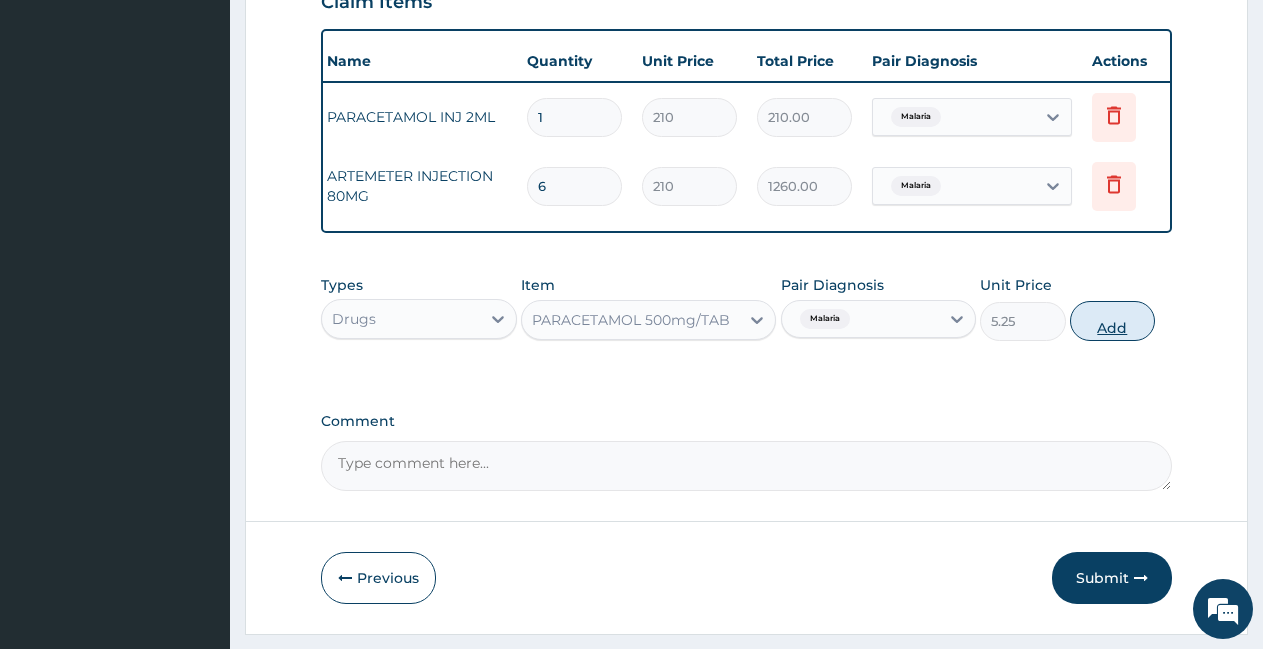 click on "Add" at bounding box center [1112, 321] 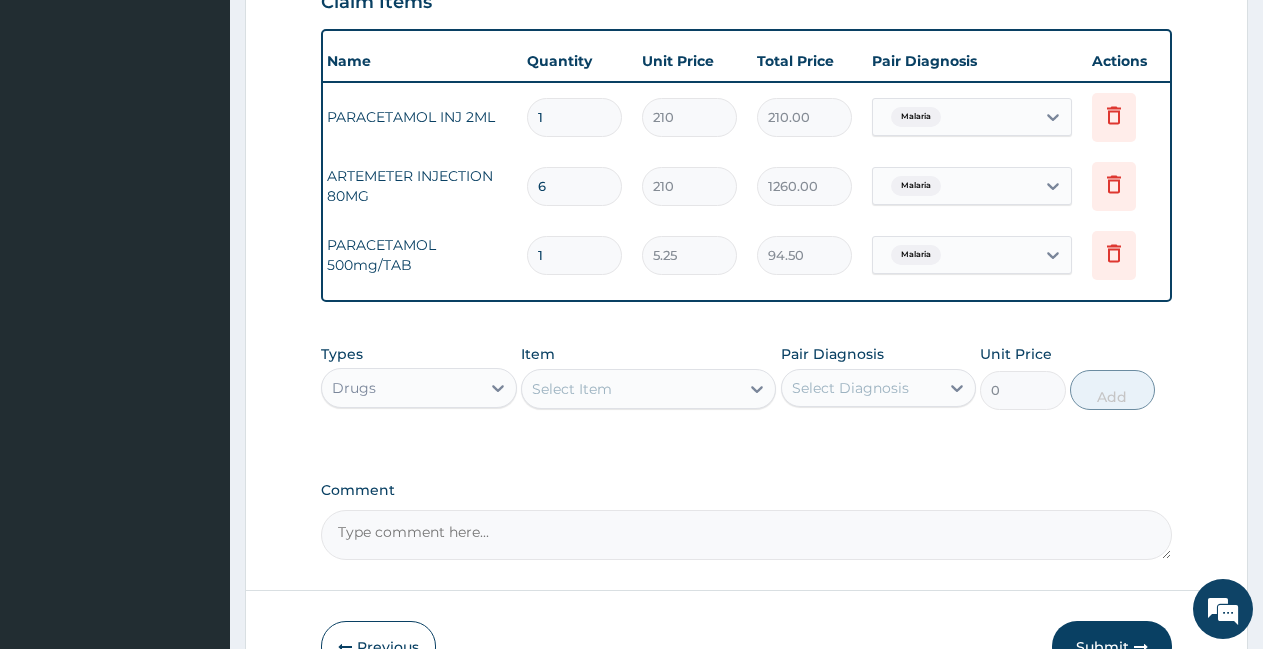 type on "18" 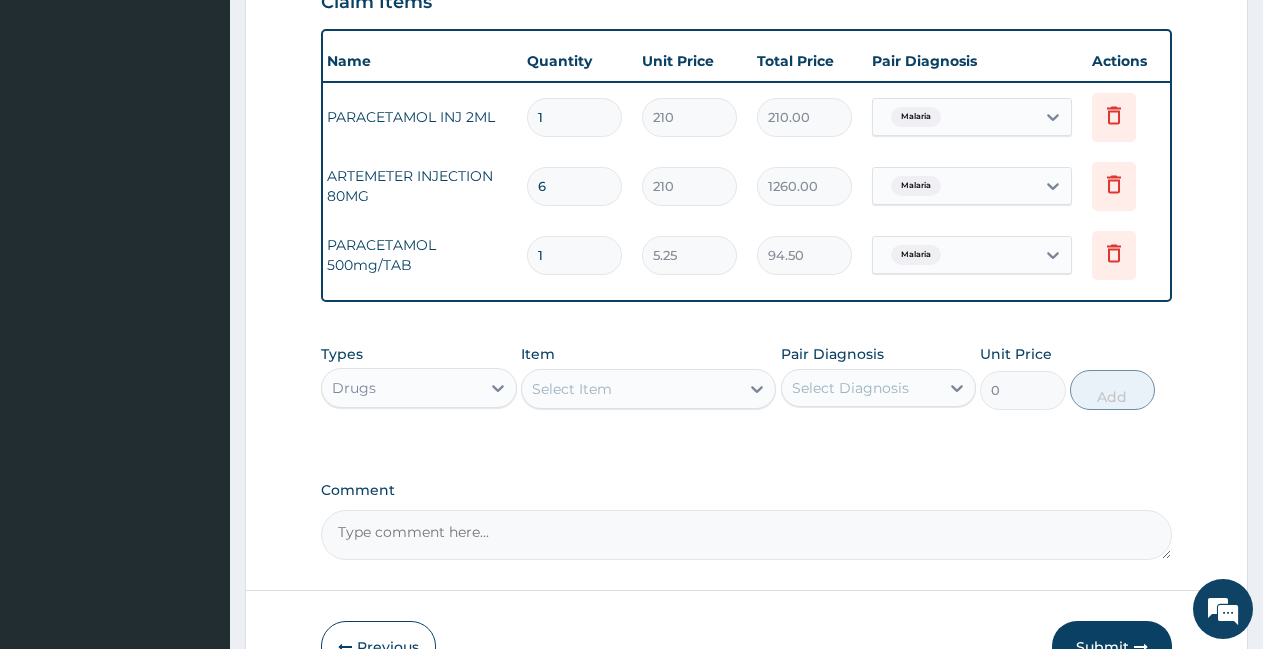 type on "94.50" 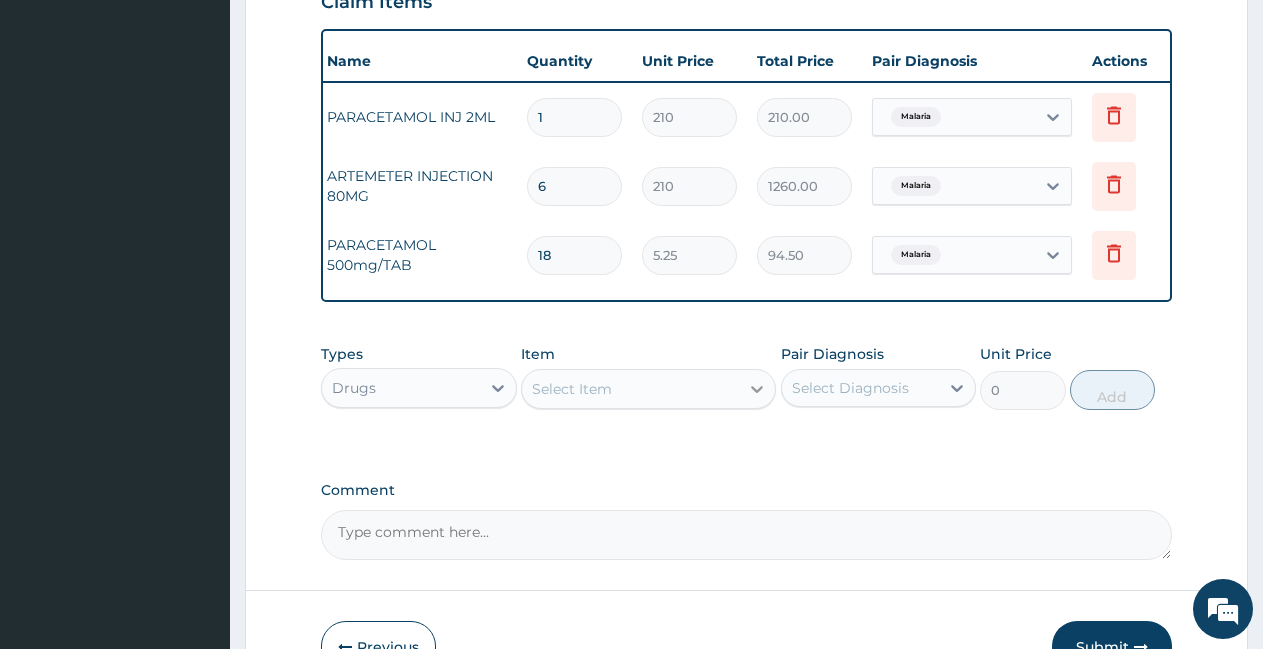 type on "18" 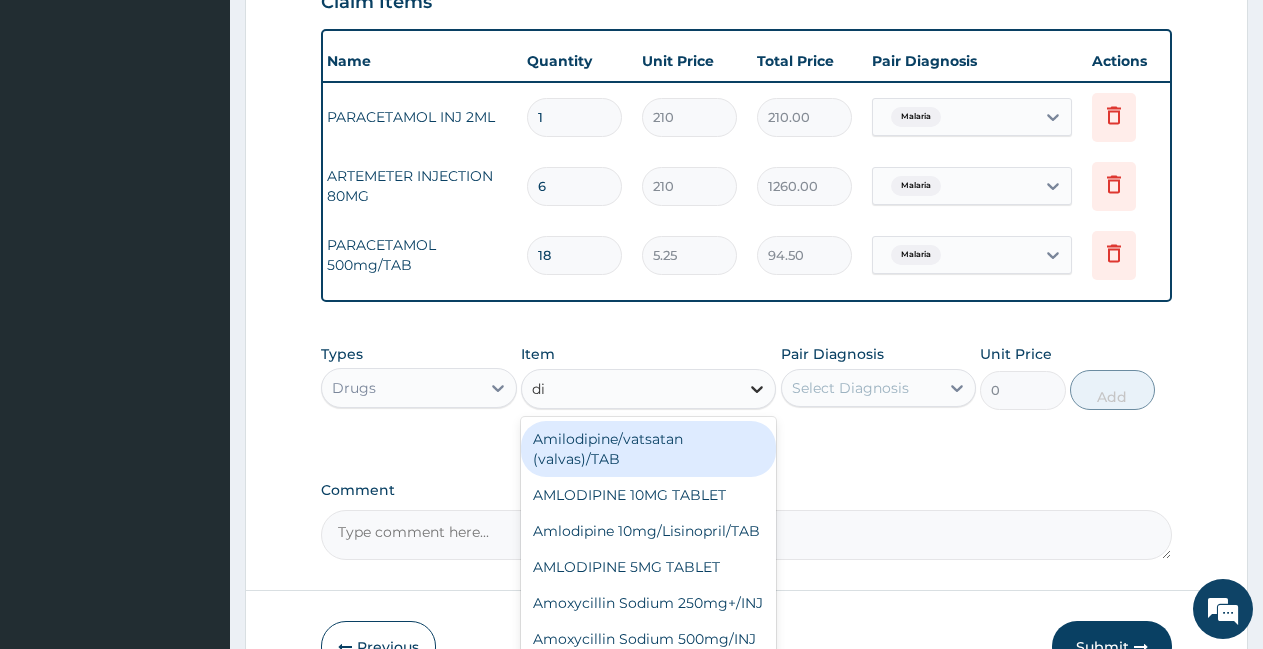 type on "d" 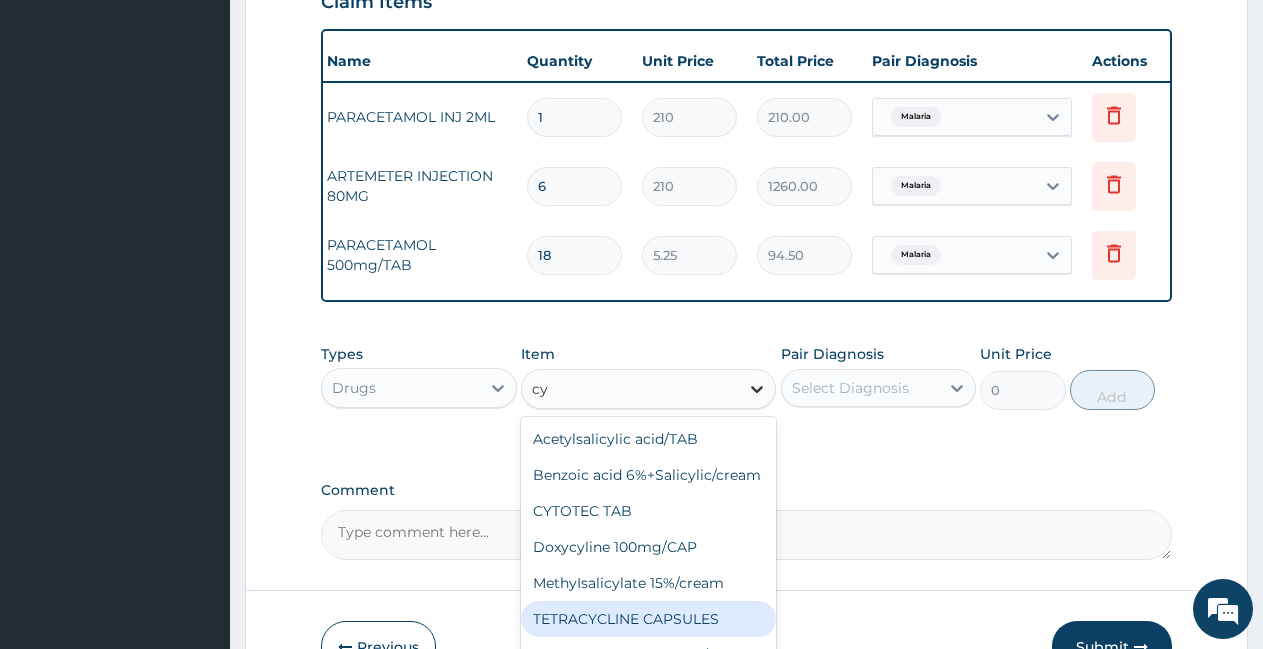 type on "c" 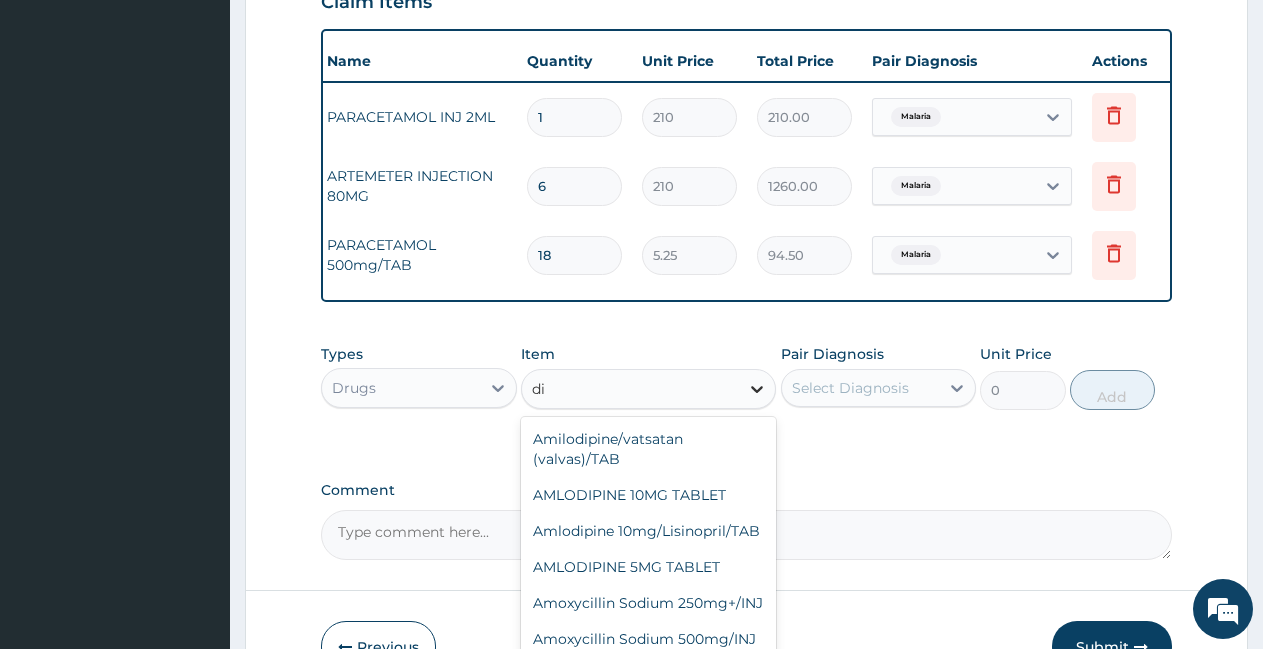 type on "d" 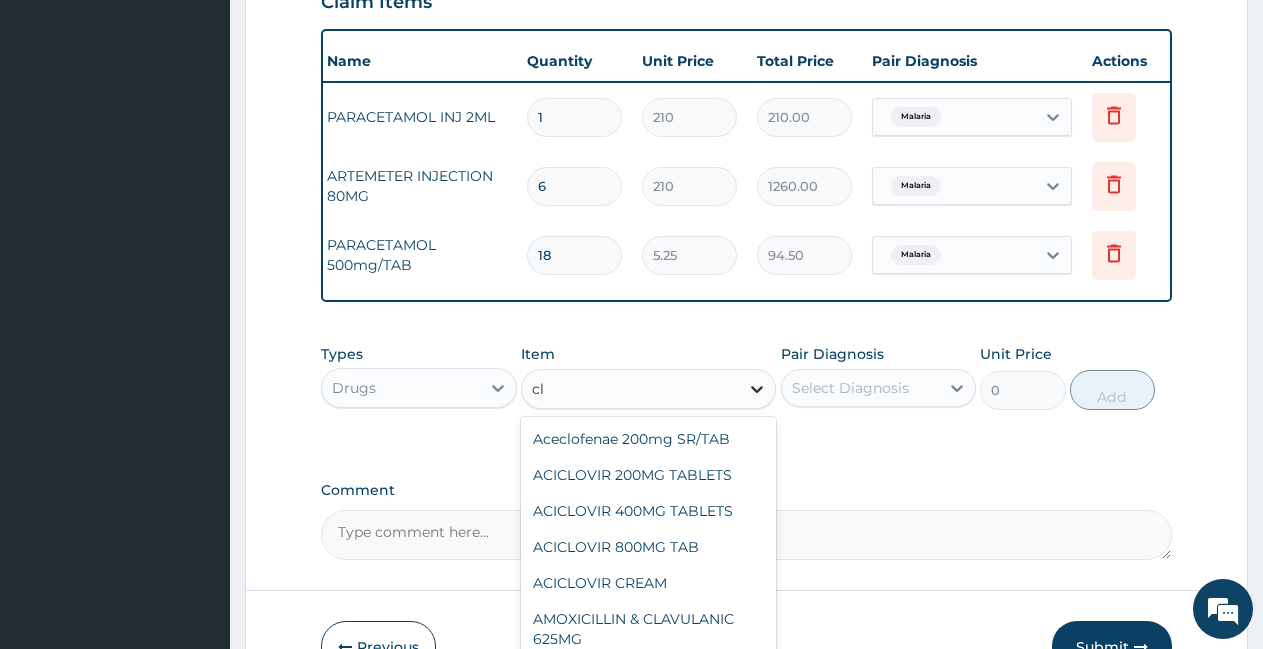 type on "c" 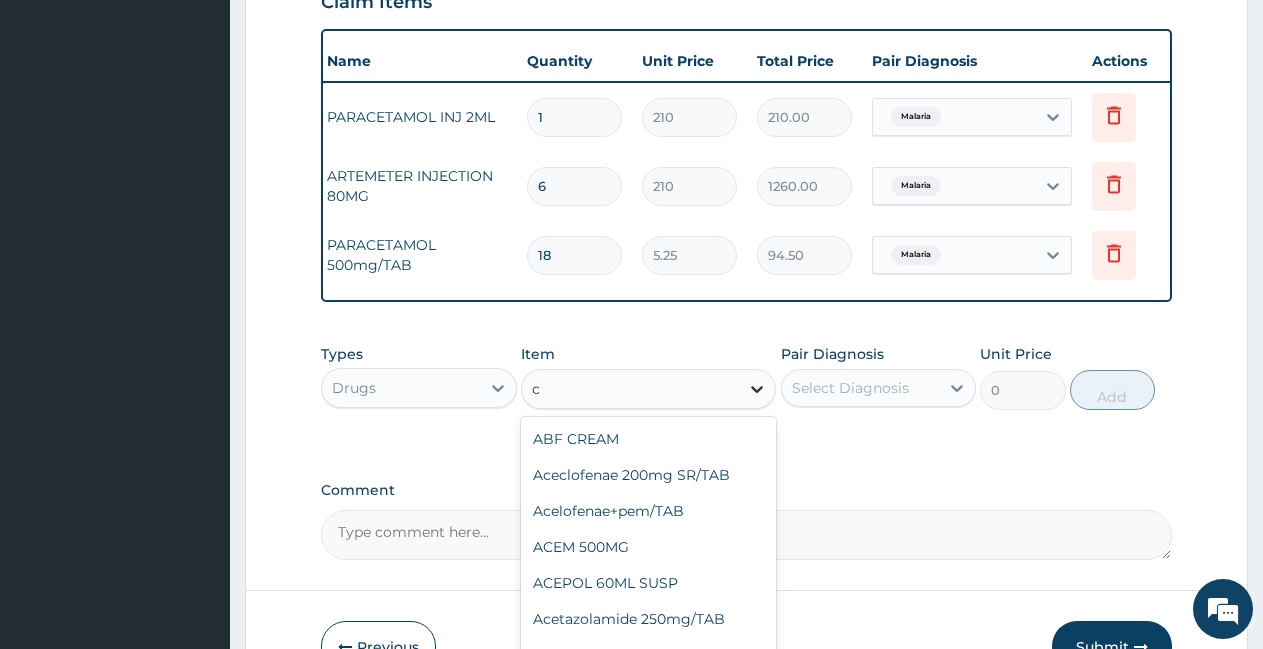 type on "cy" 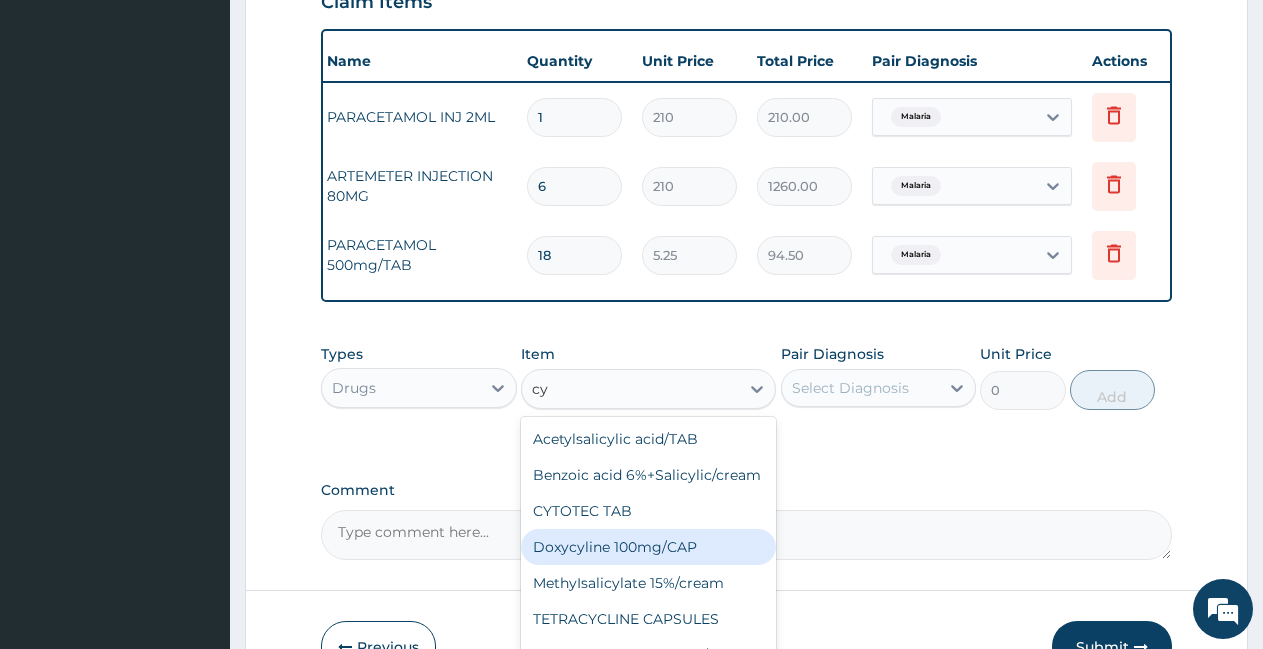 click on "Doxycyline 100mg/CAP" at bounding box center [648, 547] 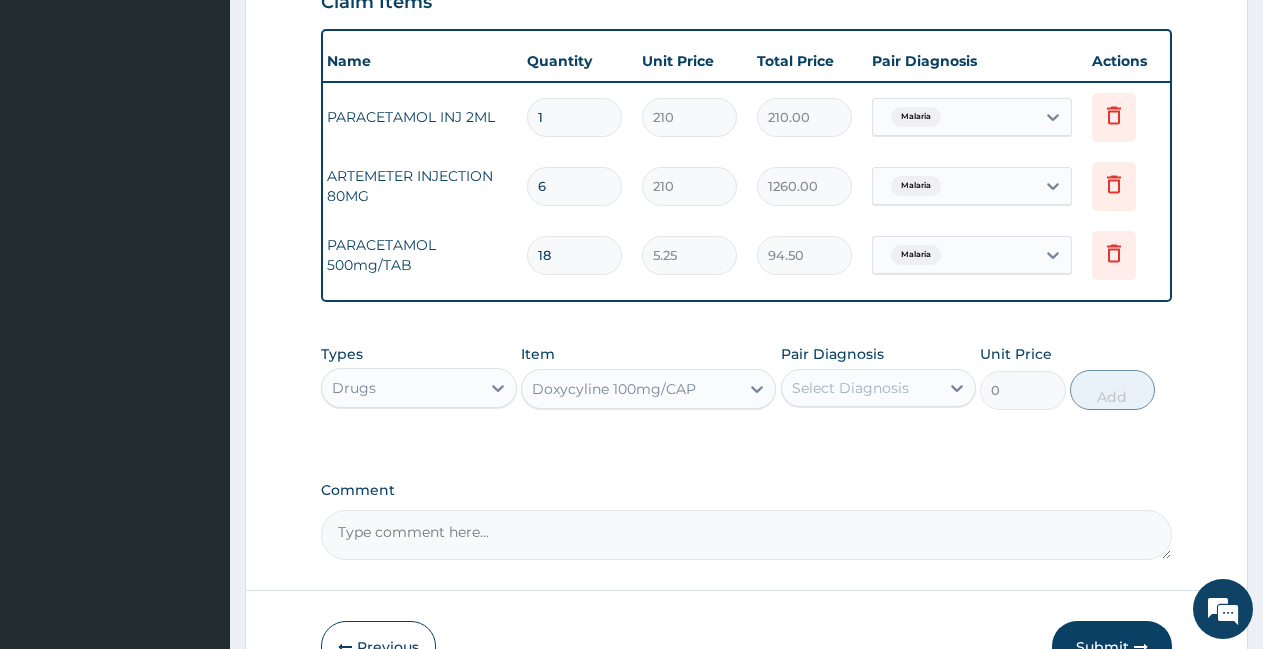 type 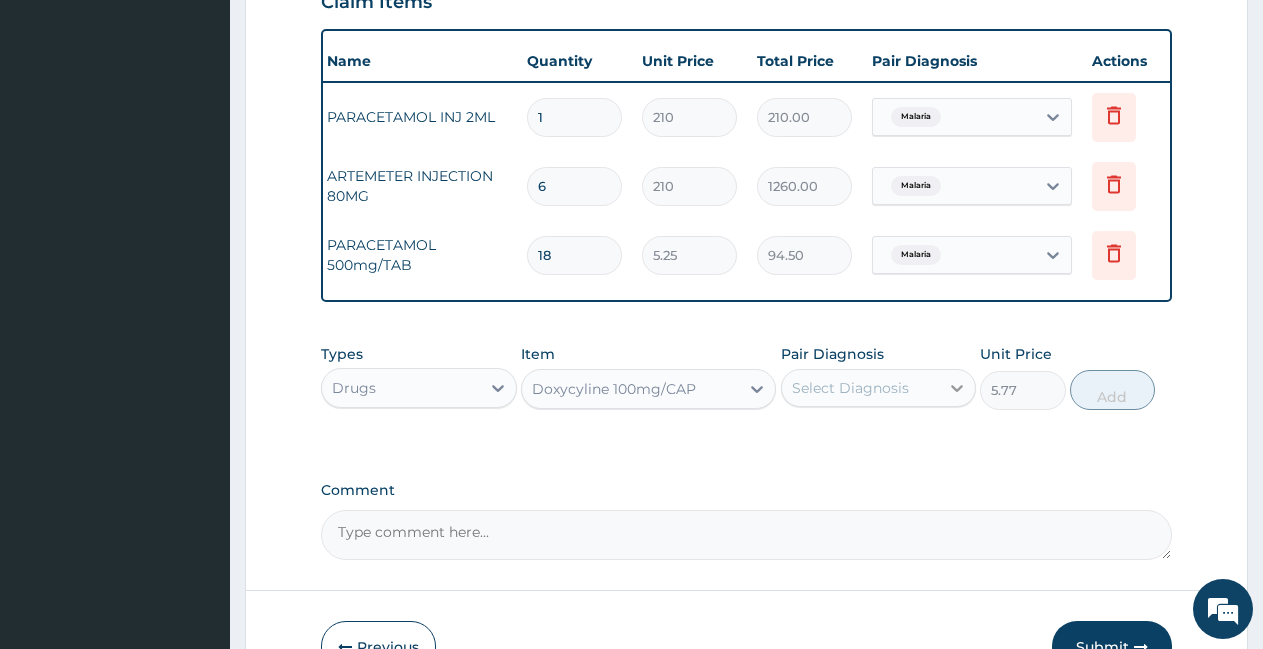 click 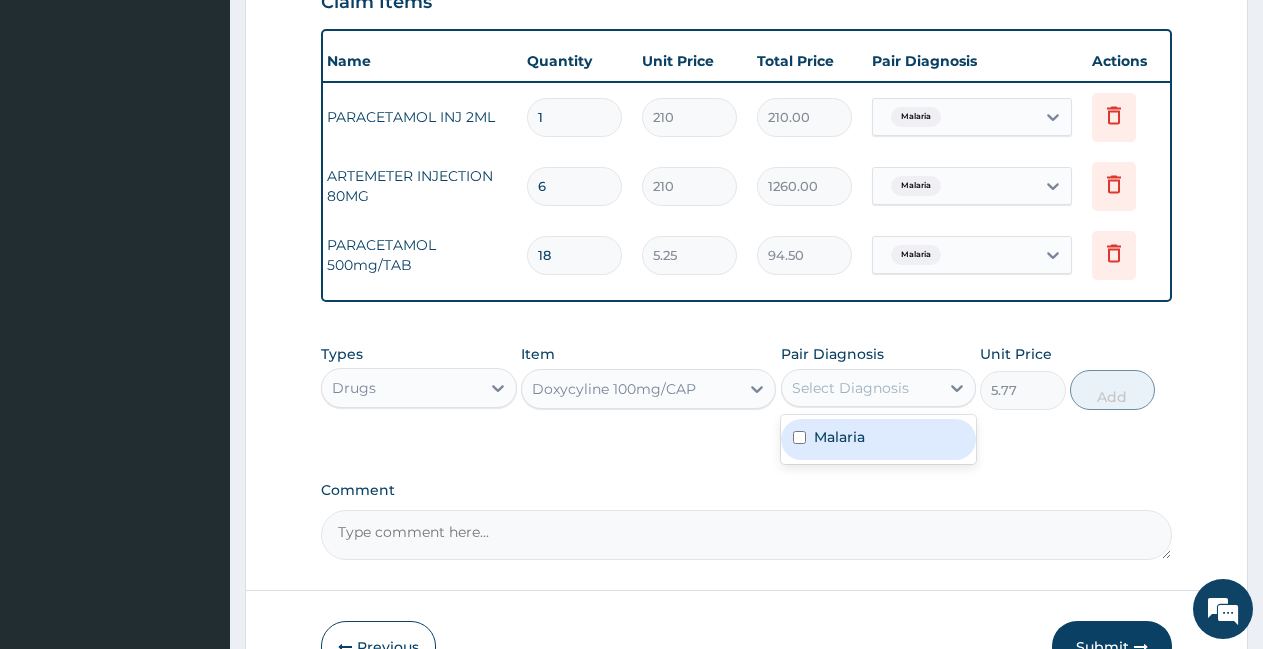 click on "Malaria" at bounding box center [879, 439] 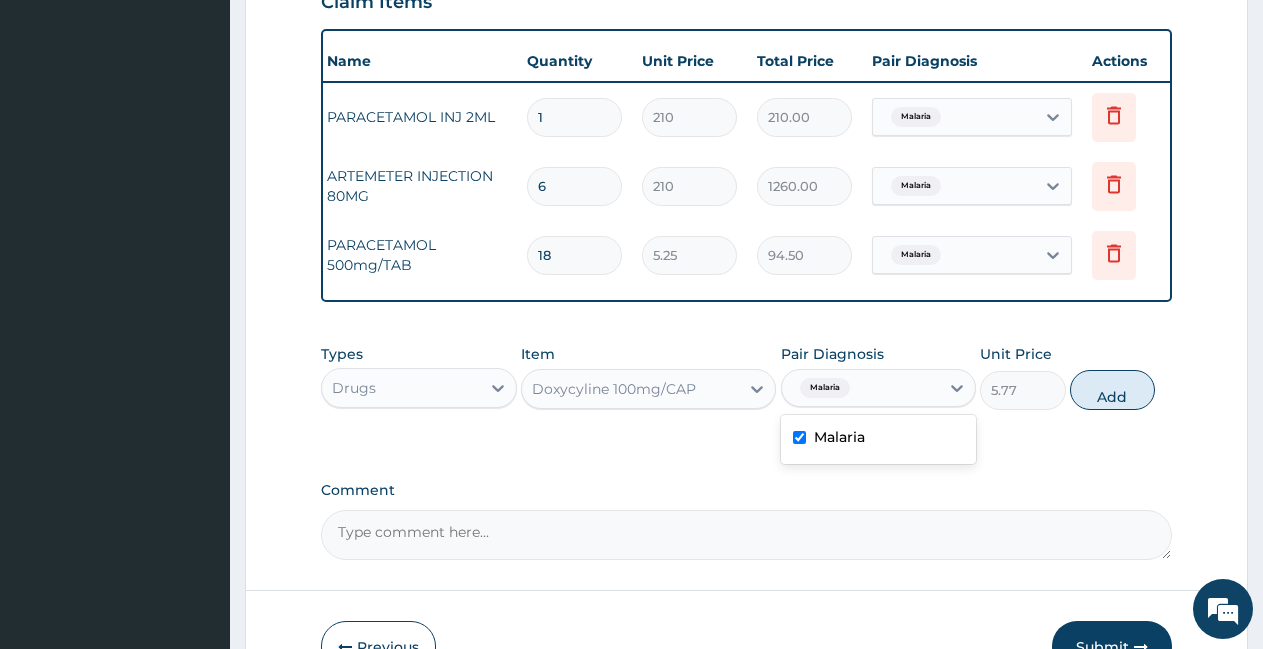 checkbox on "true" 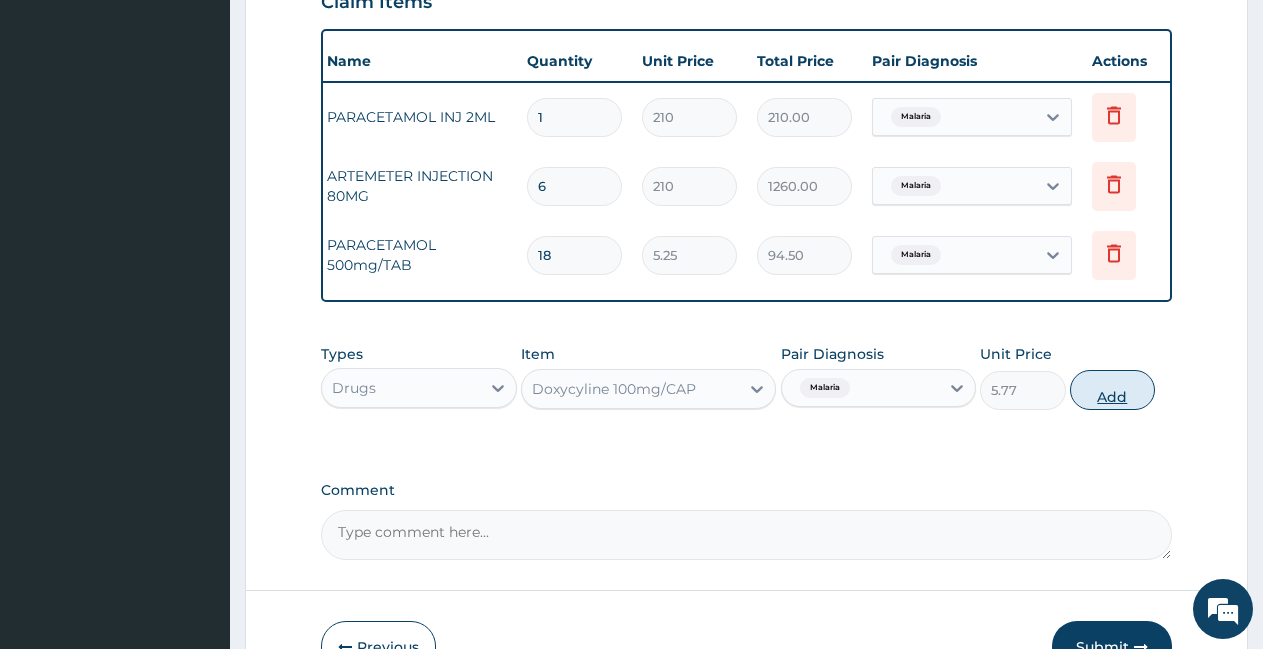 click on "Add" at bounding box center (1112, 390) 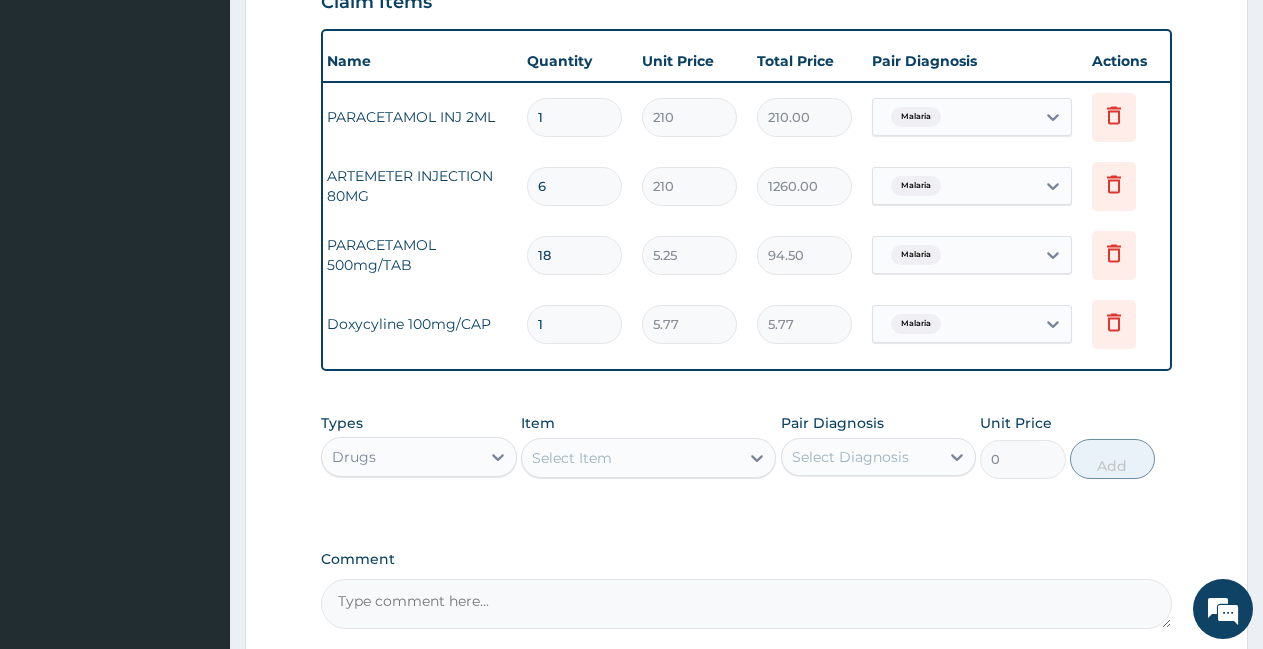 click on "1" at bounding box center (574, 324) 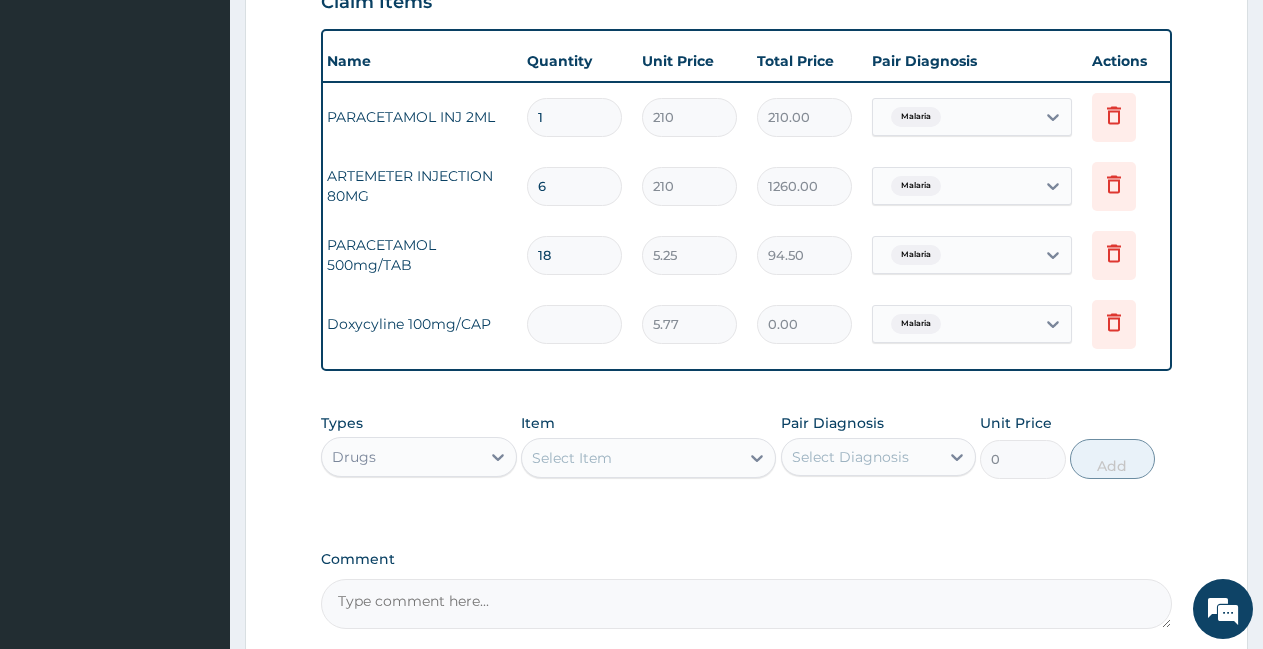 type on "1" 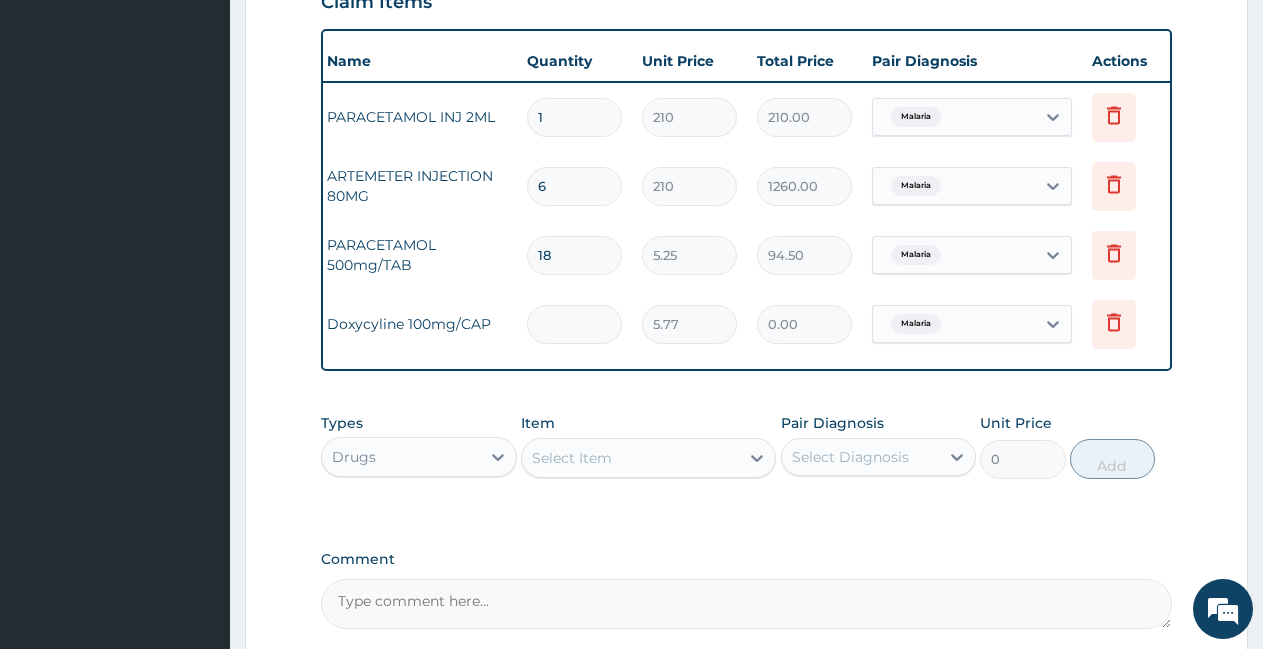 type on "5.77" 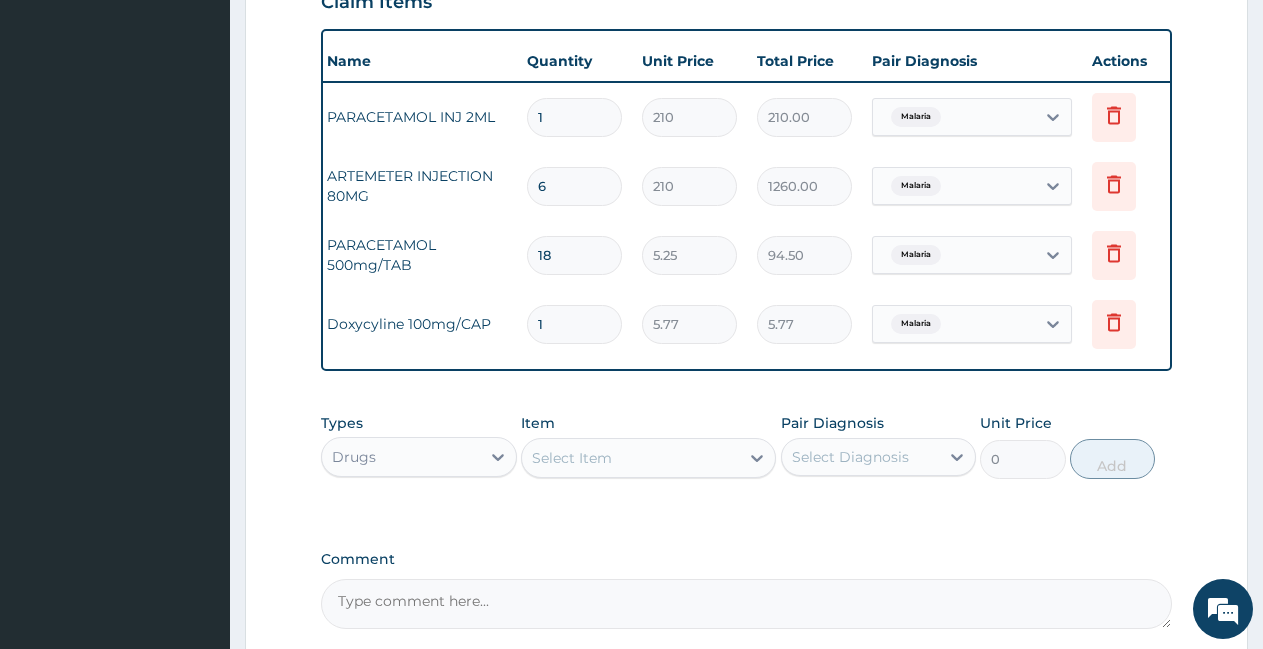 type on "10" 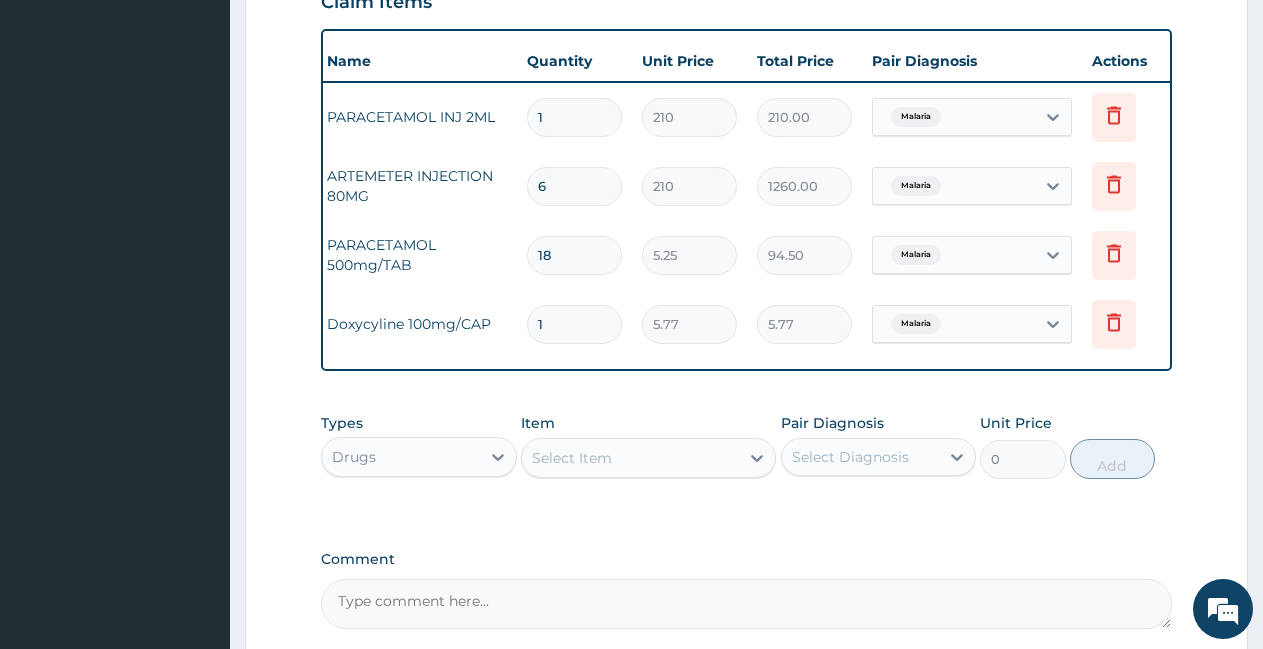 type on "57.70" 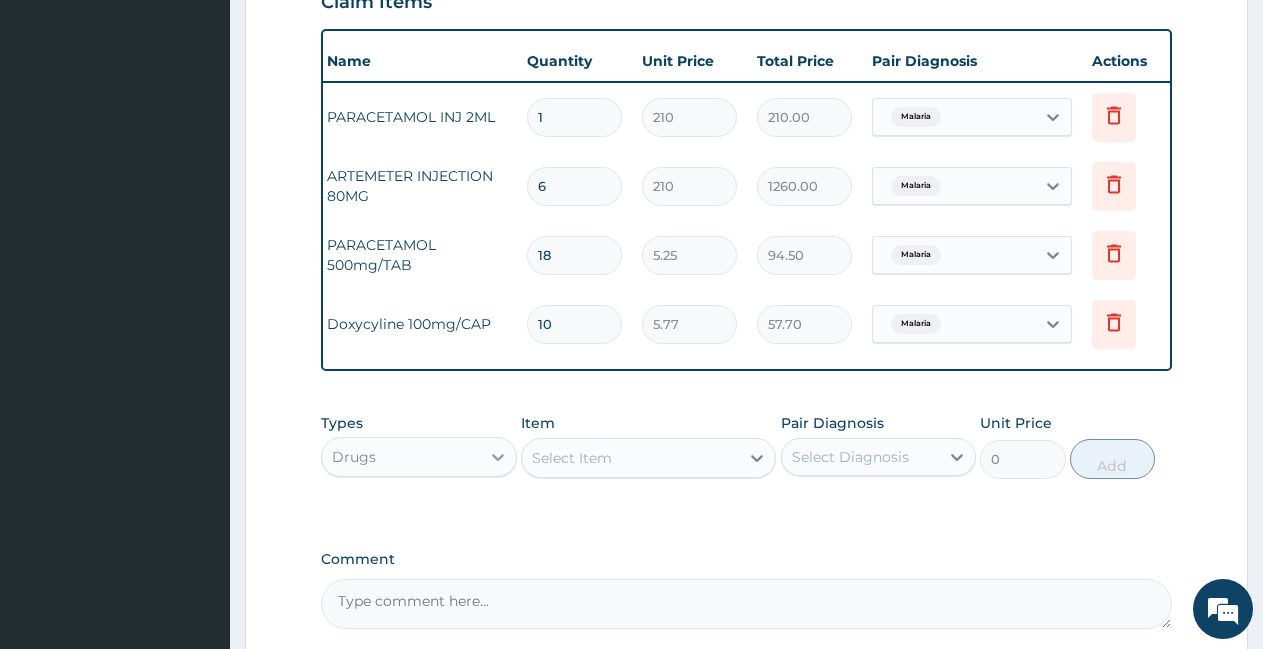 type on "10" 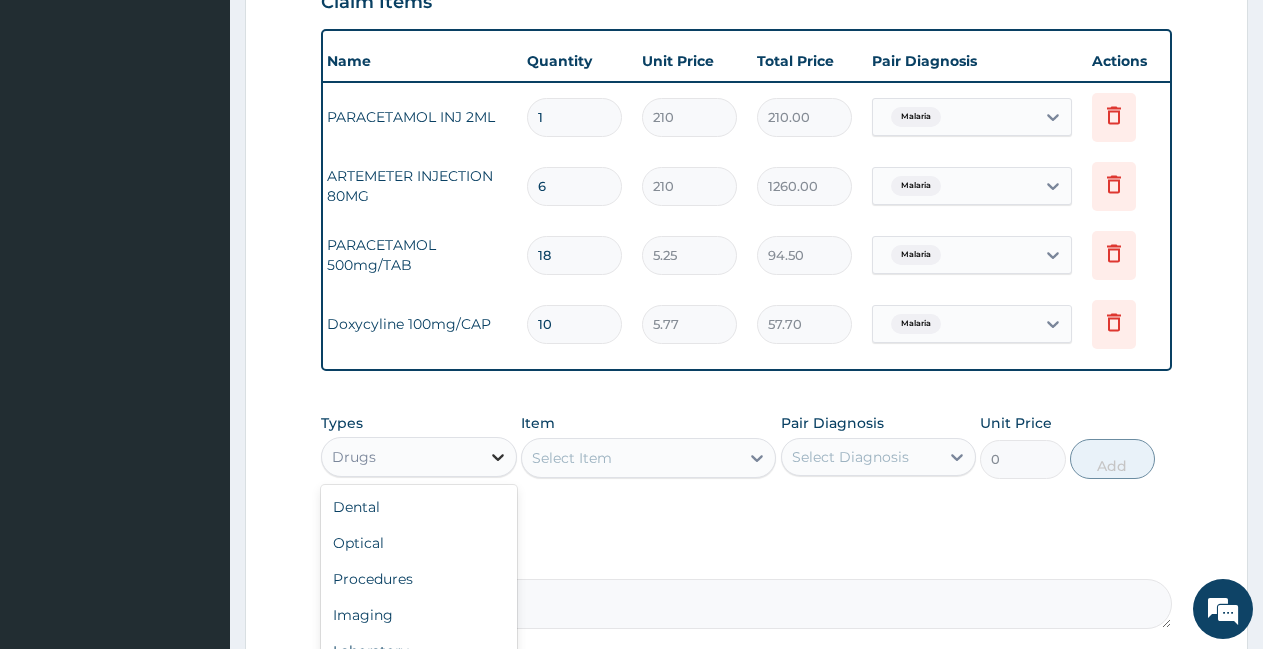 click 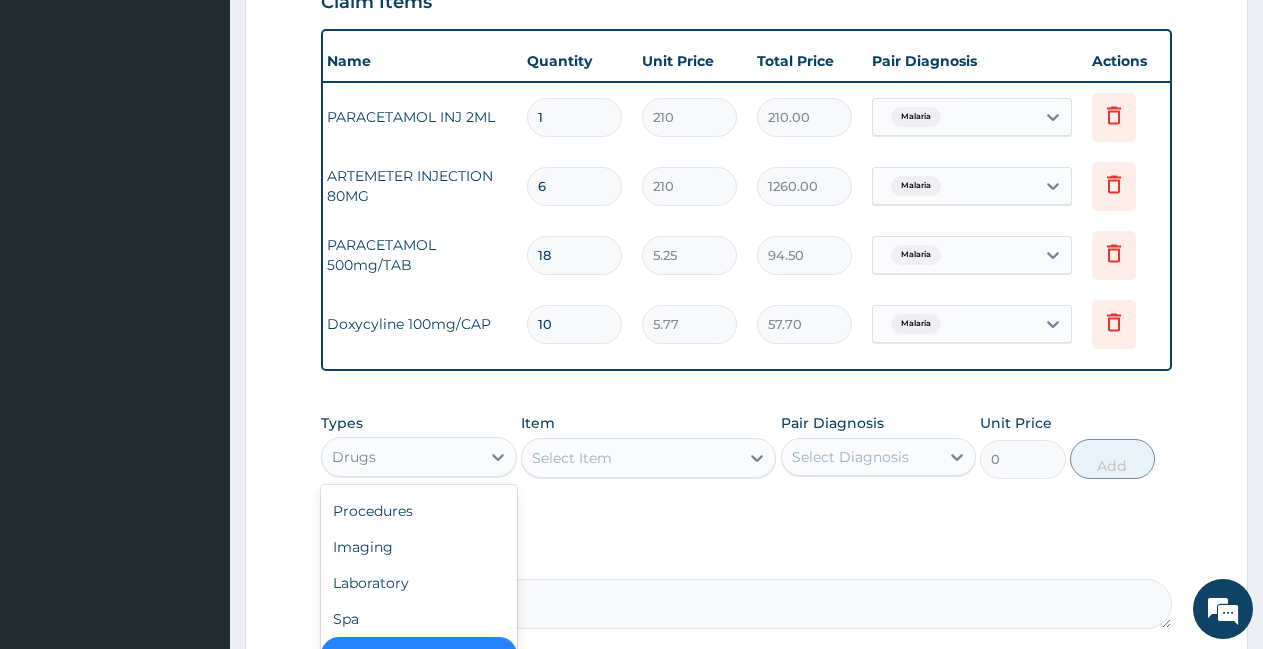 scroll, scrollTop: 0, scrollLeft: 0, axis: both 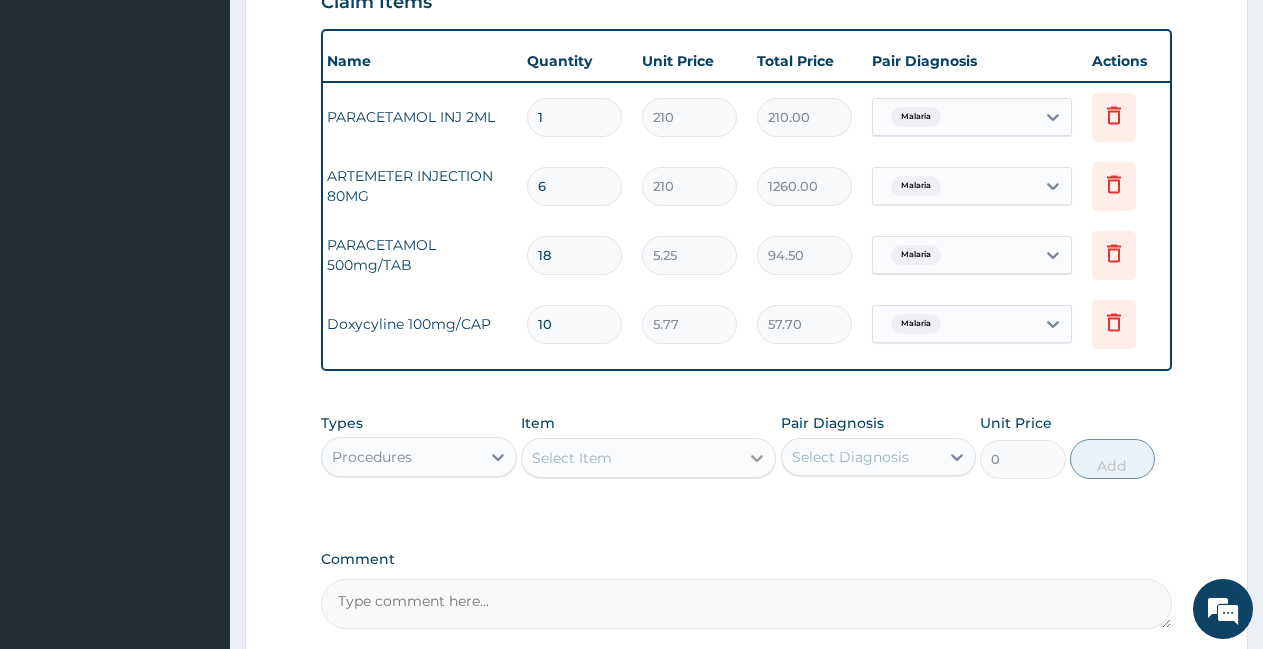 click 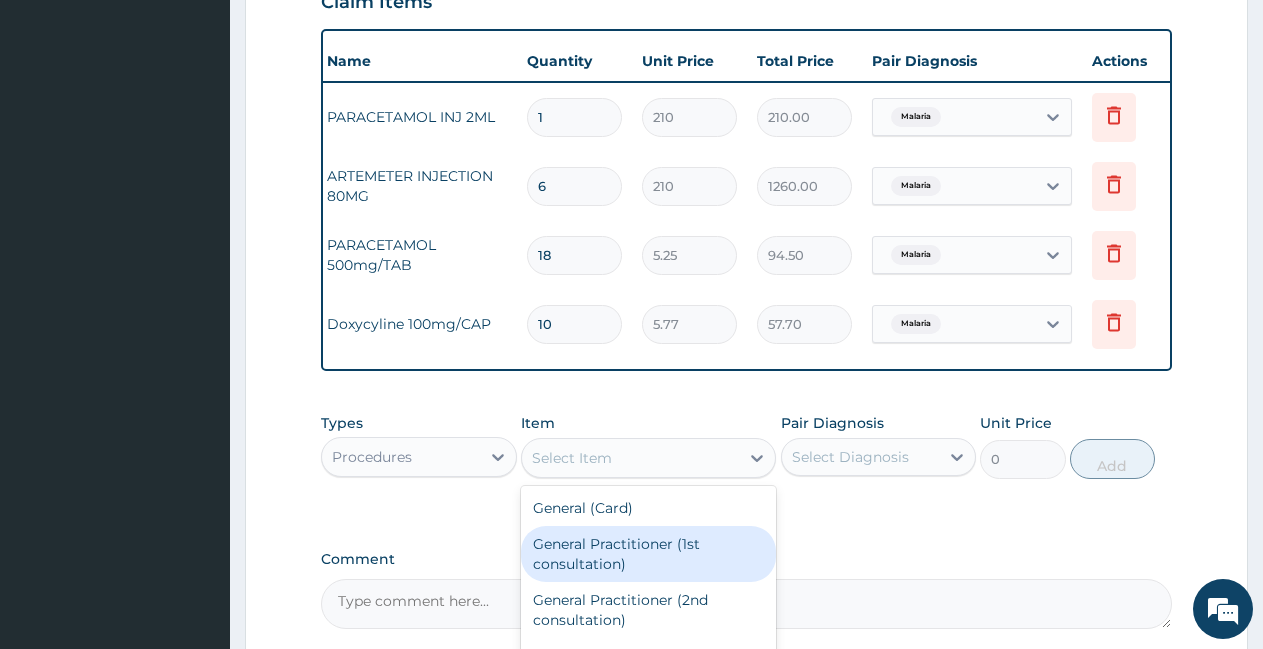 click on "General Practitioner (1st consultation)" at bounding box center [648, 554] 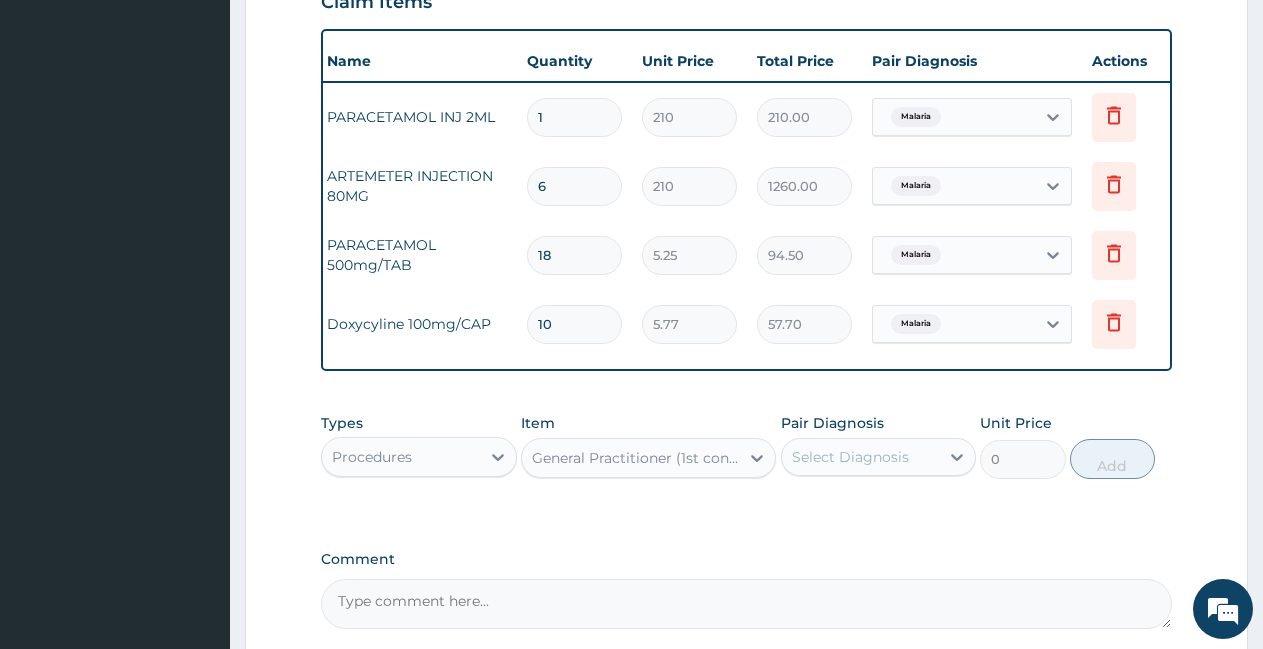 type on "1500" 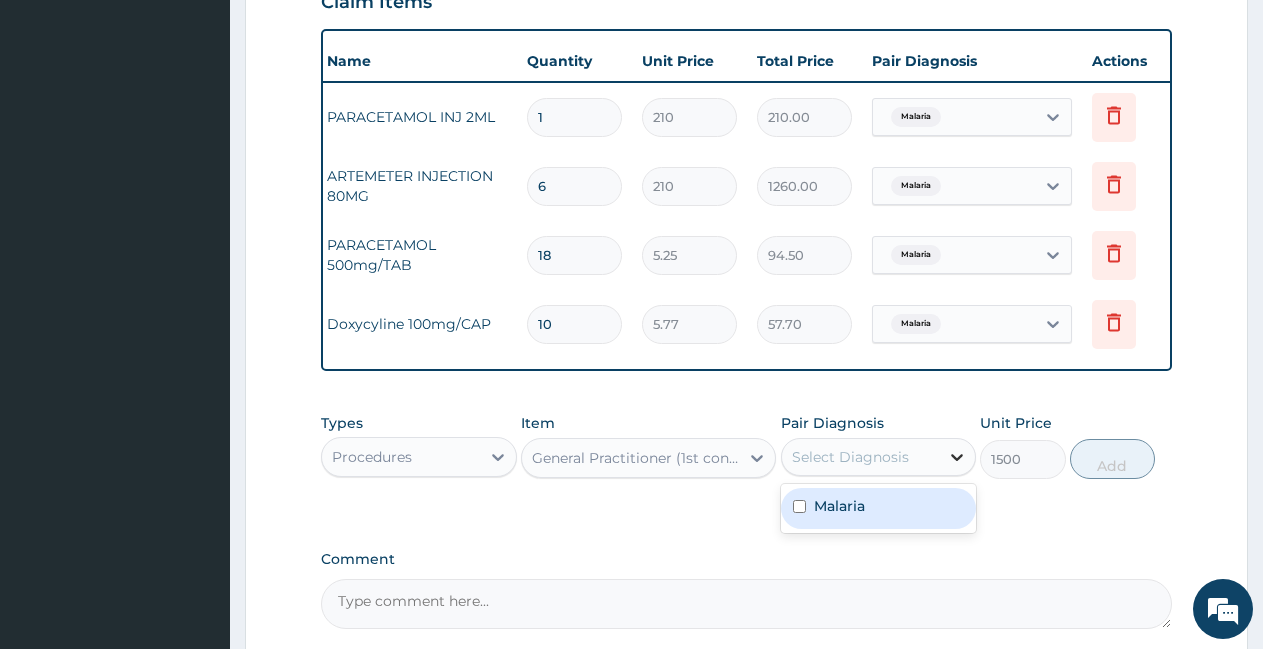 click 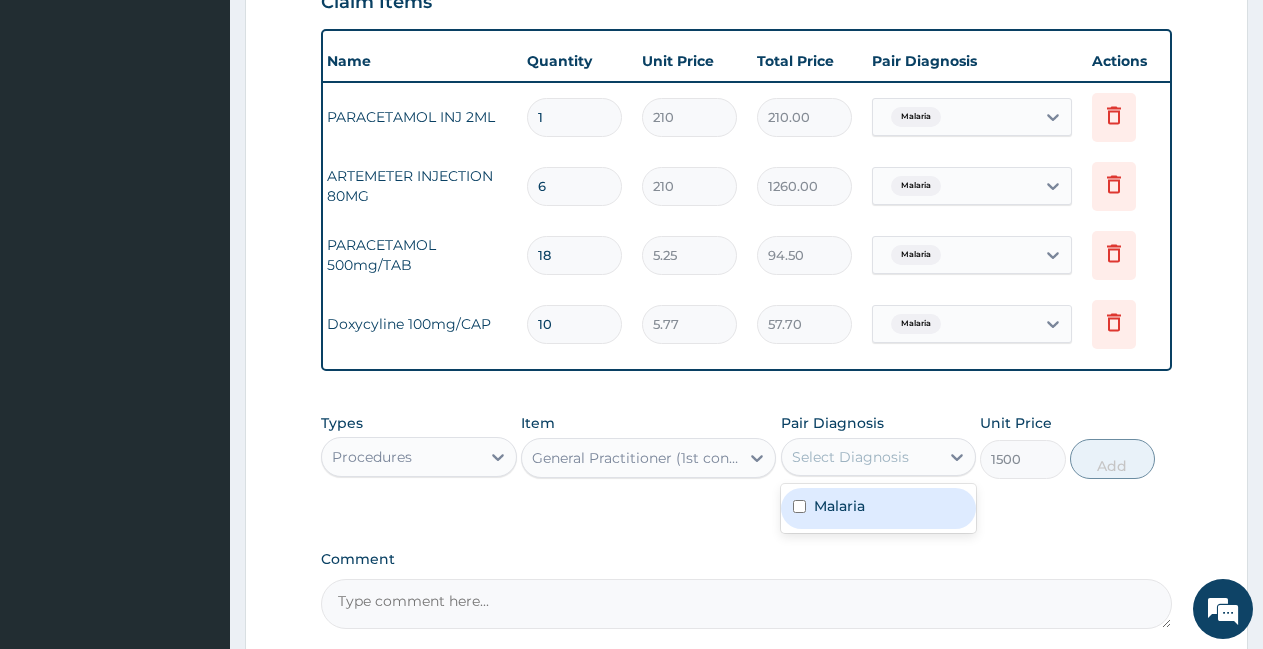 click on "Malaria" at bounding box center (879, 508) 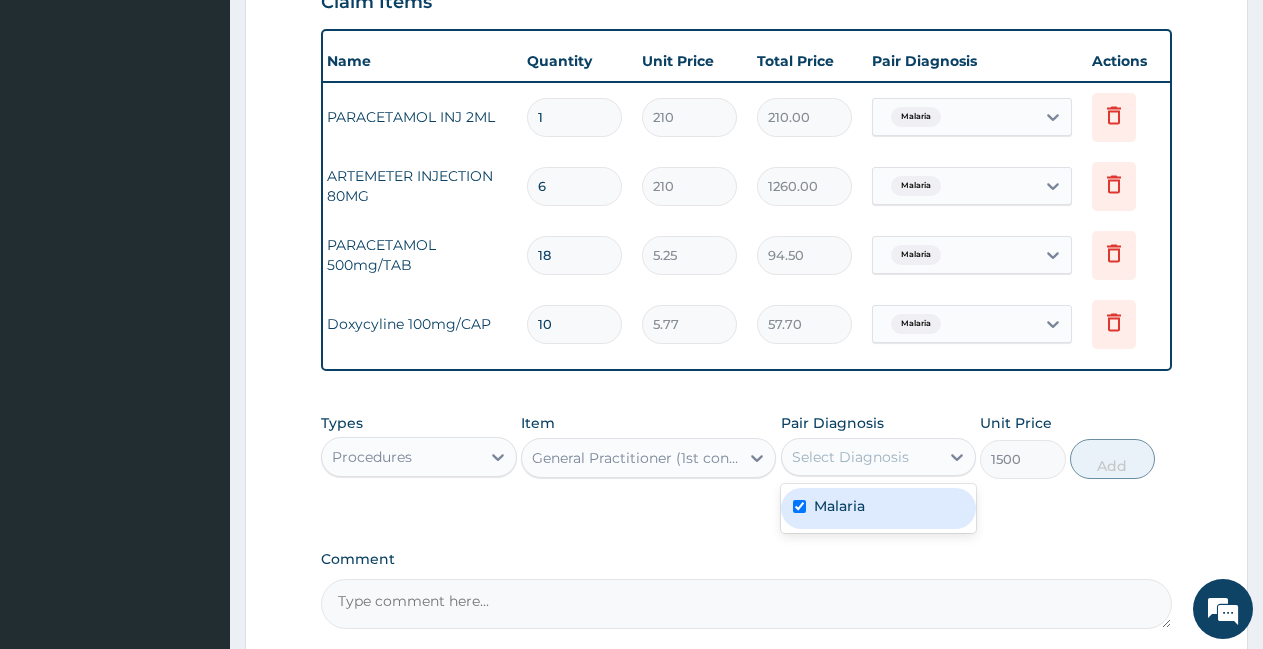 checkbox on "true" 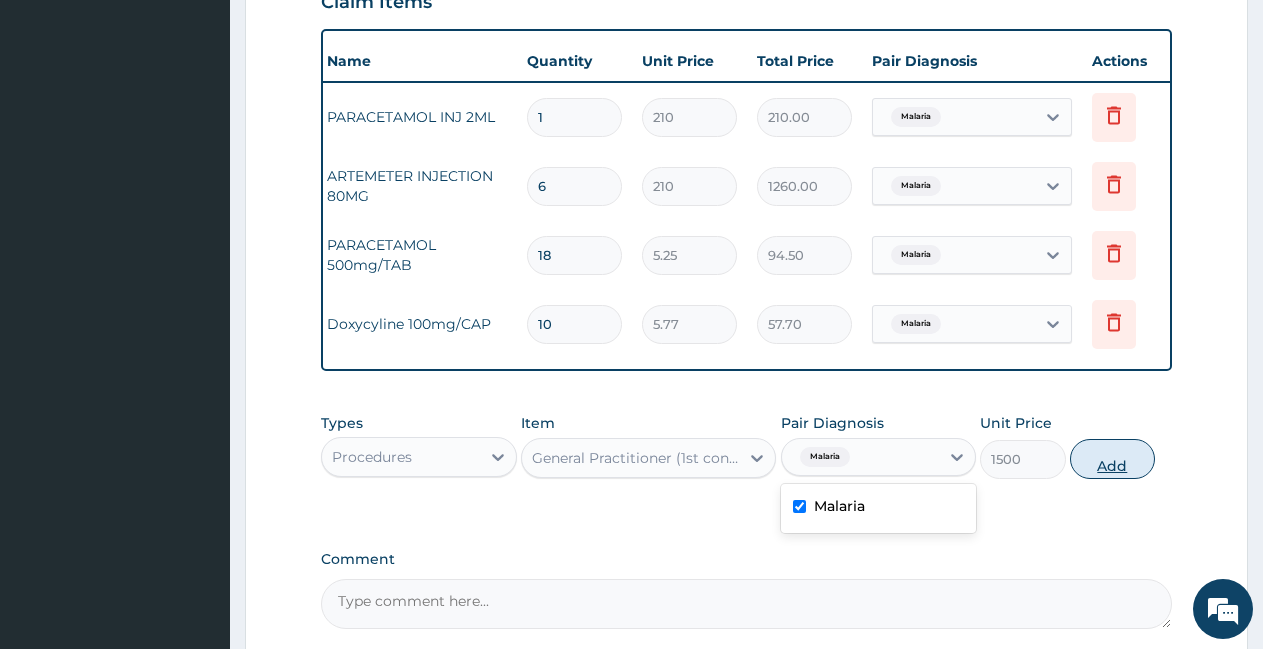click on "Add" at bounding box center (1112, 459) 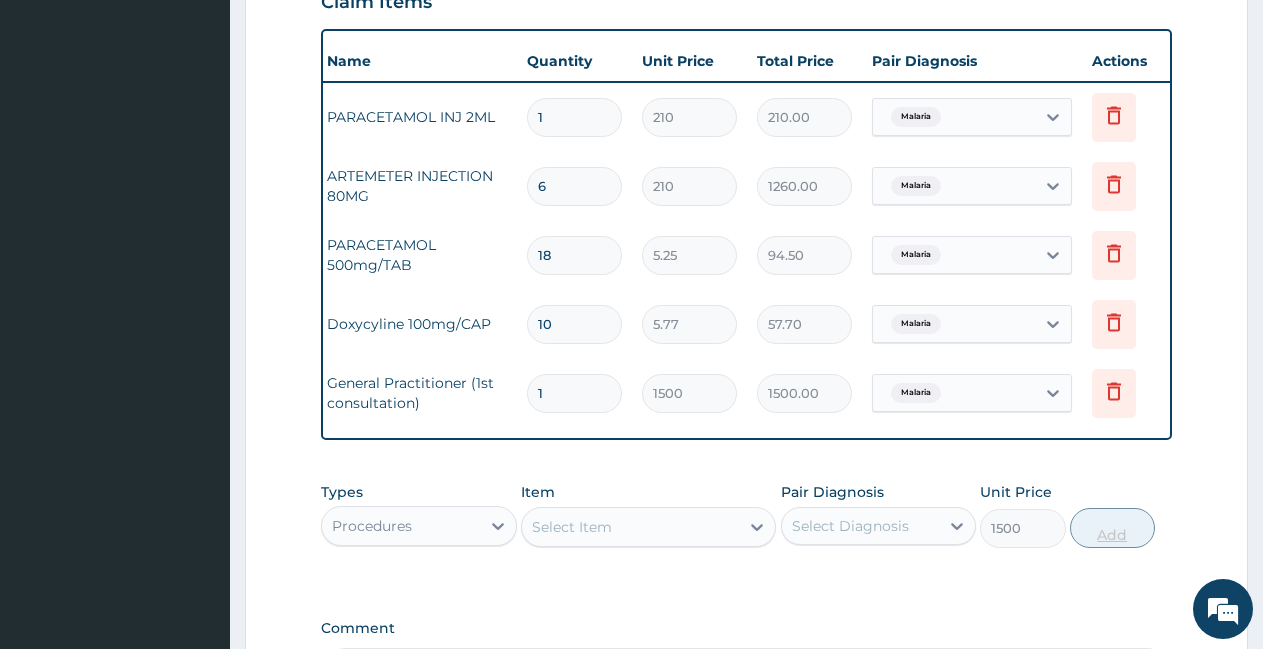 type on "0" 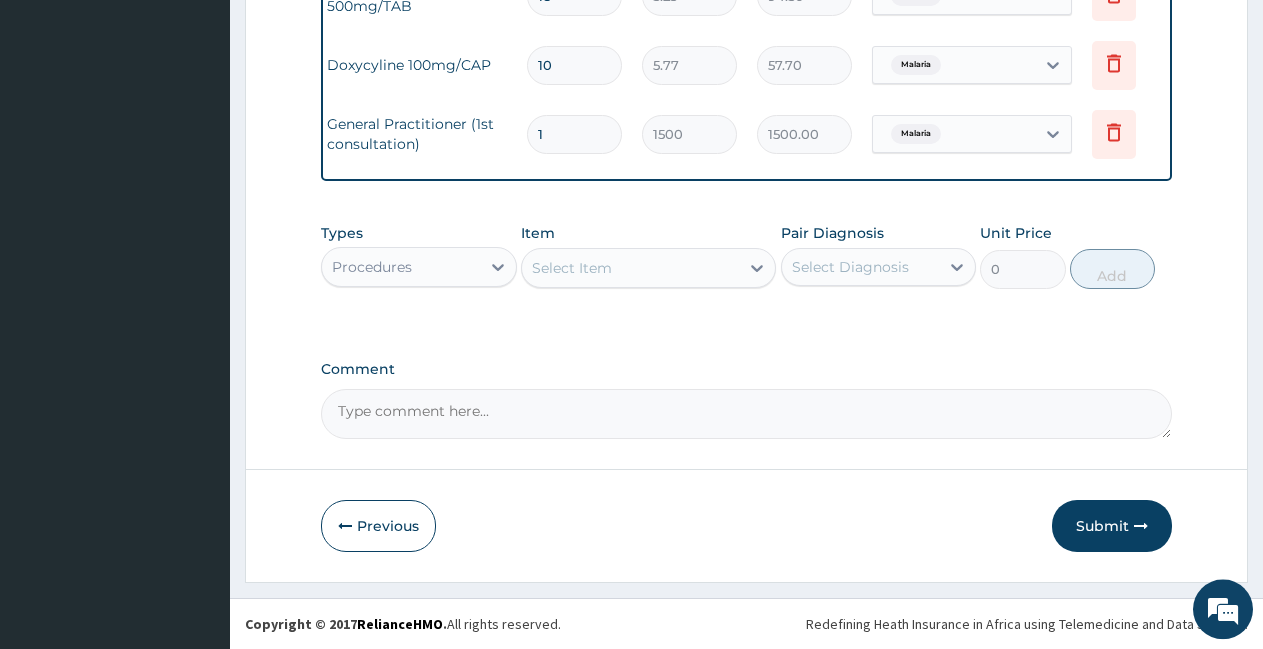 scroll, scrollTop: 991, scrollLeft: 0, axis: vertical 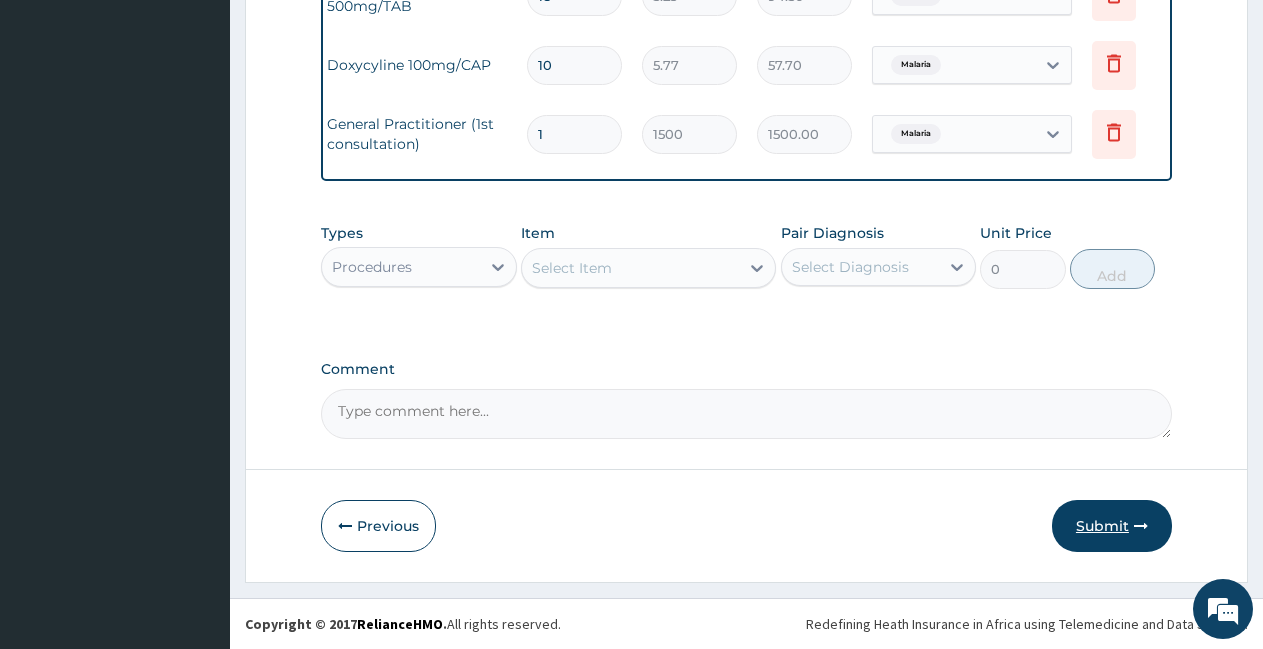 click on "Submit" at bounding box center (1112, 526) 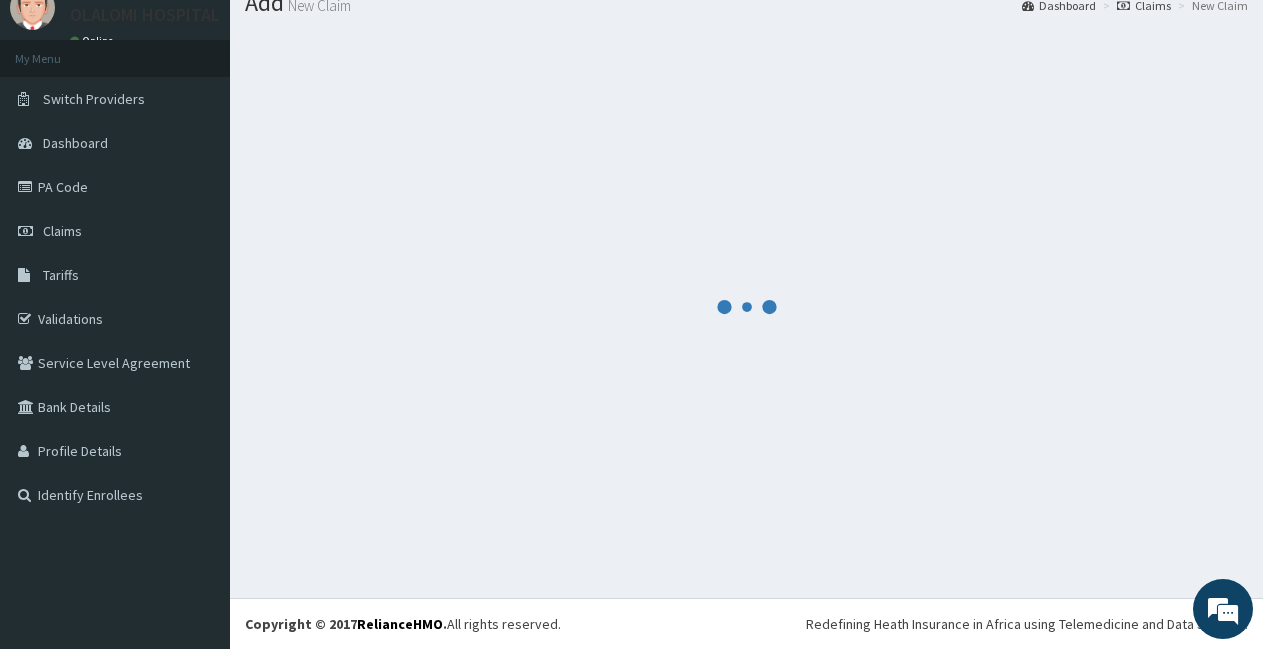 scroll, scrollTop: 75, scrollLeft: 0, axis: vertical 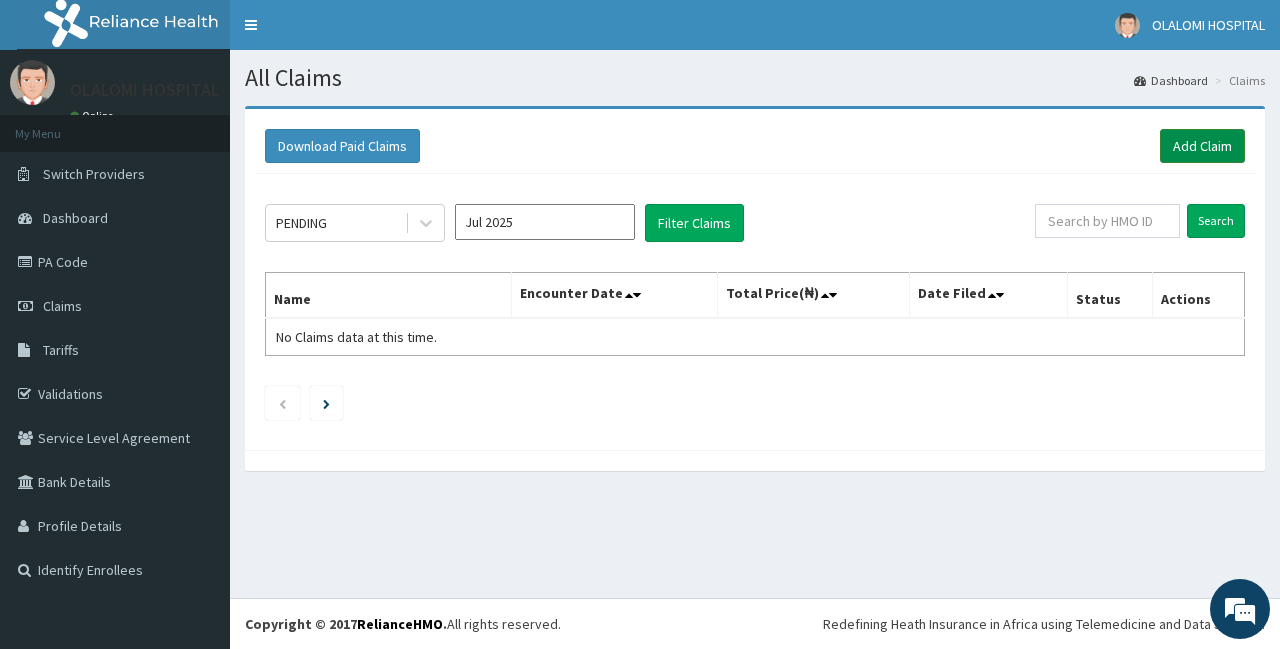 click on "Add Claim" at bounding box center [1202, 146] 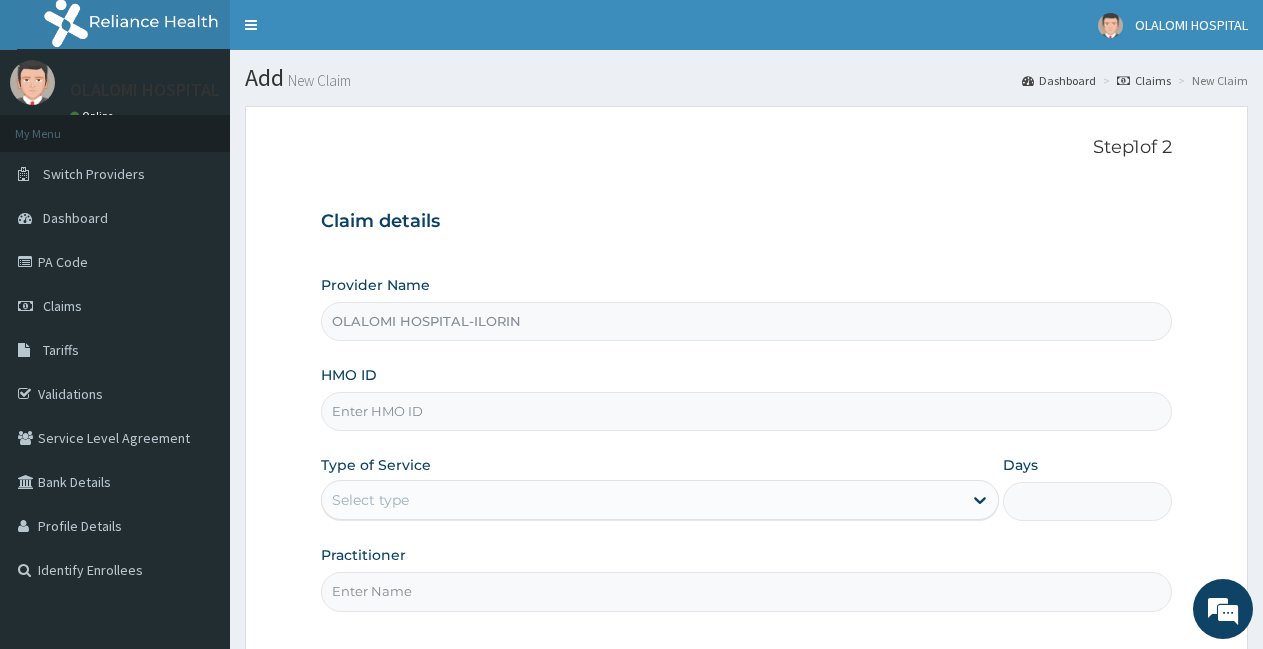 scroll, scrollTop: 0, scrollLeft: 0, axis: both 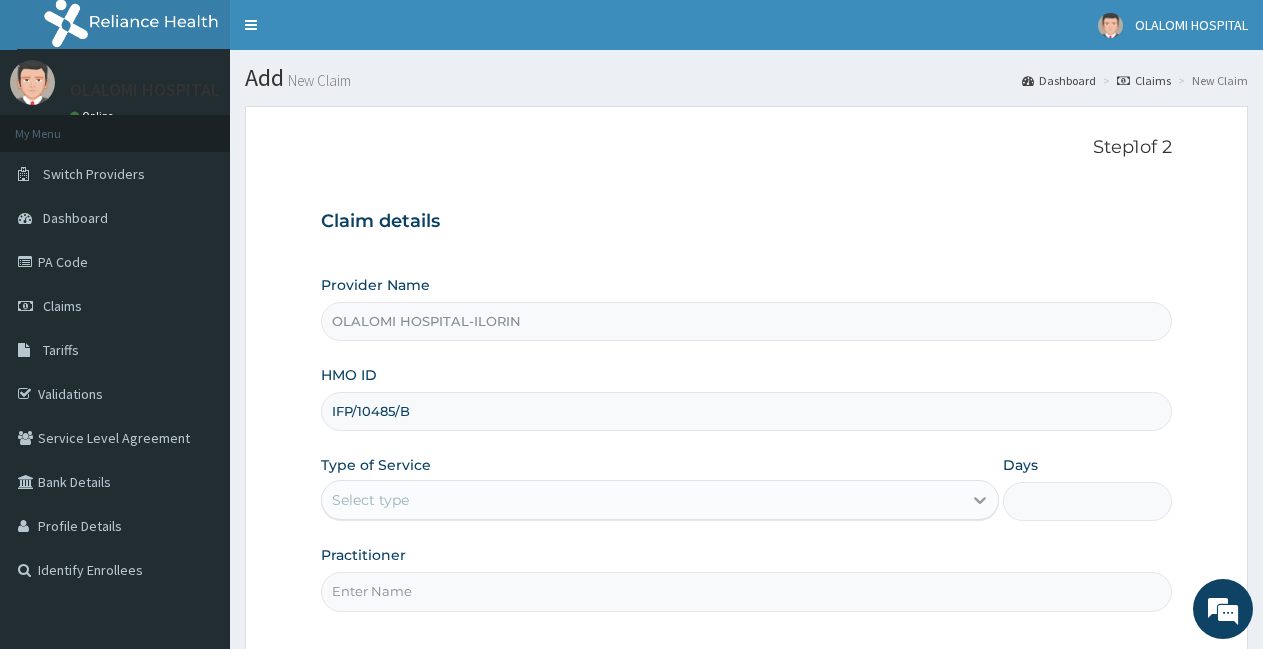 type on "IFP/10485/B" 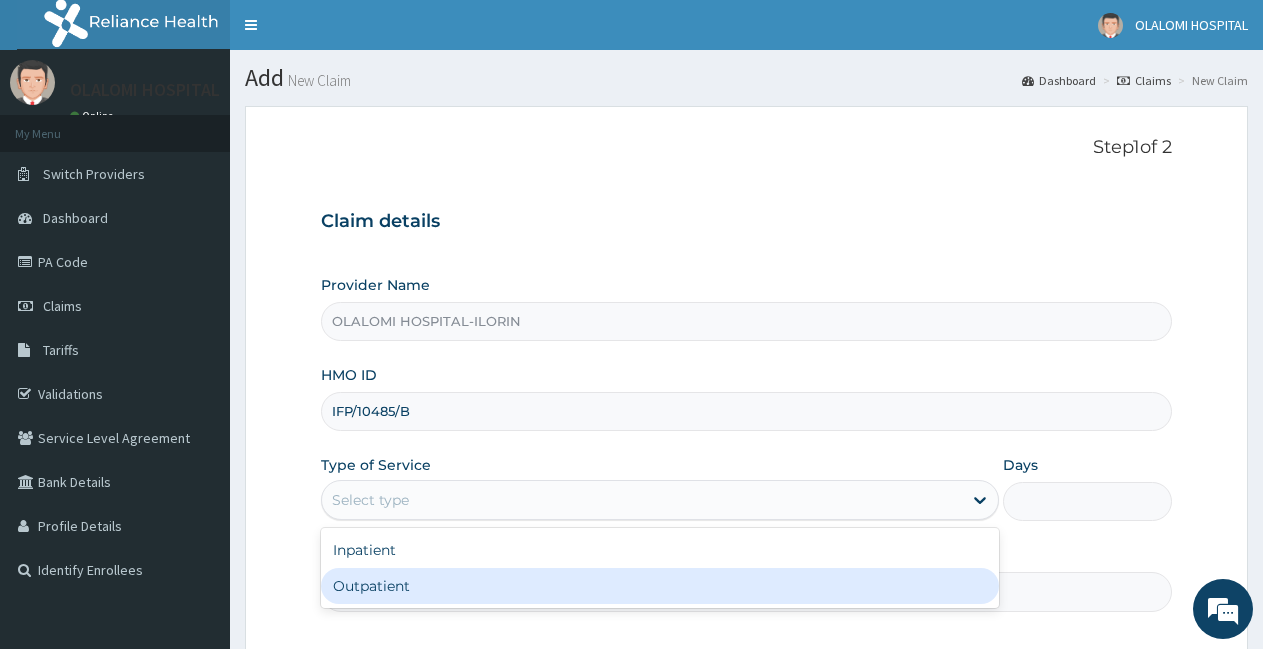 click on "Outpatient" at bounding box center (659, 586) 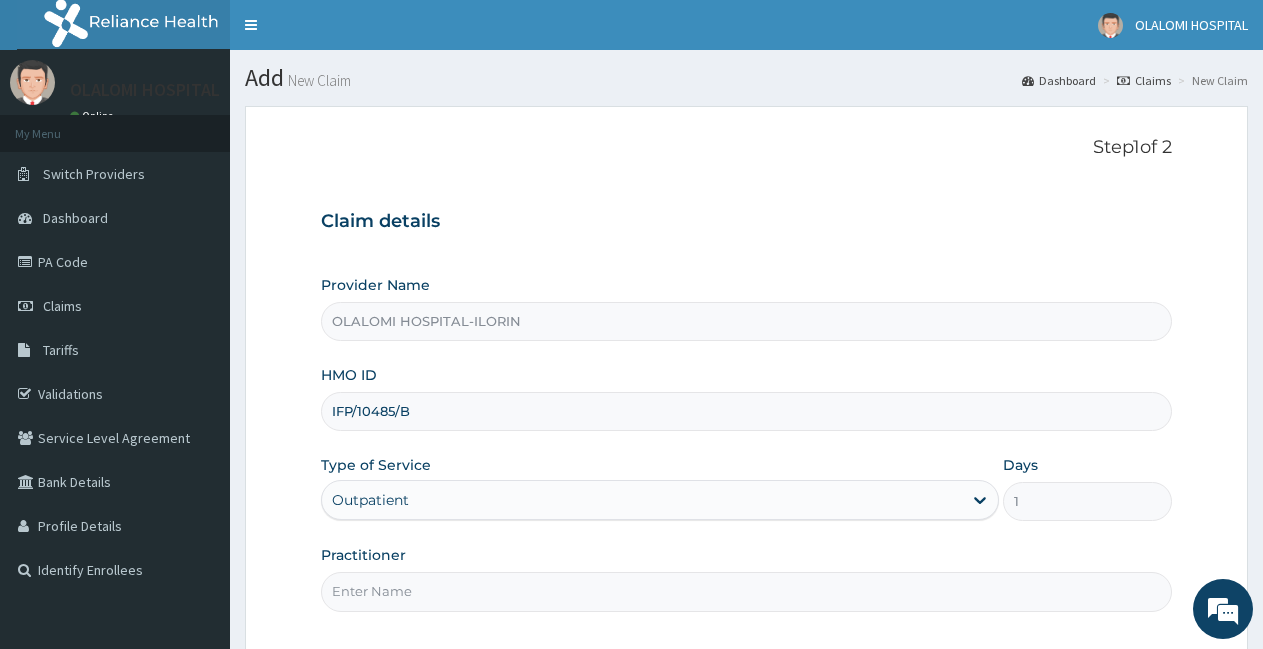 click on "Practitioner" at bounding box center [746, 591] 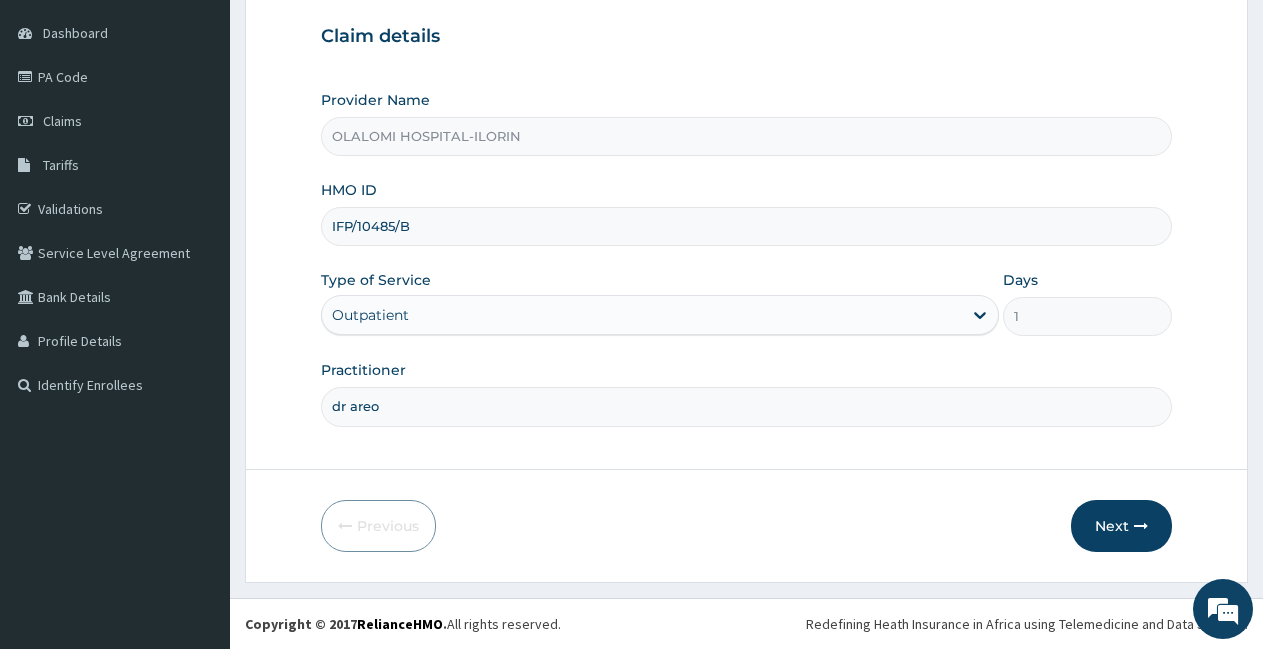 scroll, scrollTop: 184, scrollLeft: 0, axis: vertical 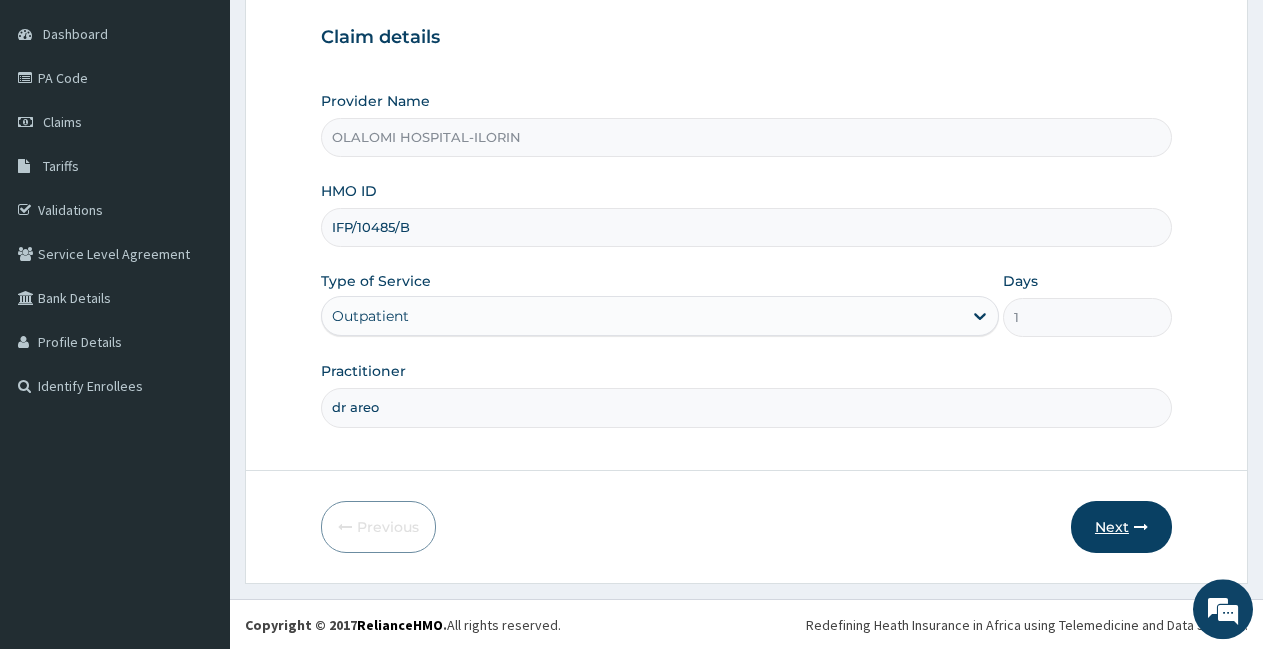 type on "dr areo" 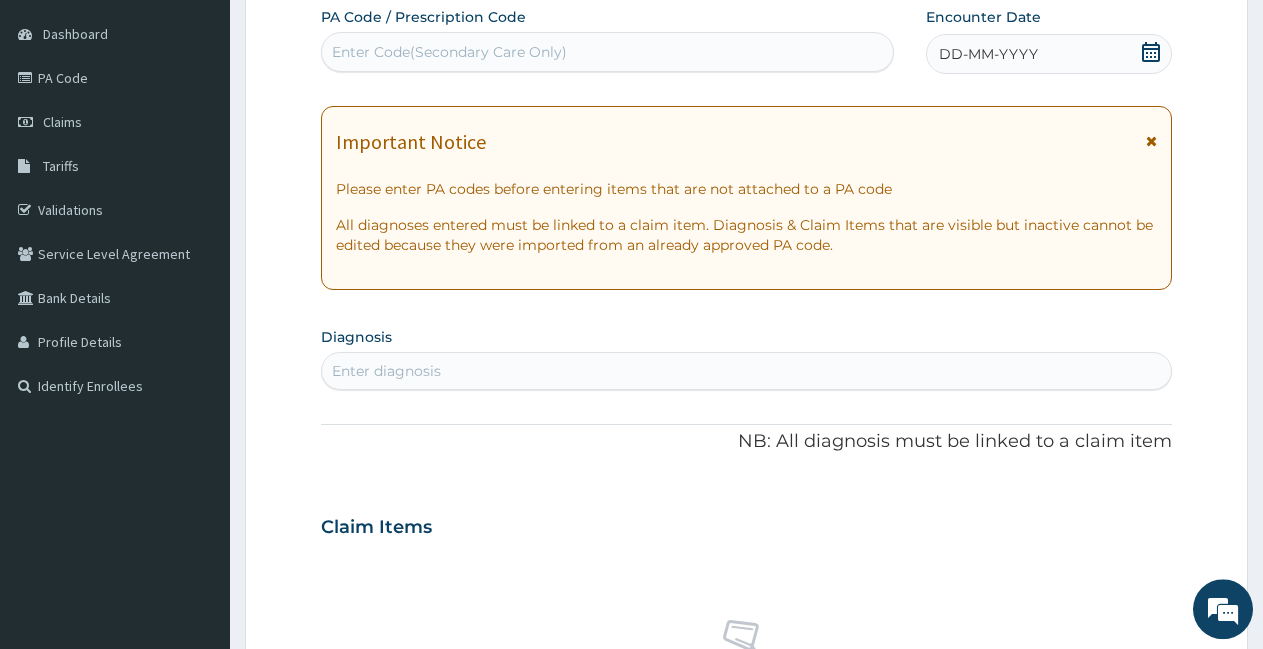 click 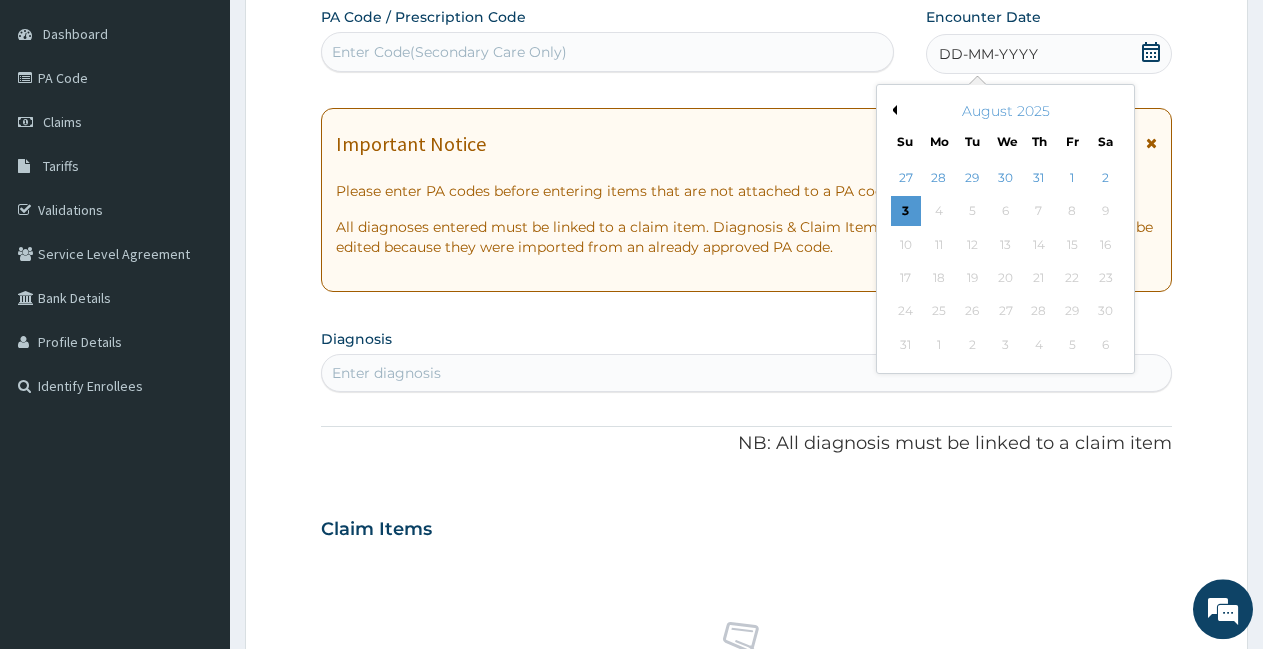 click on "August 2025" at bounding box center (1005, 111) 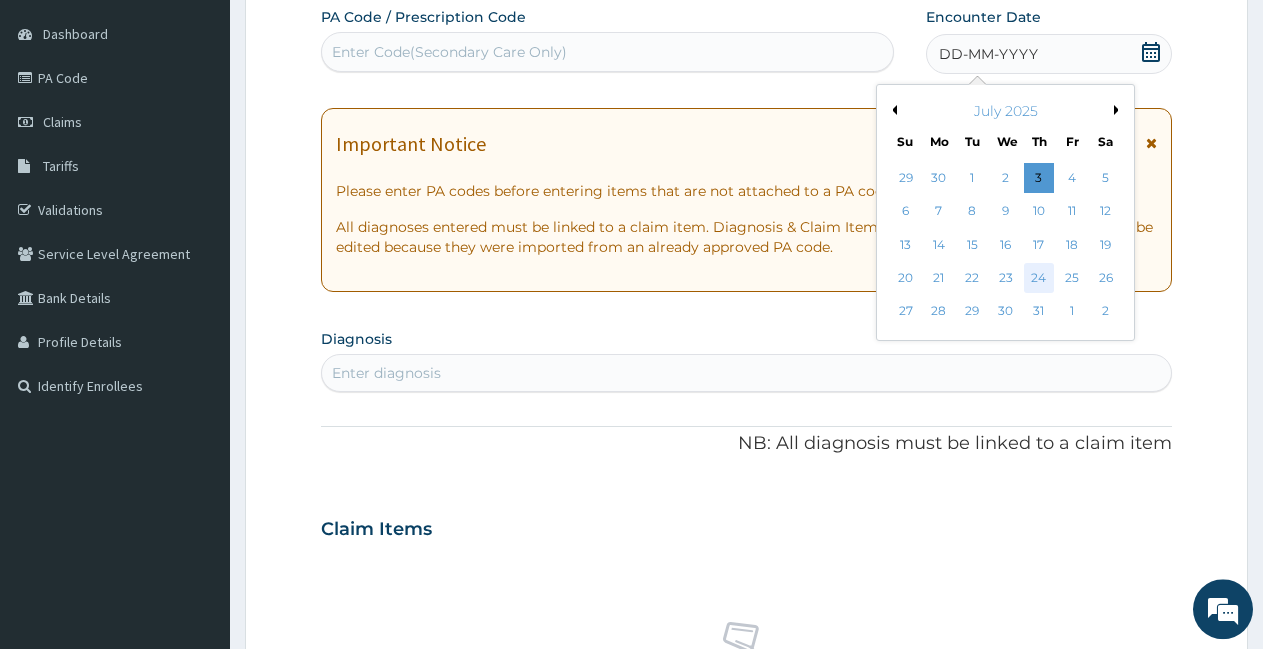 click on "24" at bounding box center (1039, 278) 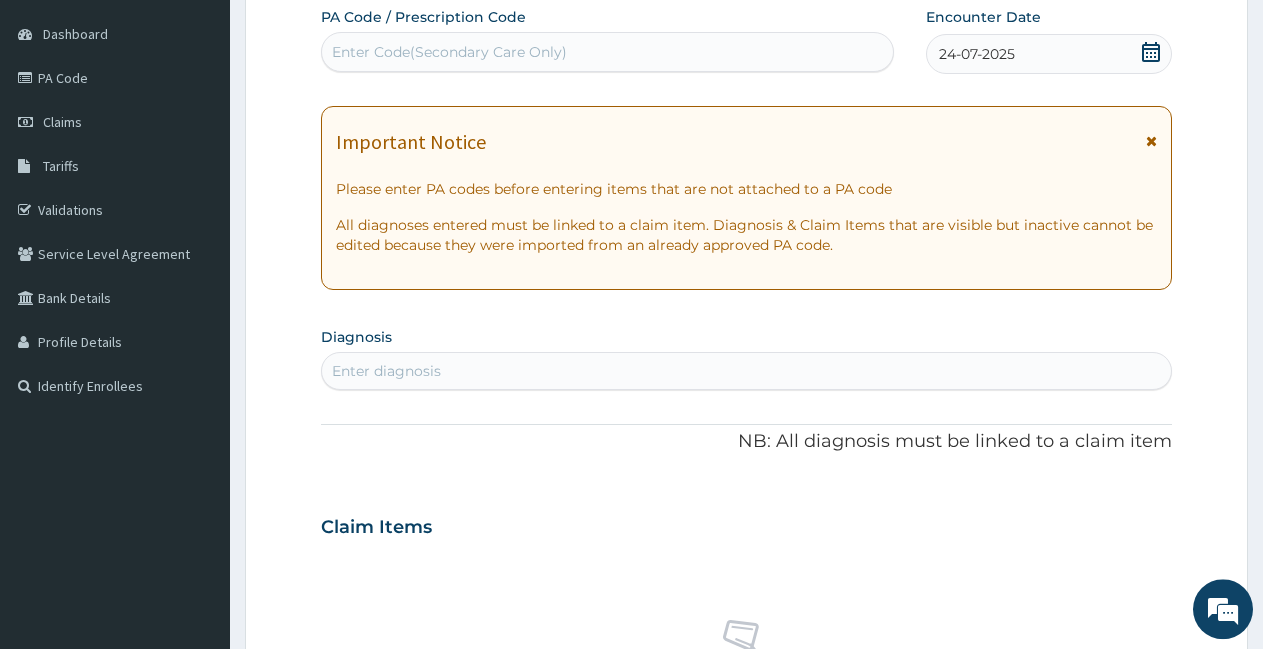 click on "Enter diagnosis" at bounding box center [746, 371] 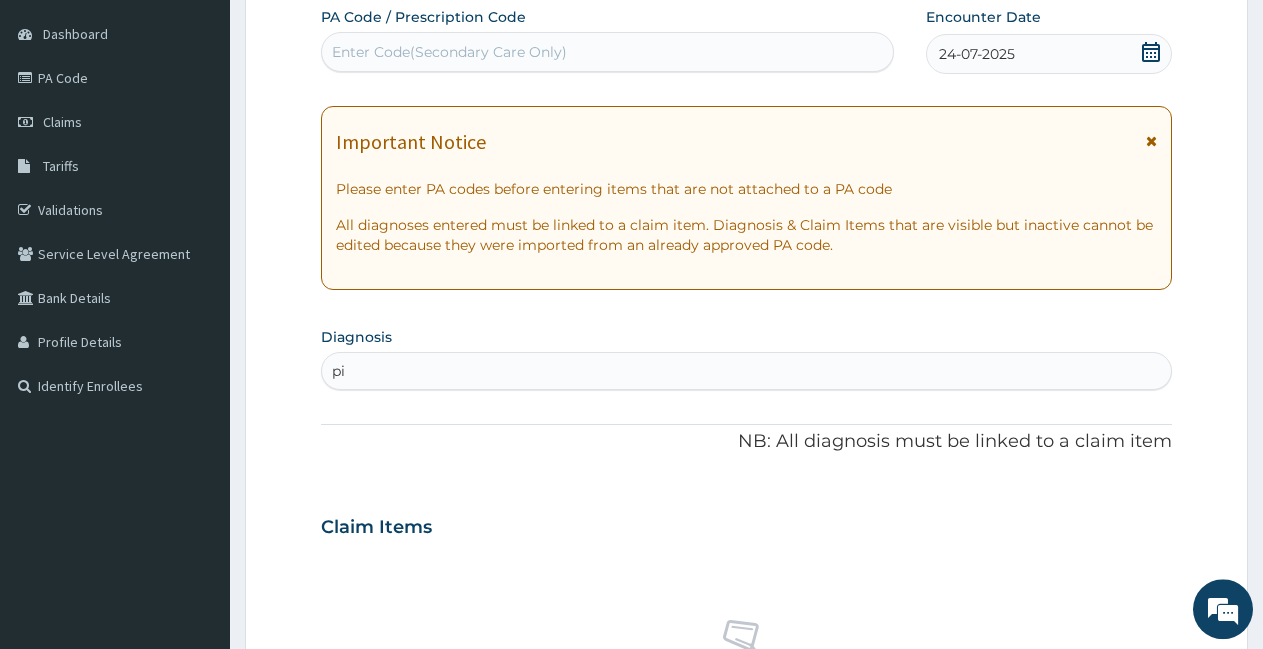 type on "pid" 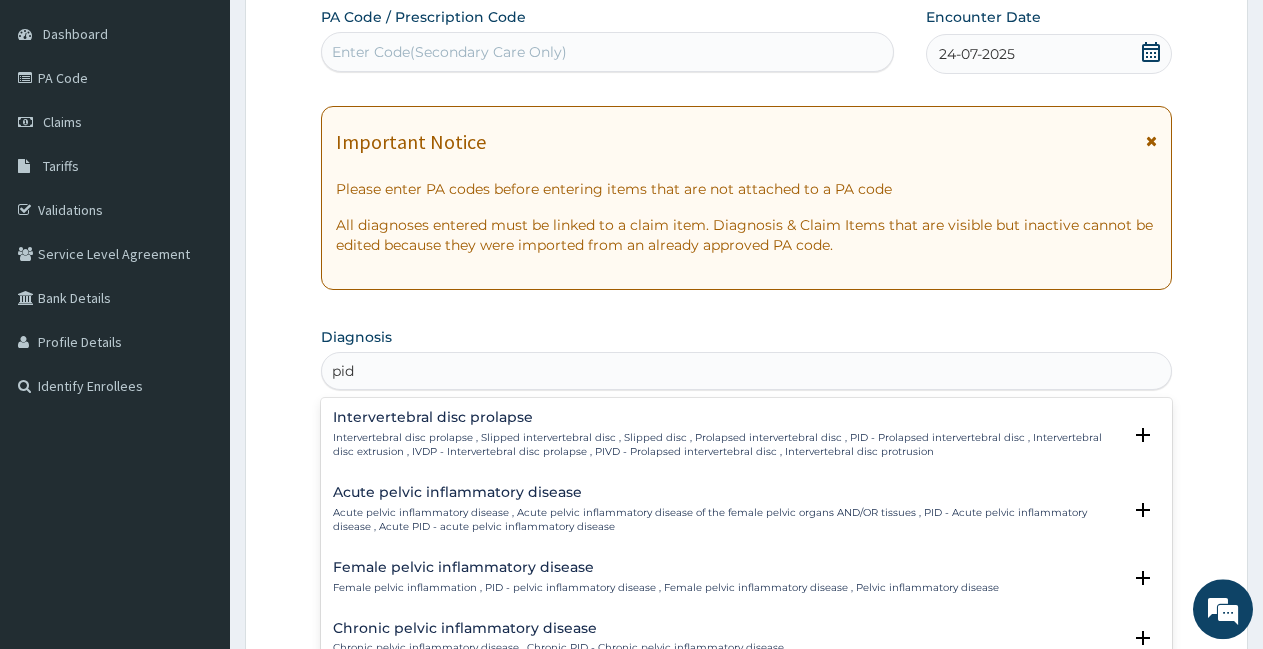 click on "Acute pelvic inflammatory disease , Acute pelvic inflammatory disease of the female pelvic organs AND/OR tissues , PID - Acute pelvic inflammatory disease , Acute PID - acute pelvic inflammatory disease" at bounding box center (727, 520) 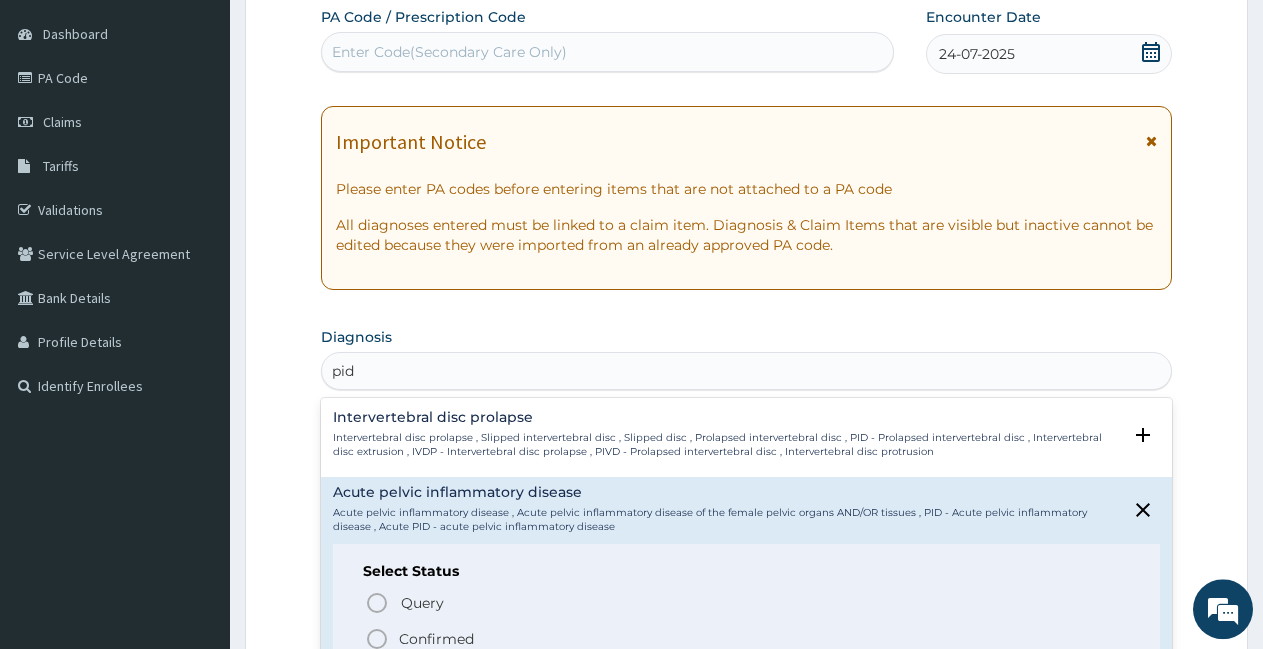 click on "Confirmed" at bounding box center [436, 639] 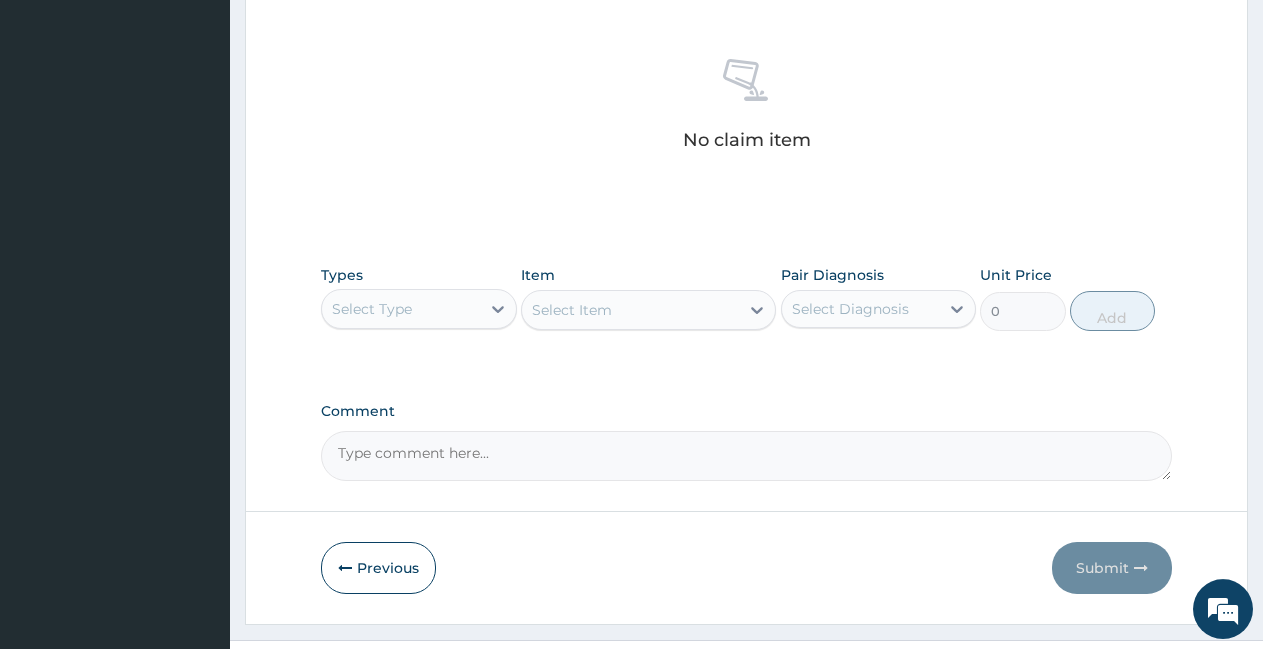 scroll, scrollTop: 793, scrollLeft: 0, axis: vertical 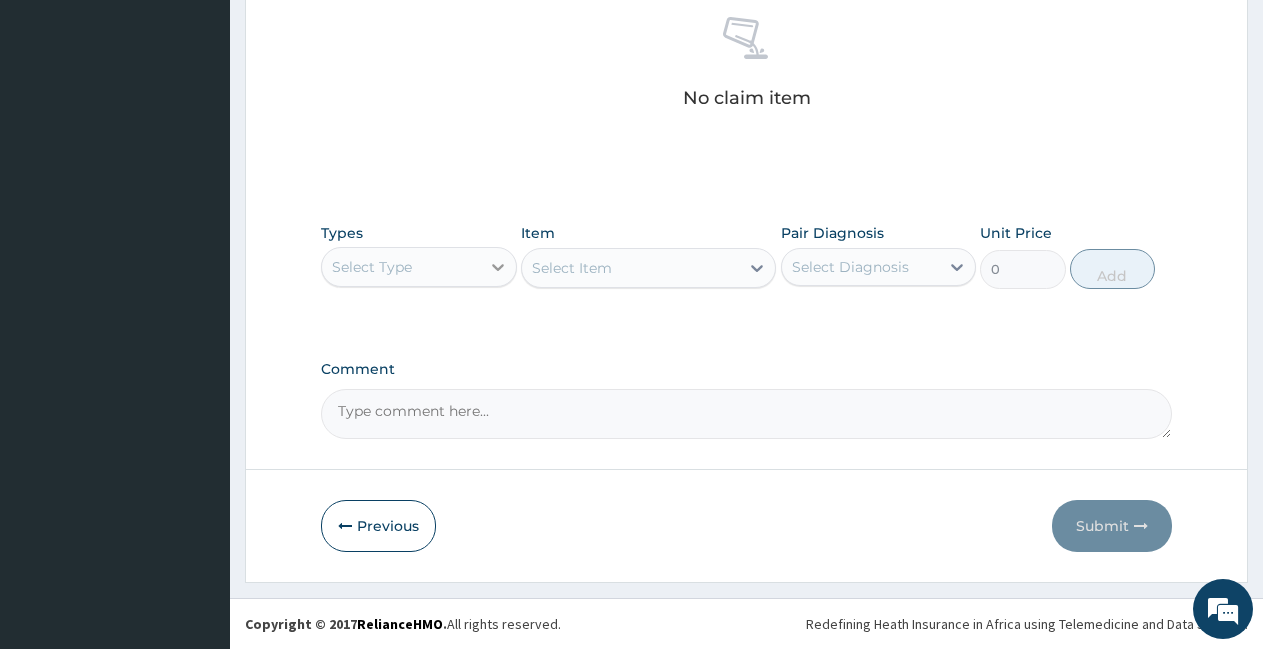 click 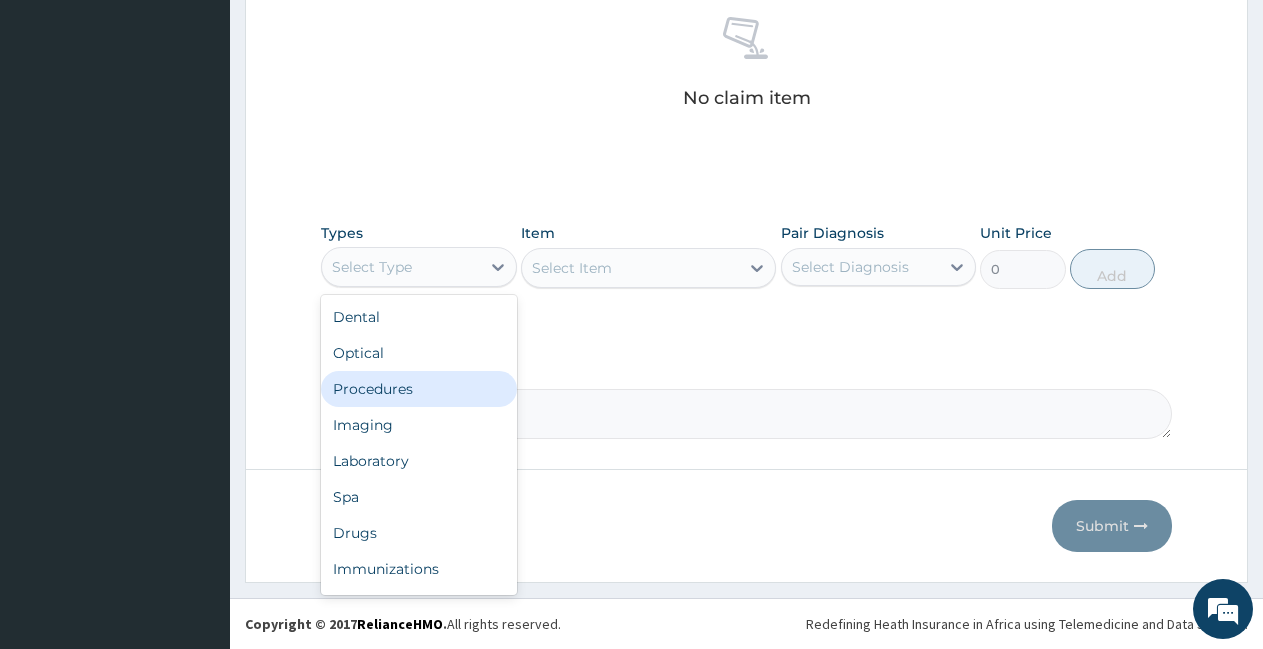 click on "Procedures" at bounding box center [419, 389] 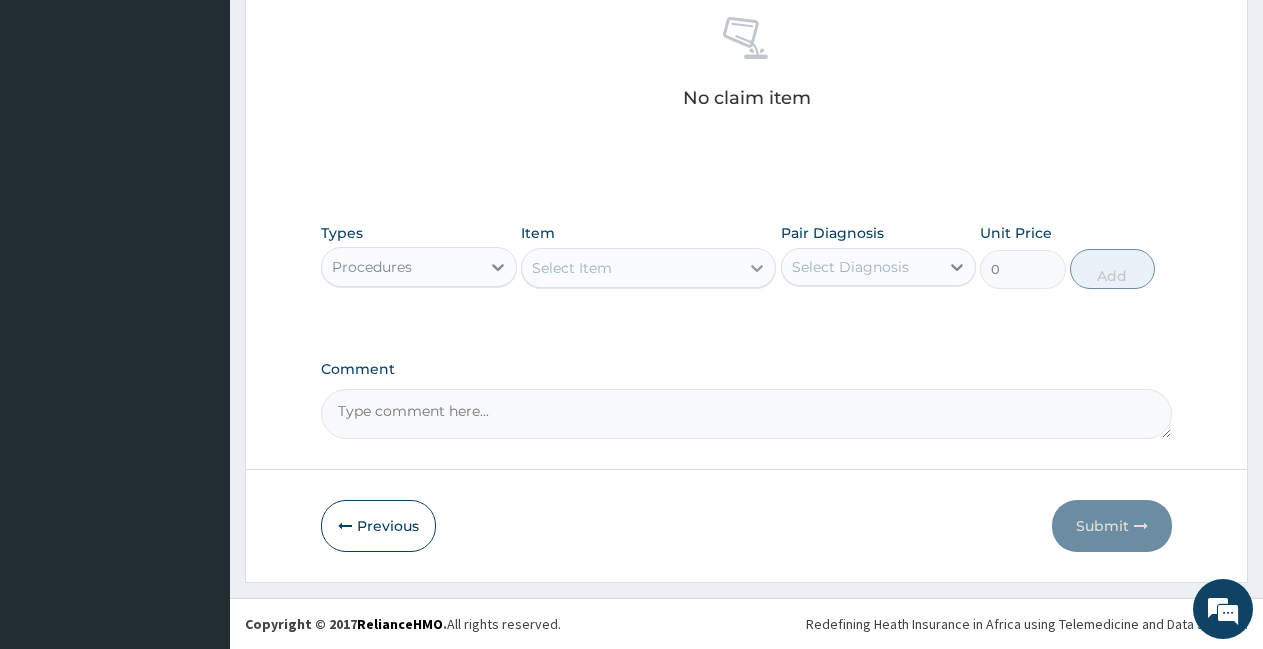 click 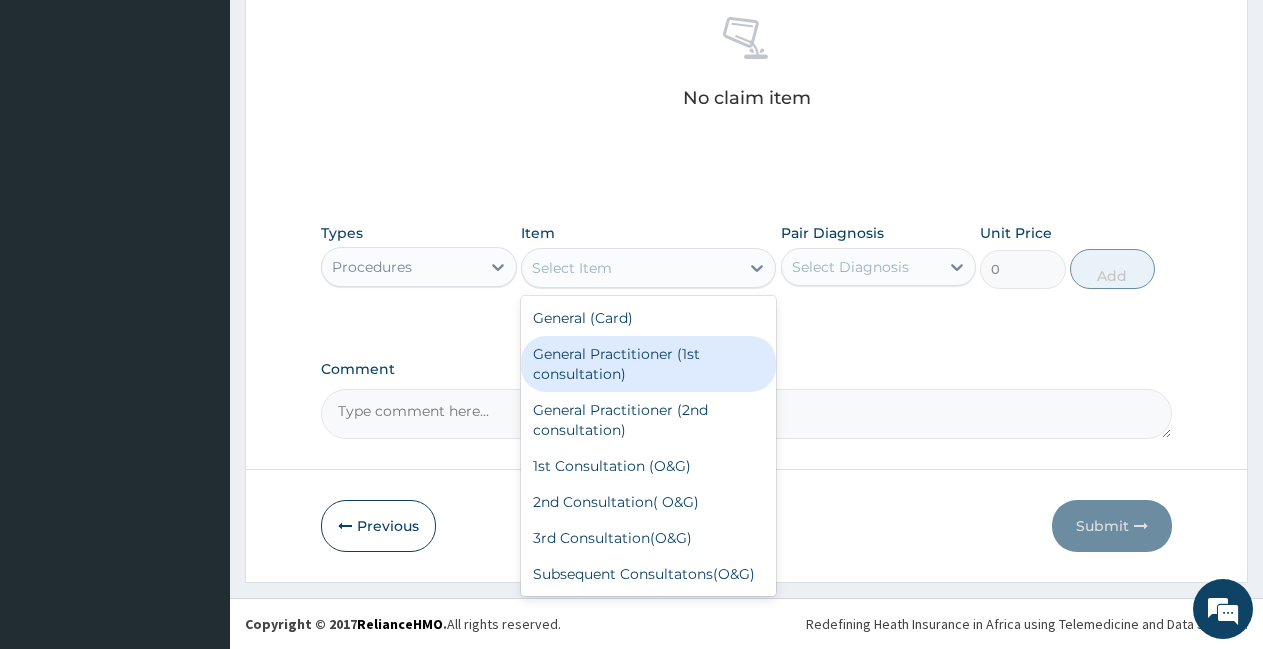 click on "General Practitioner (1st consultation)" at bounding box center (648, 364) 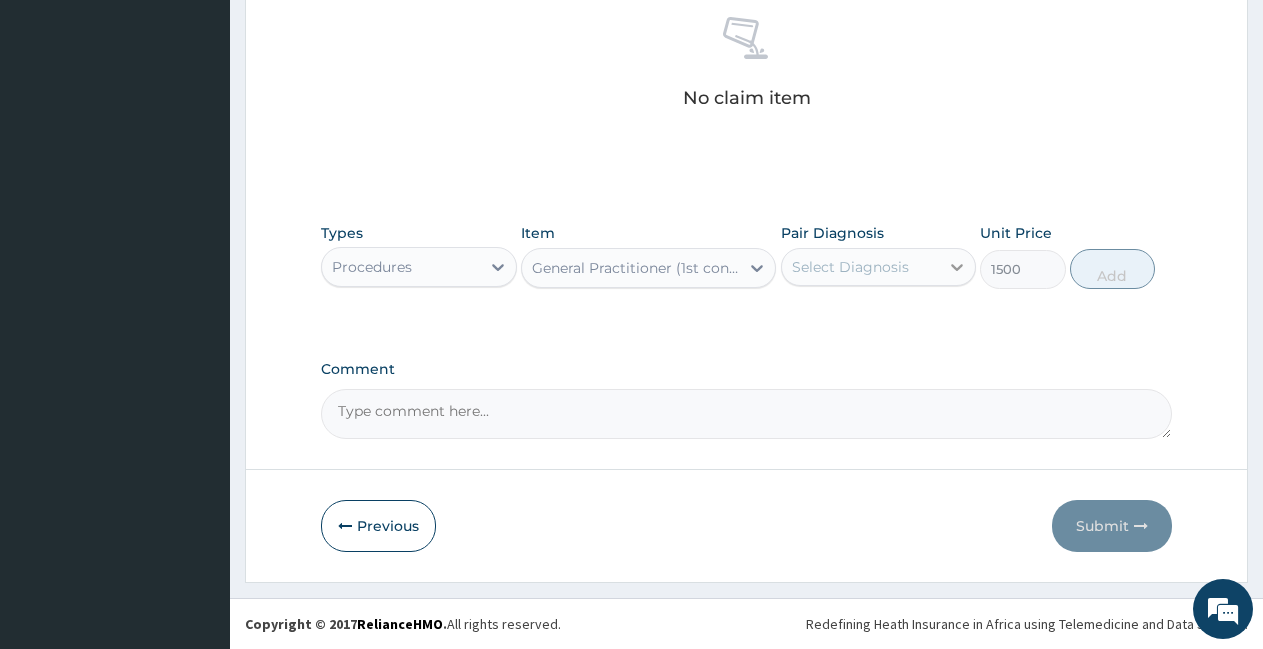 click 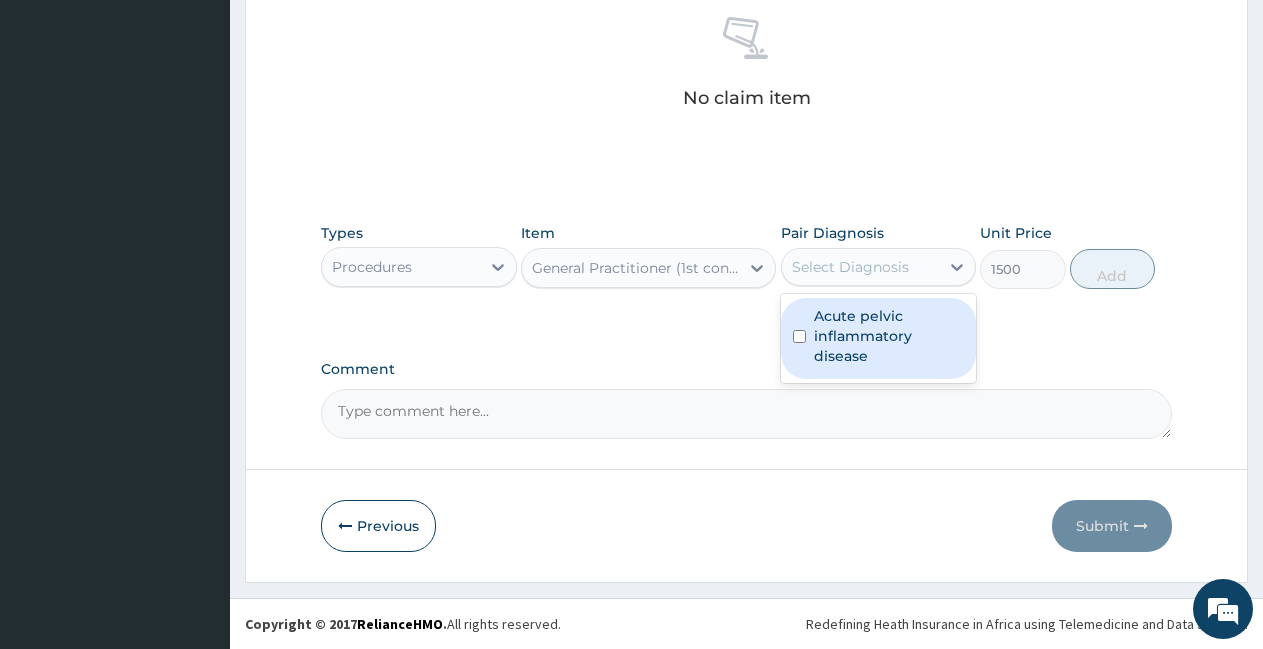 click on "Acute pelvic inflammatory disease" at bounding box center (889, 336) 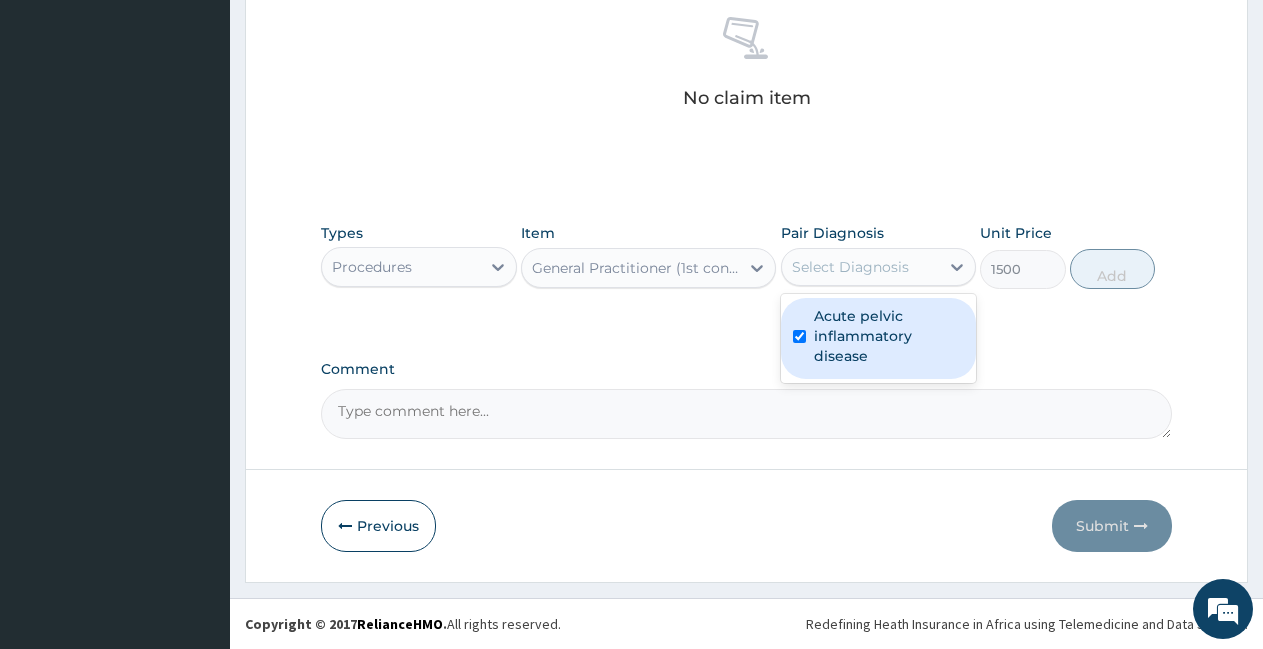 checkbox on "true" 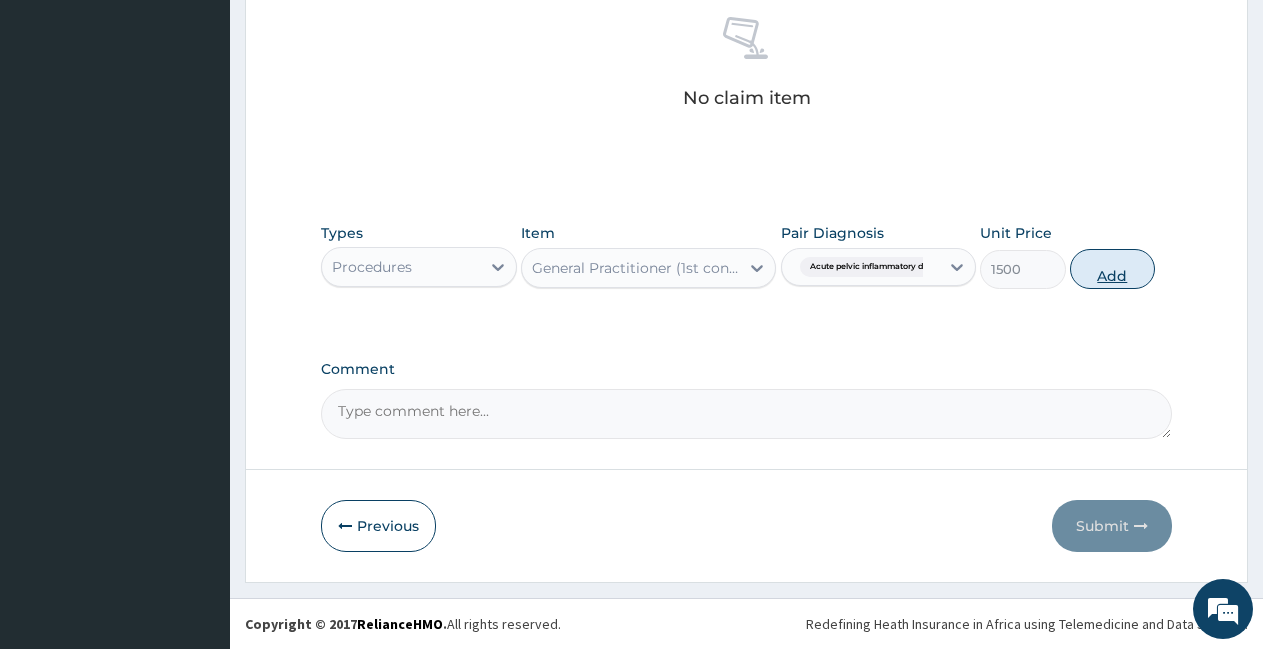 click on "Add" at bounding box center (1112, 269) 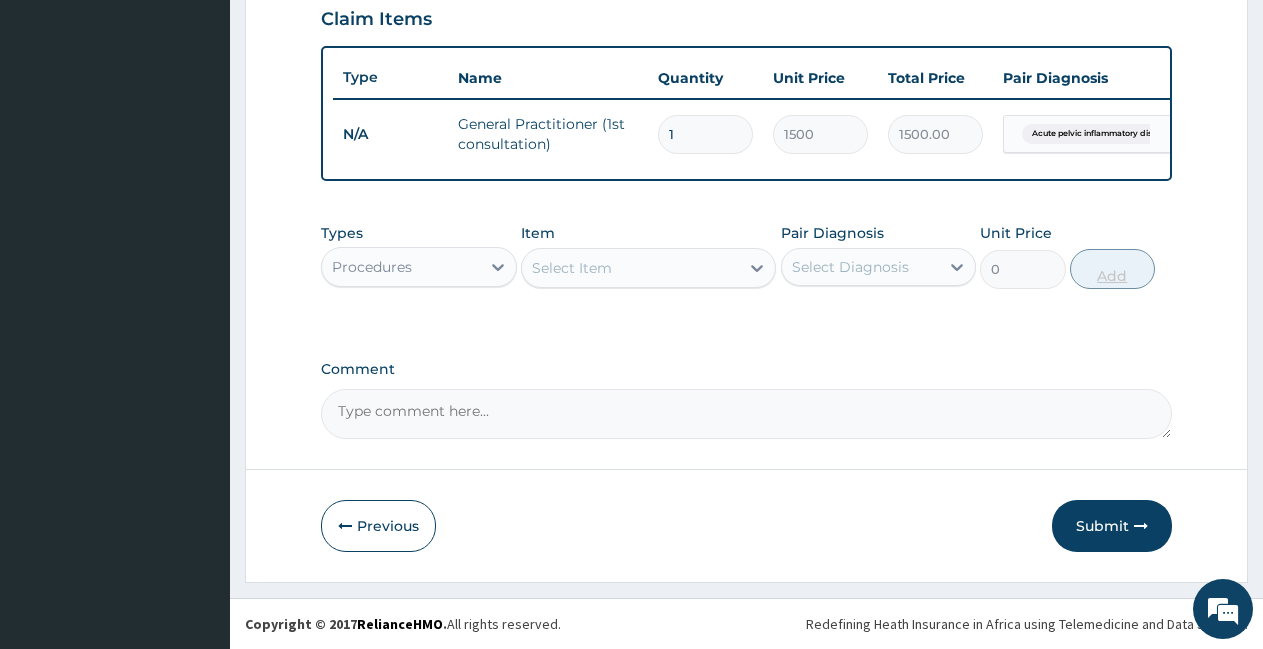 scroll, scrollTop: 715, scrollLeft: 0, axis: vertical 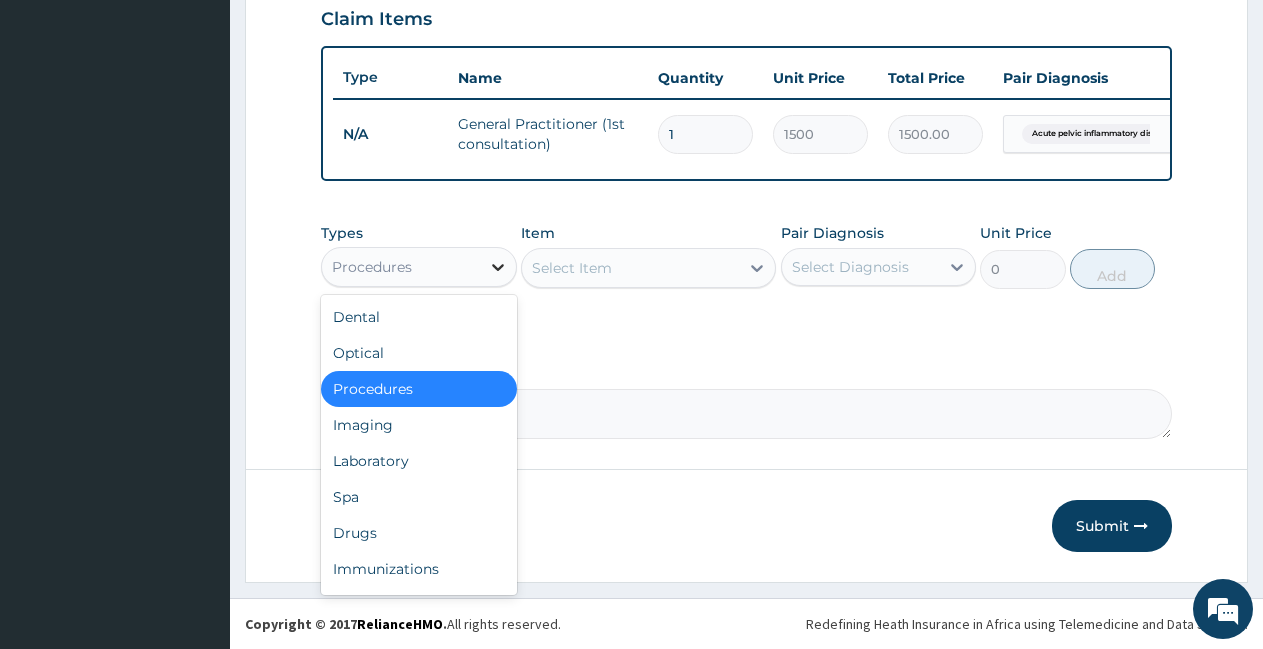 click 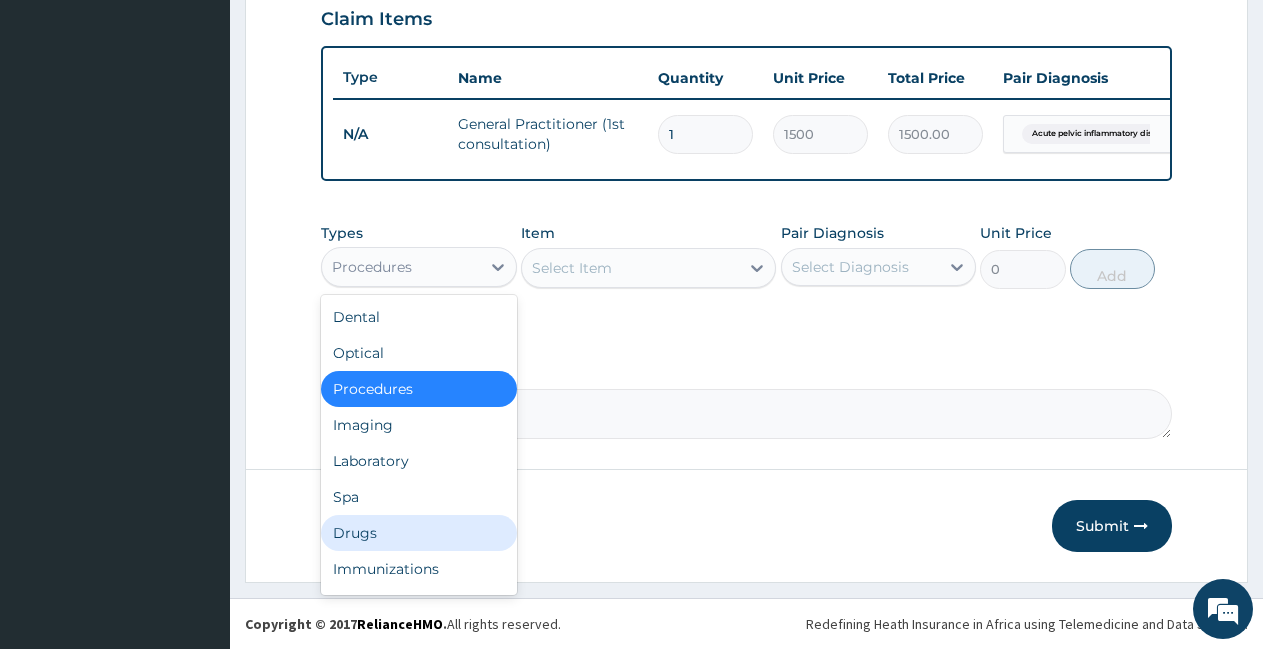 click on "Drugs" at bounding box center (419, 533) 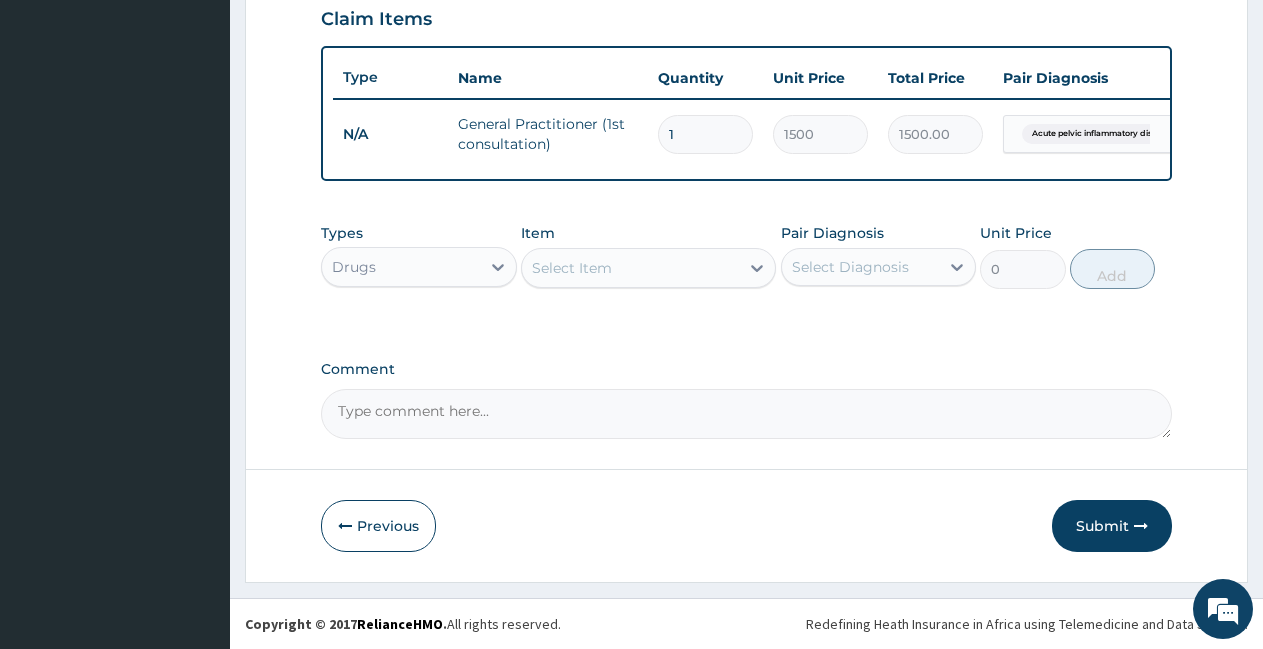 click 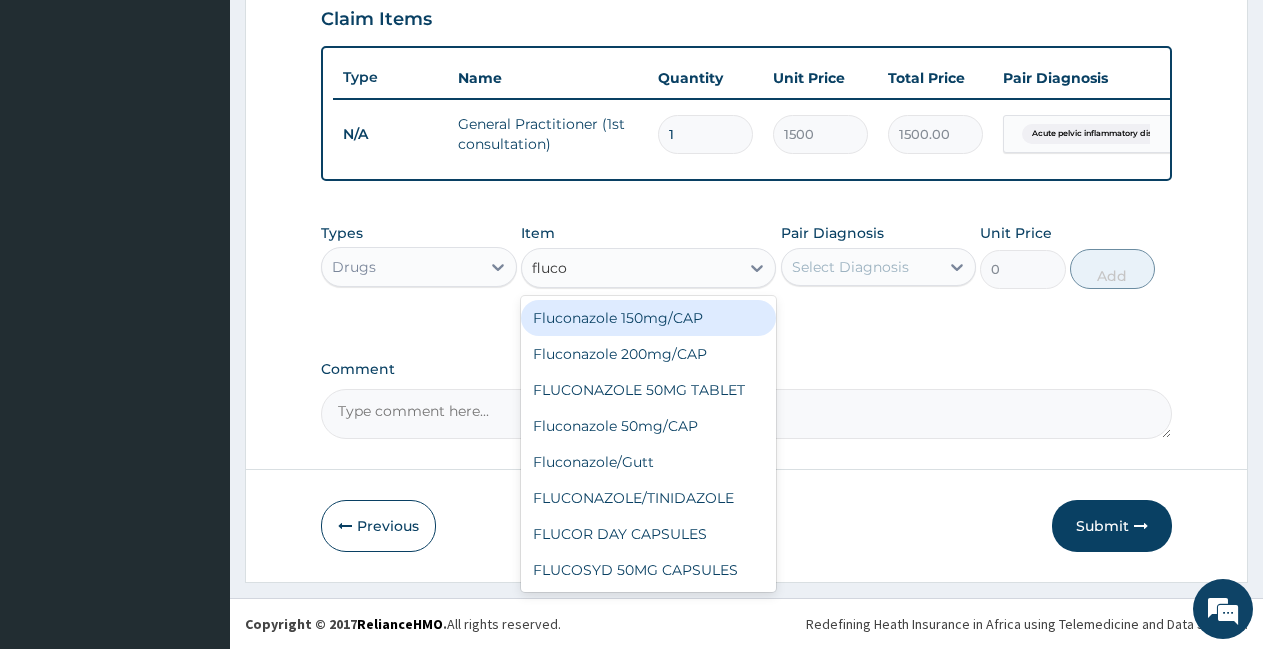 type on "flucon" 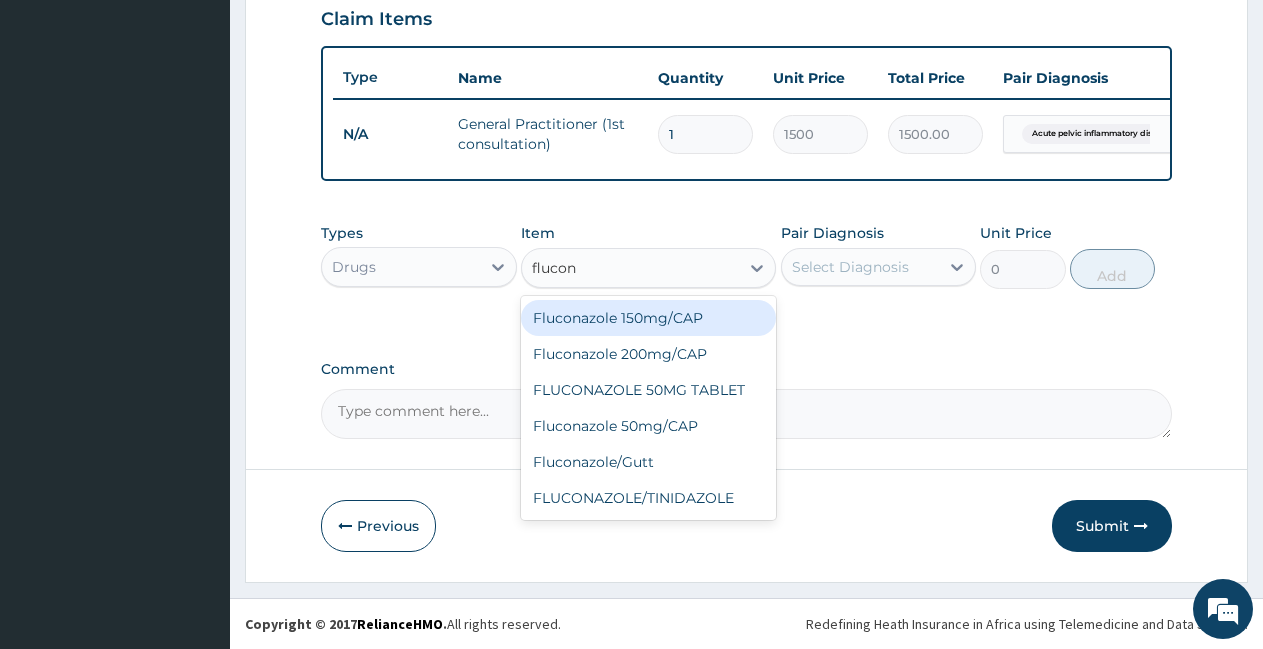 click on "Fluconazole 150mg/CAP" at bounding box center (648, 318) 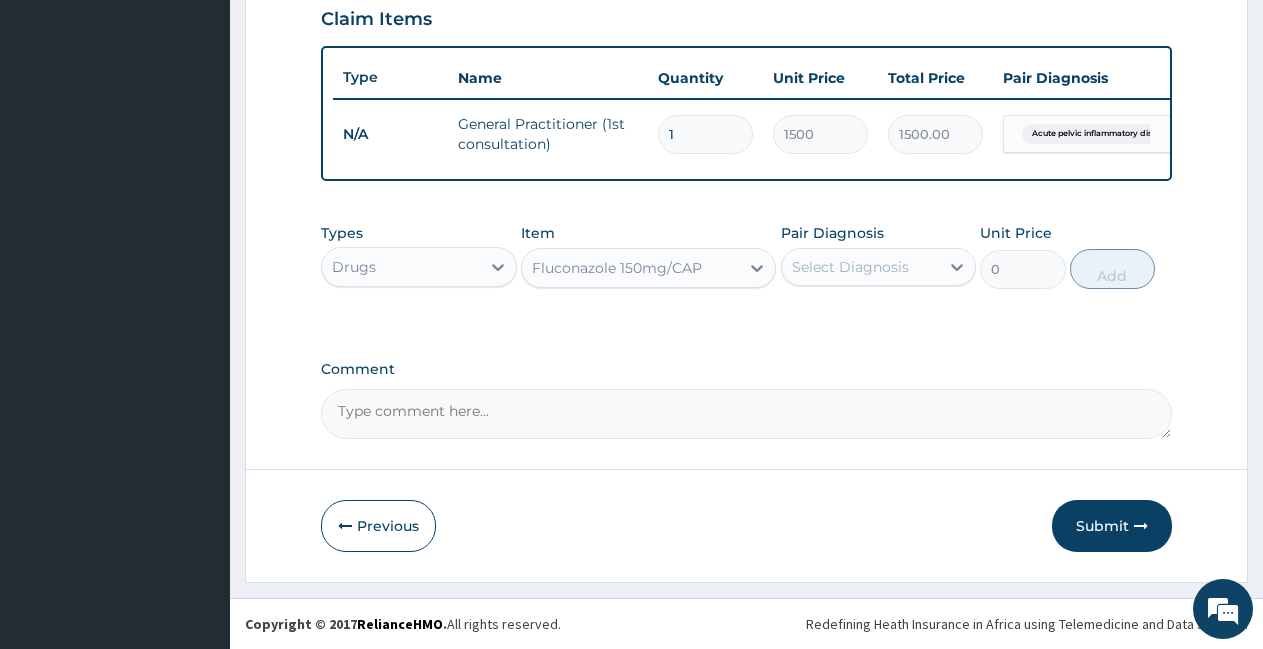 type 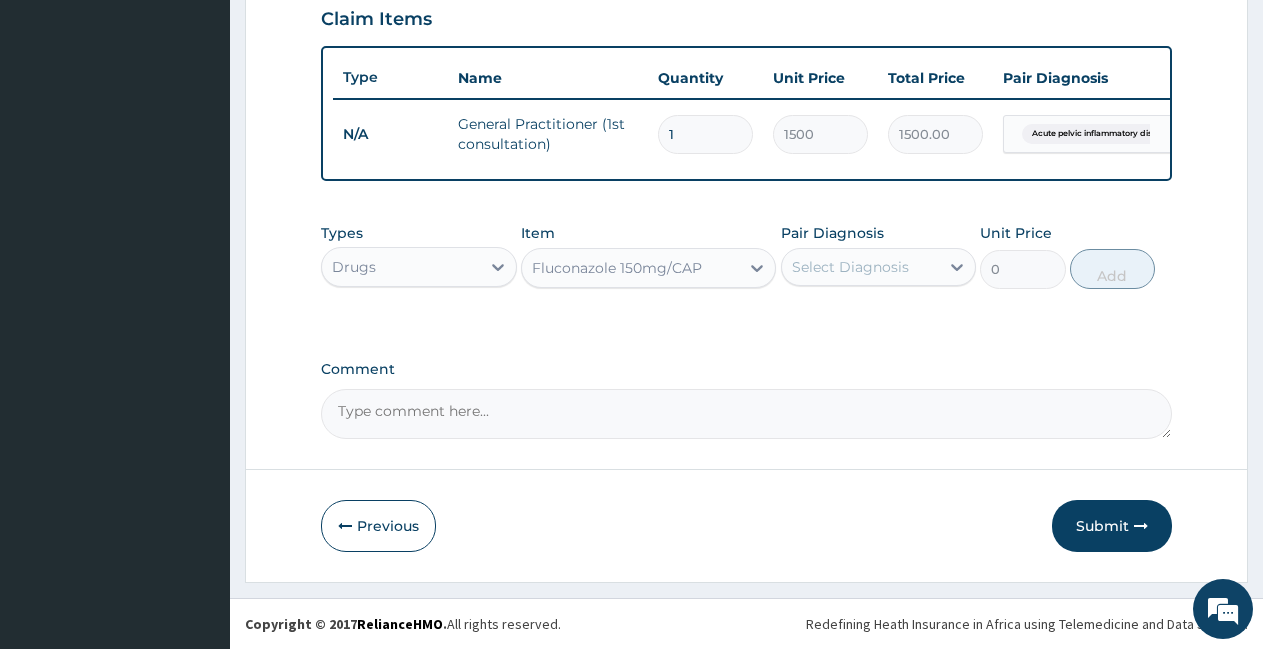 type on "105" 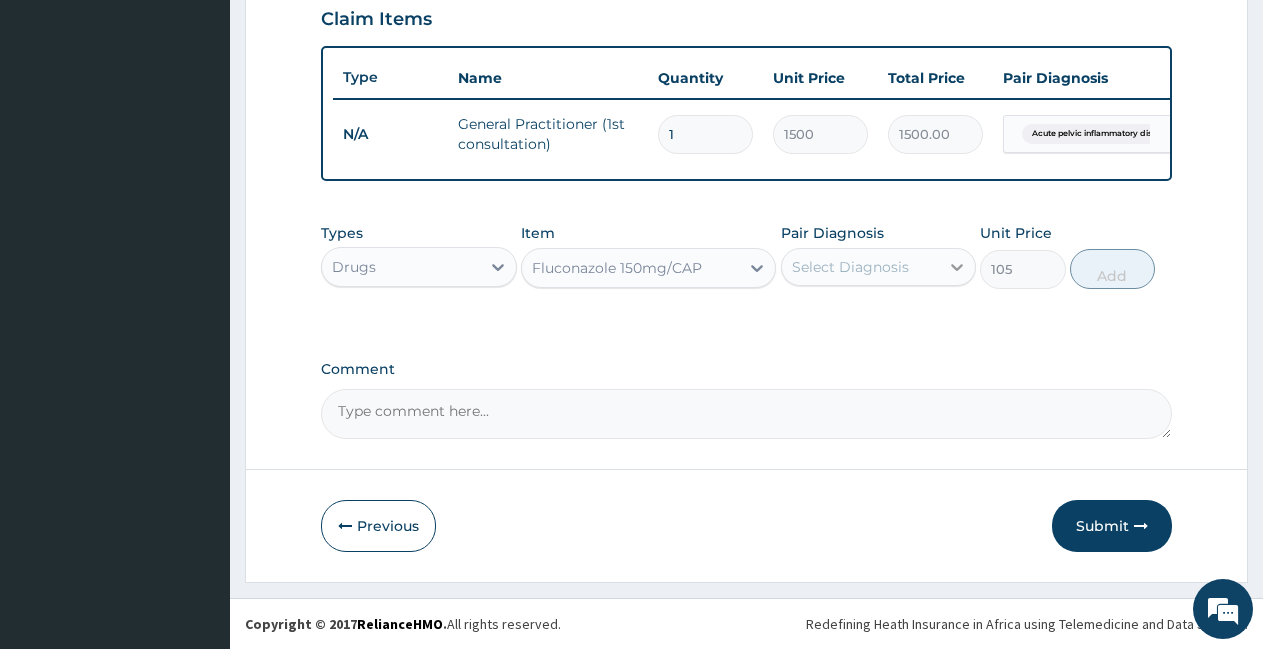 click 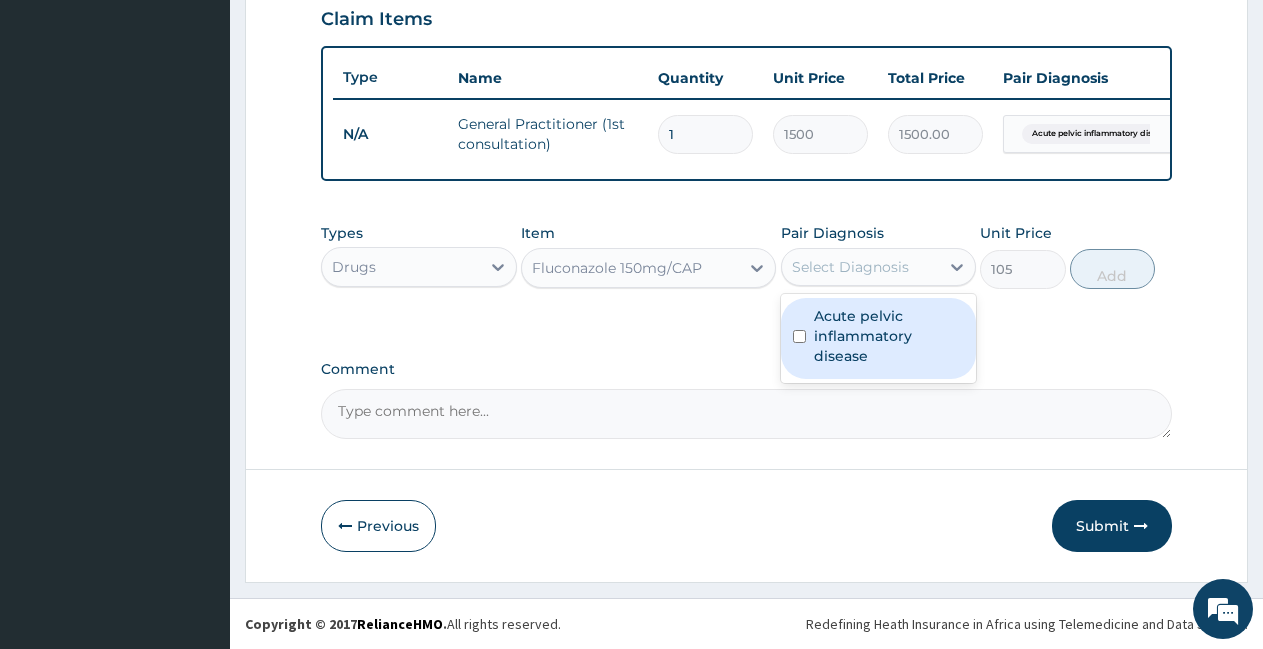 click on "Acute pelvic inflammatory disease" at bounding box center [889, 336] 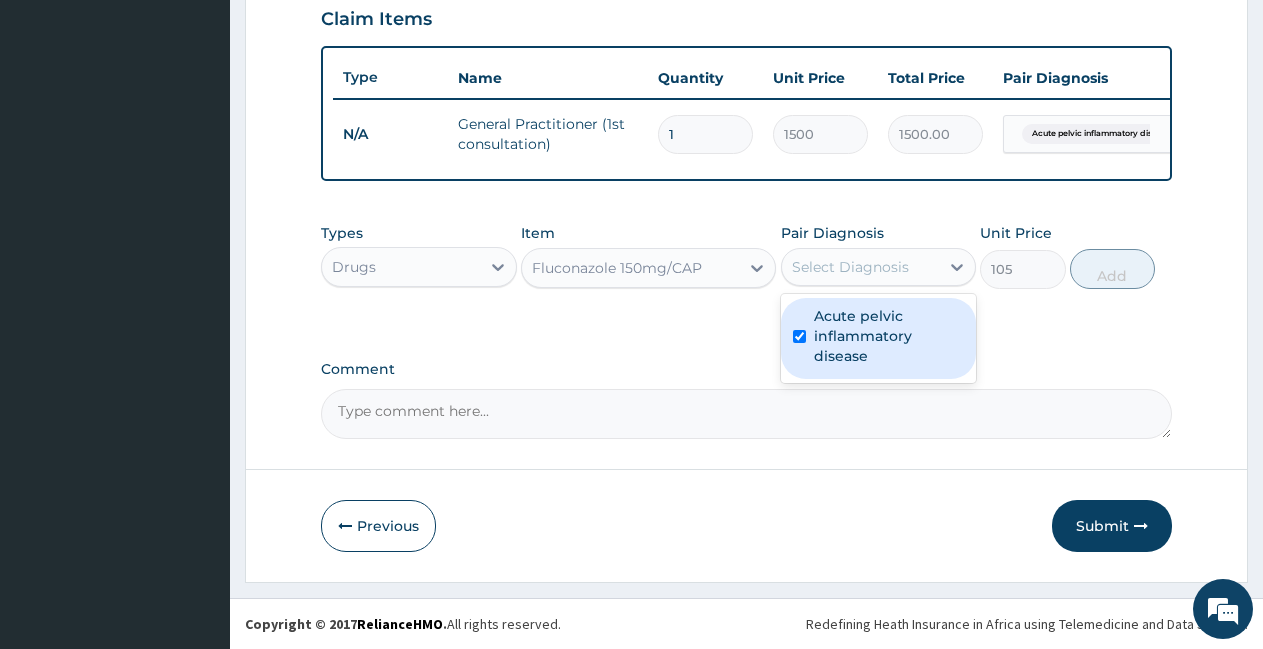 checkbox on "true" 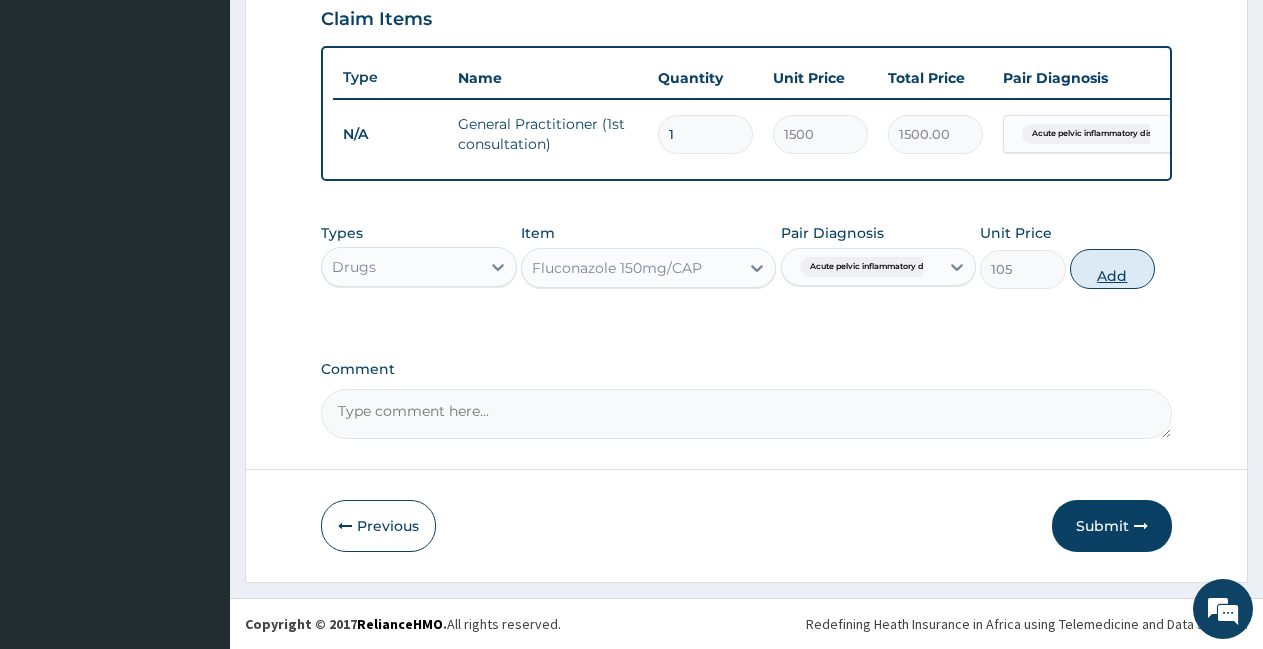 click on "Add" at bounding box center [1112, 269] 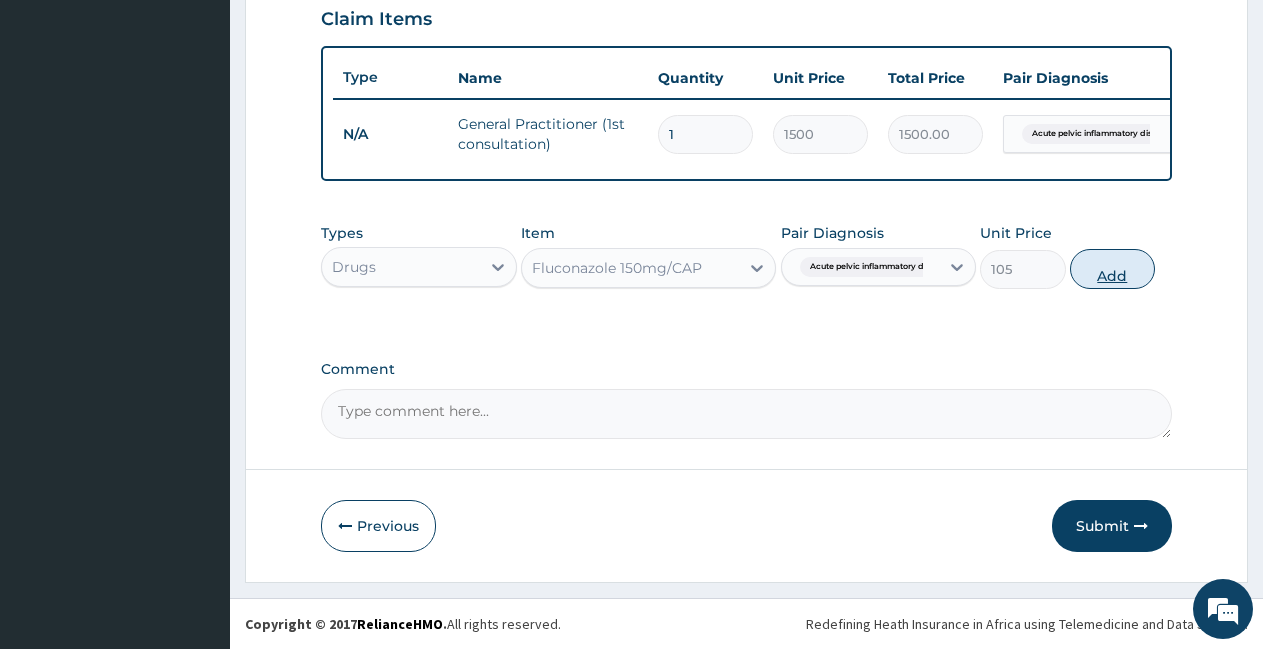 type on "0" 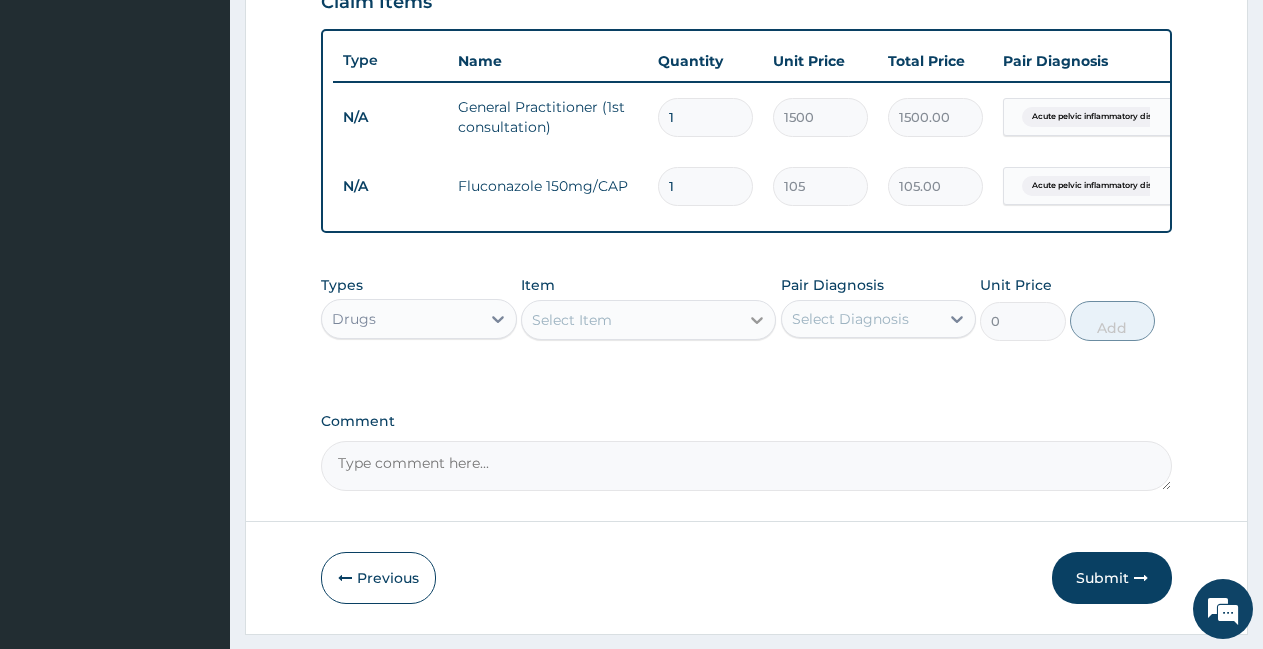 click 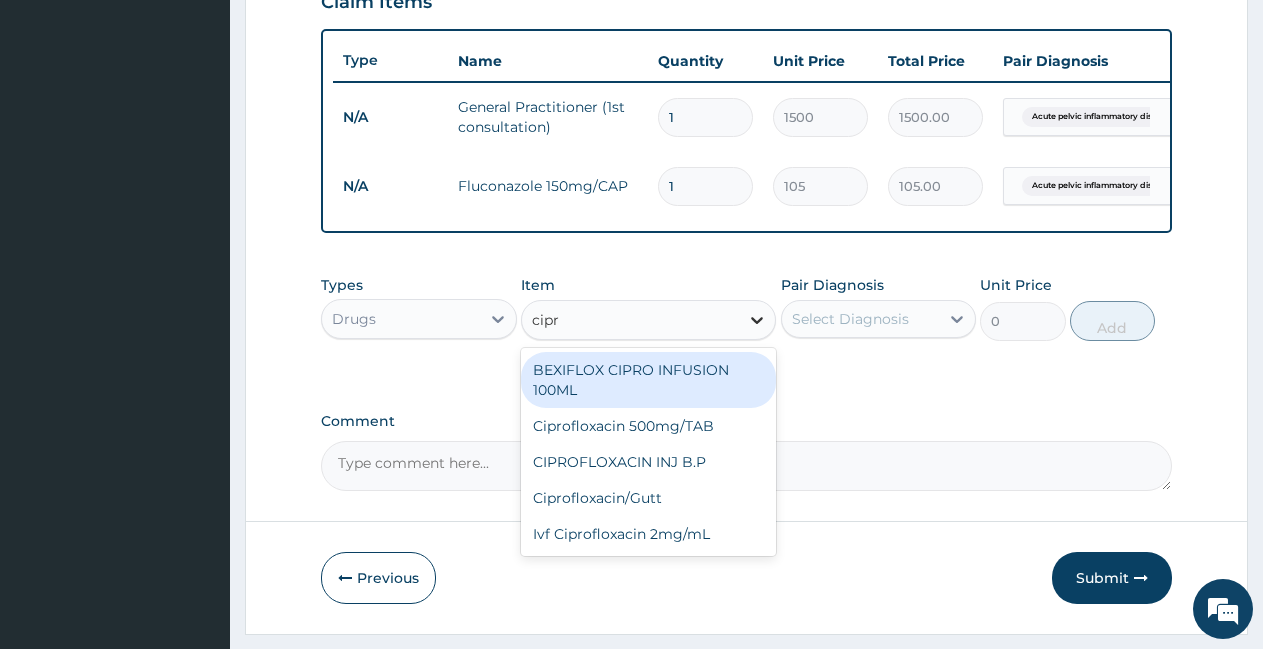 type on "cipro" 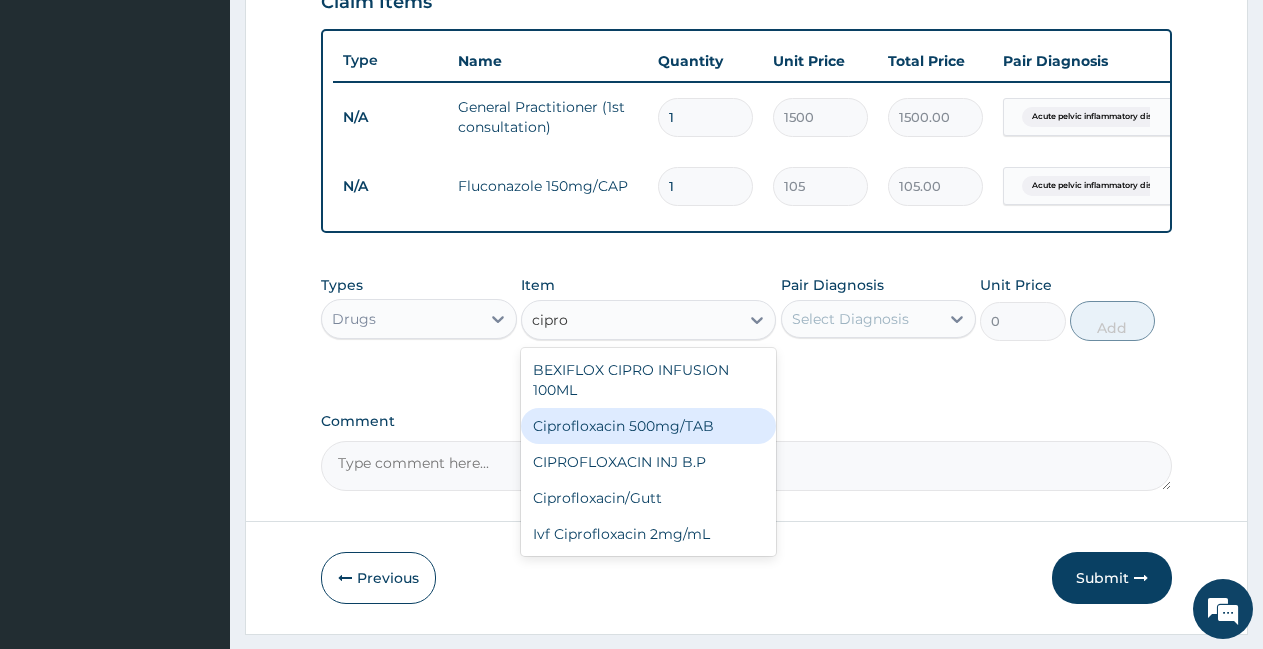 click on "Ciprofloxacin 500mg/TAB" at bounding box center [648, 426] 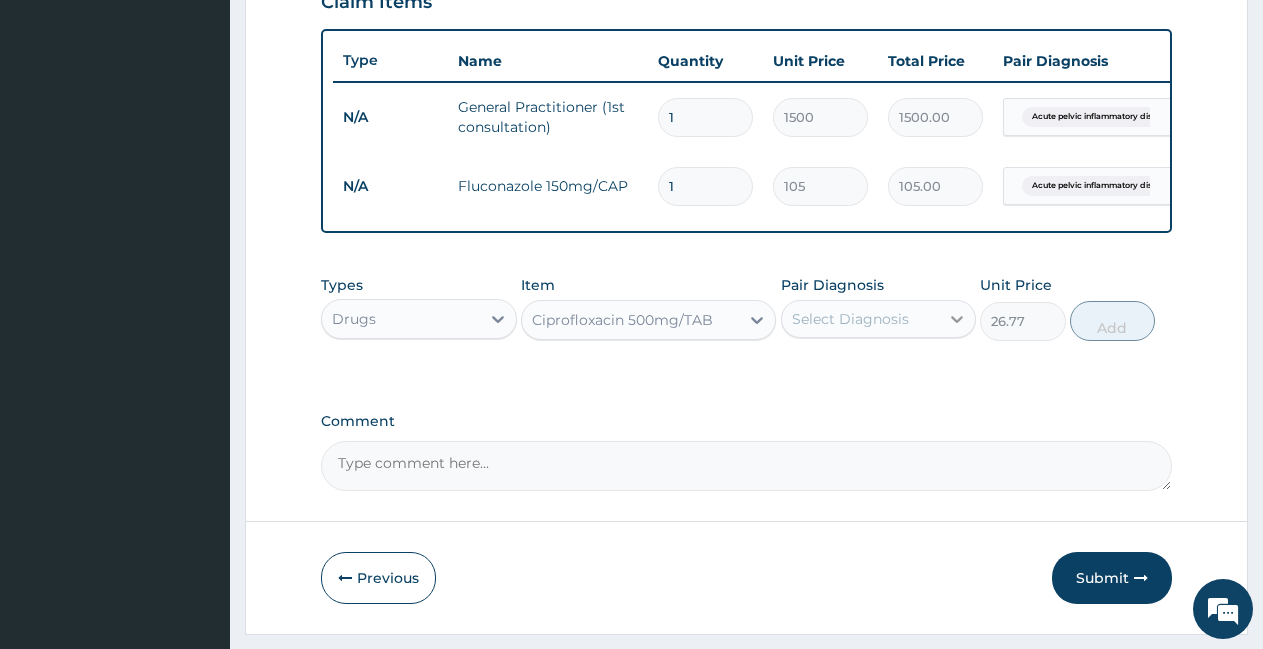 click 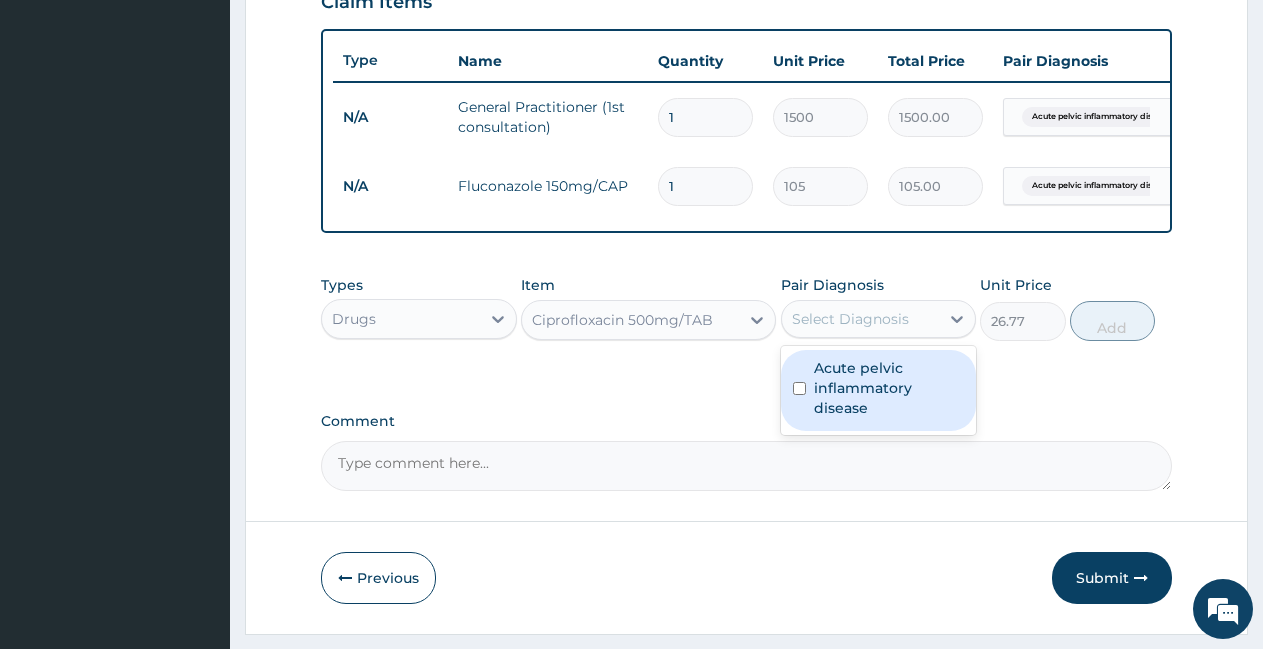 click on "Acute pelvic inflammatory disease" at bounding box center (889, 388) 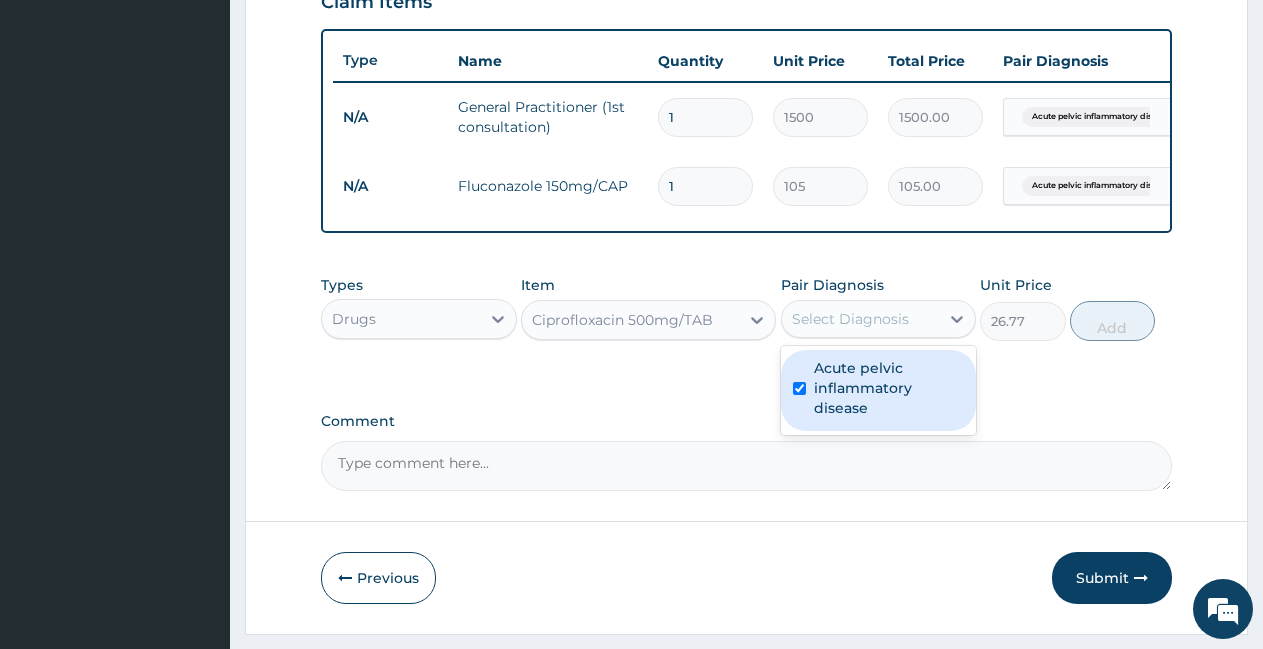 checkbox on "true" 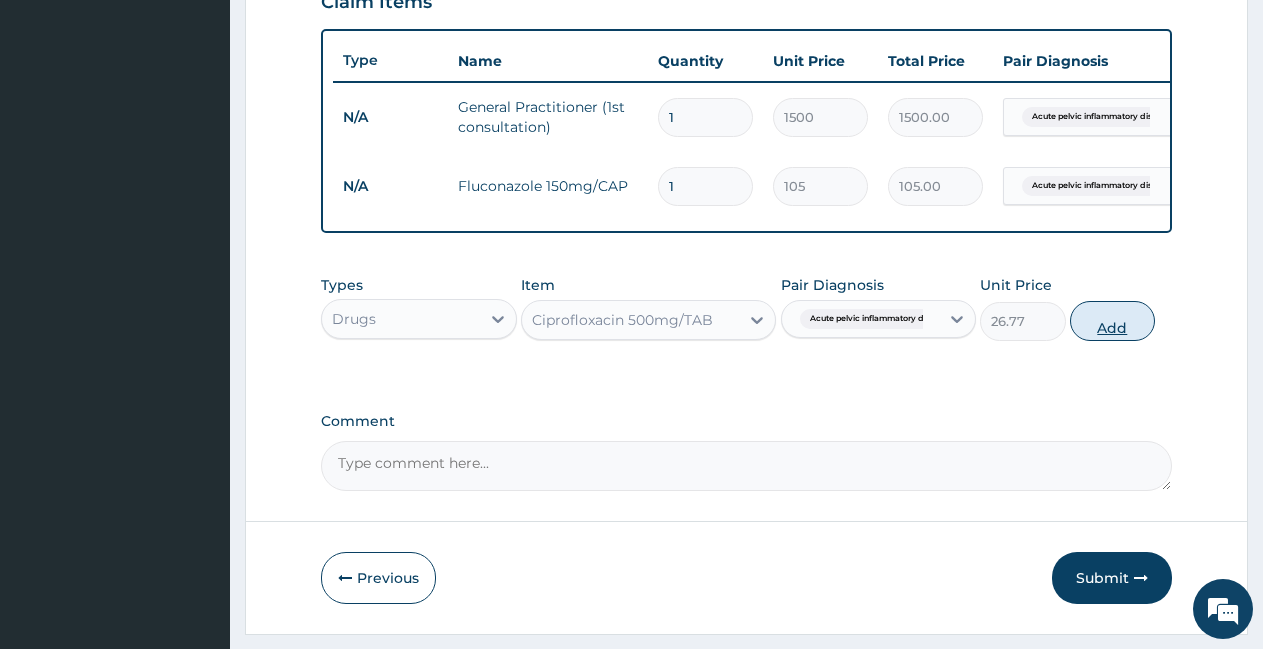 click on "Add" at bounding box center (1112, 321) 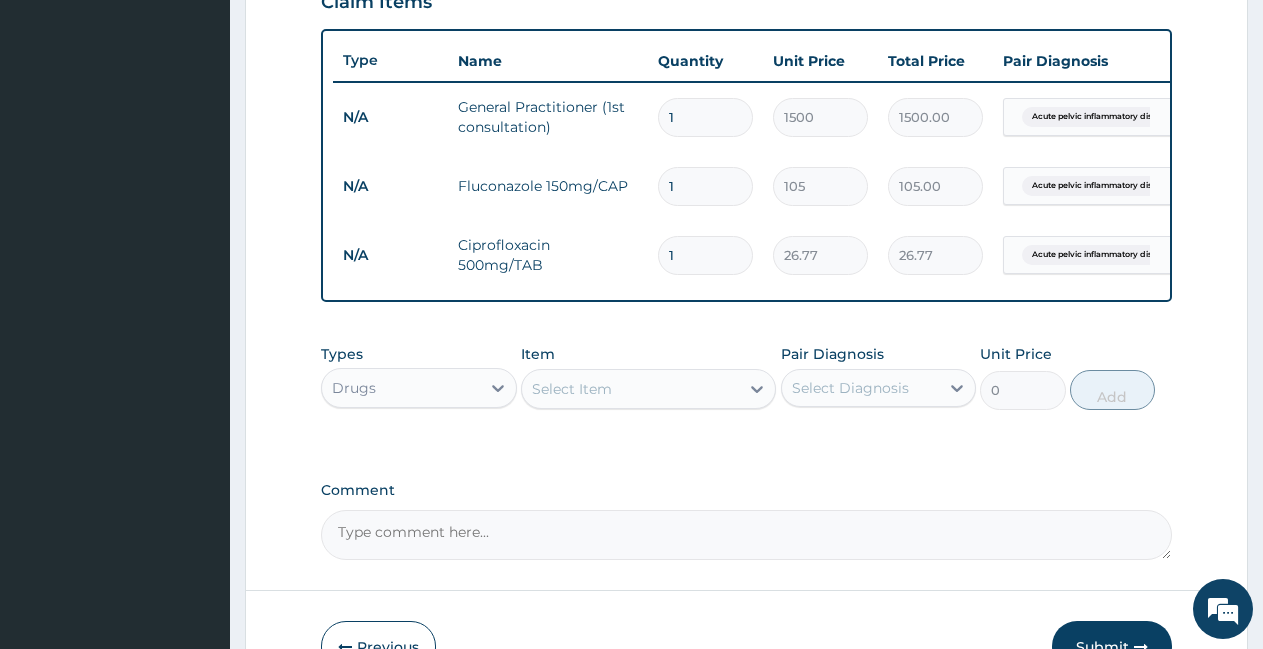 click on "1" at bounding box center (705, 255) 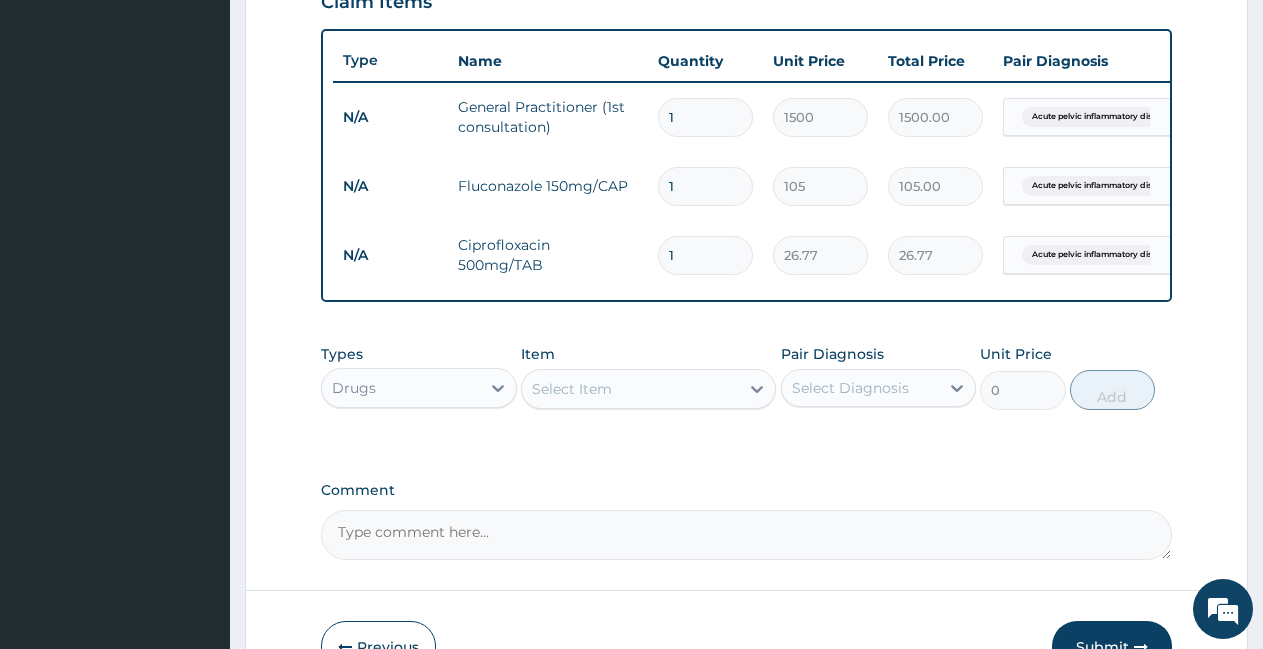 type 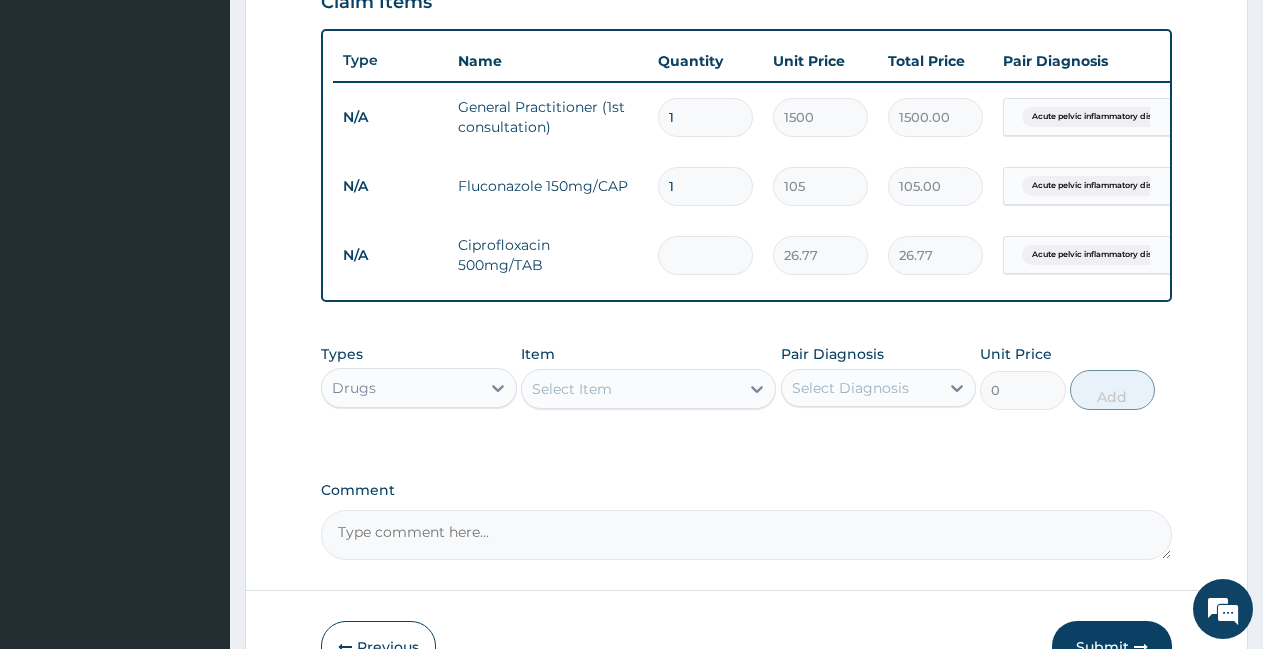 type on "0.00" 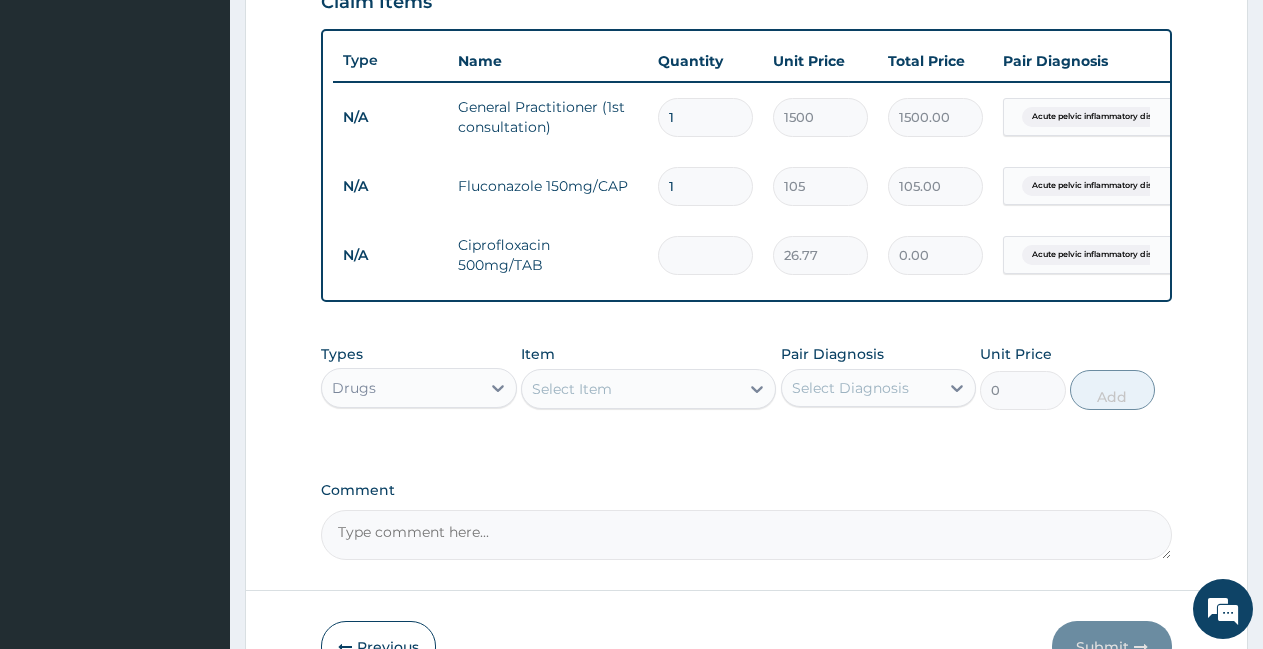 type on "1" 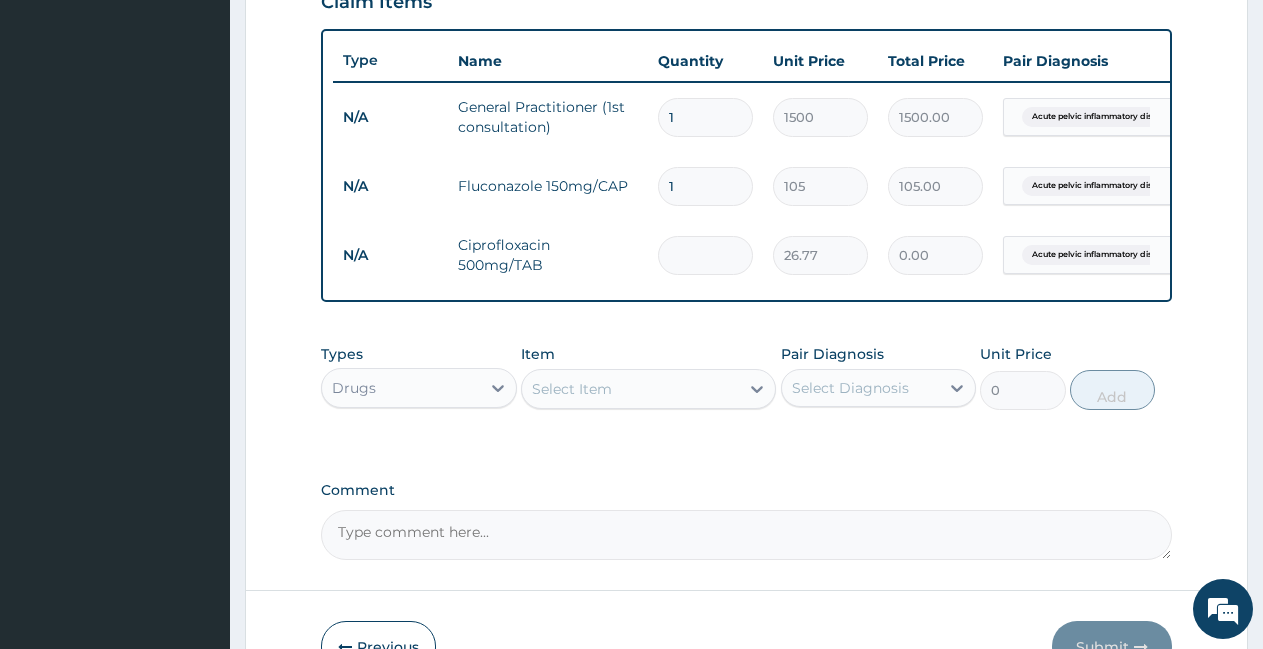 type on "26.77" 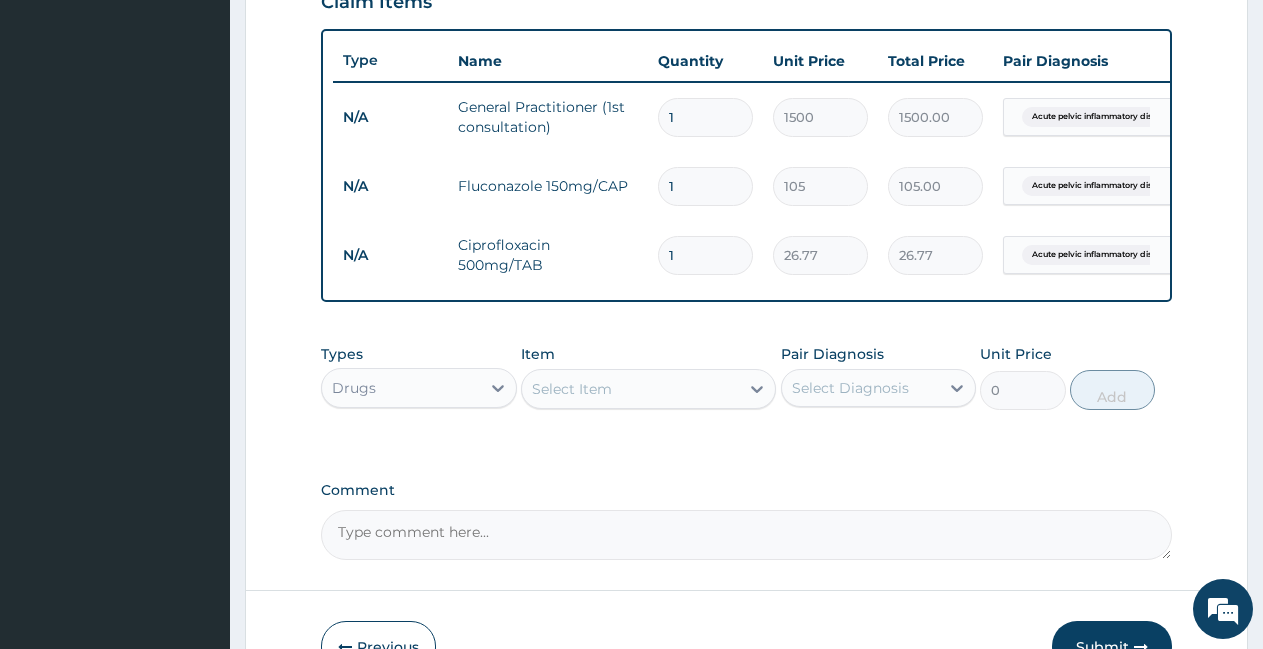 type on "15" 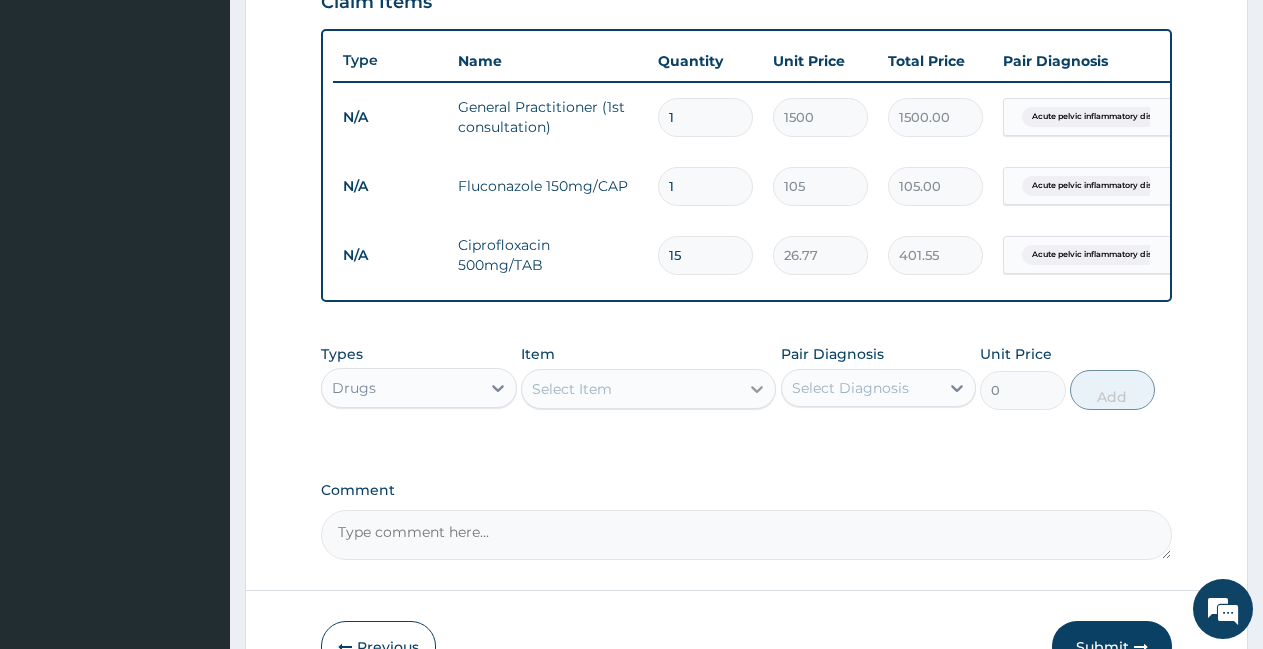 type on "15" 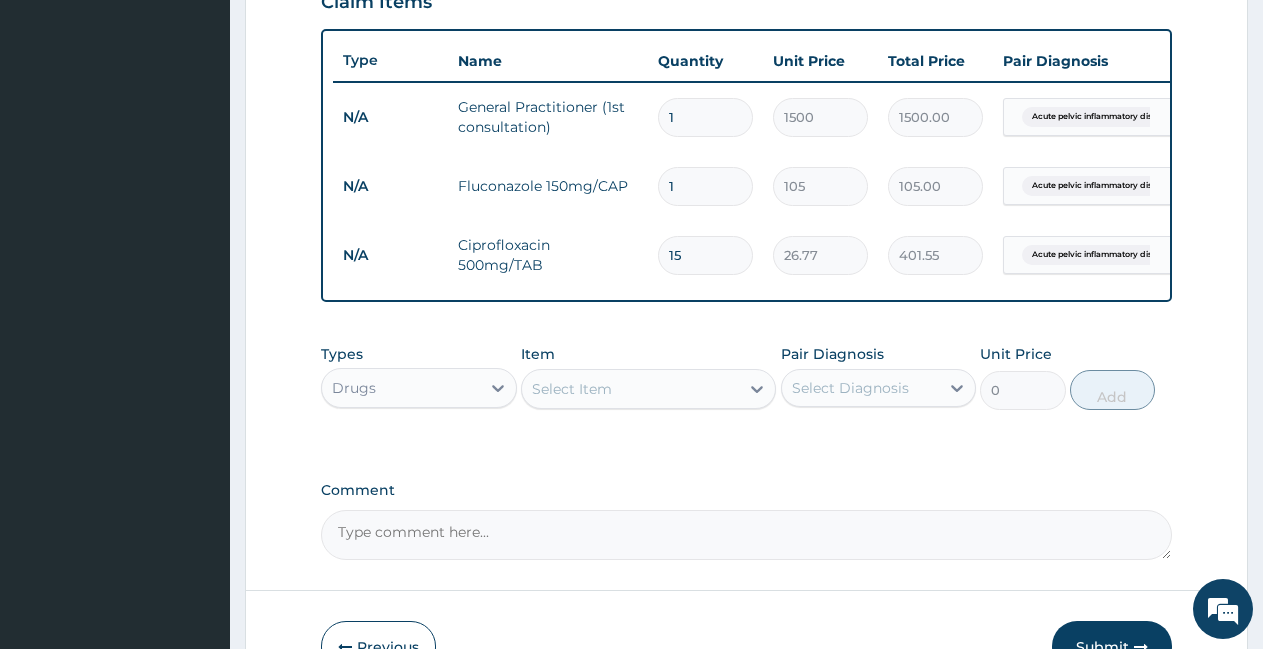 click on "Select Item" at bounding box center (630, 389) 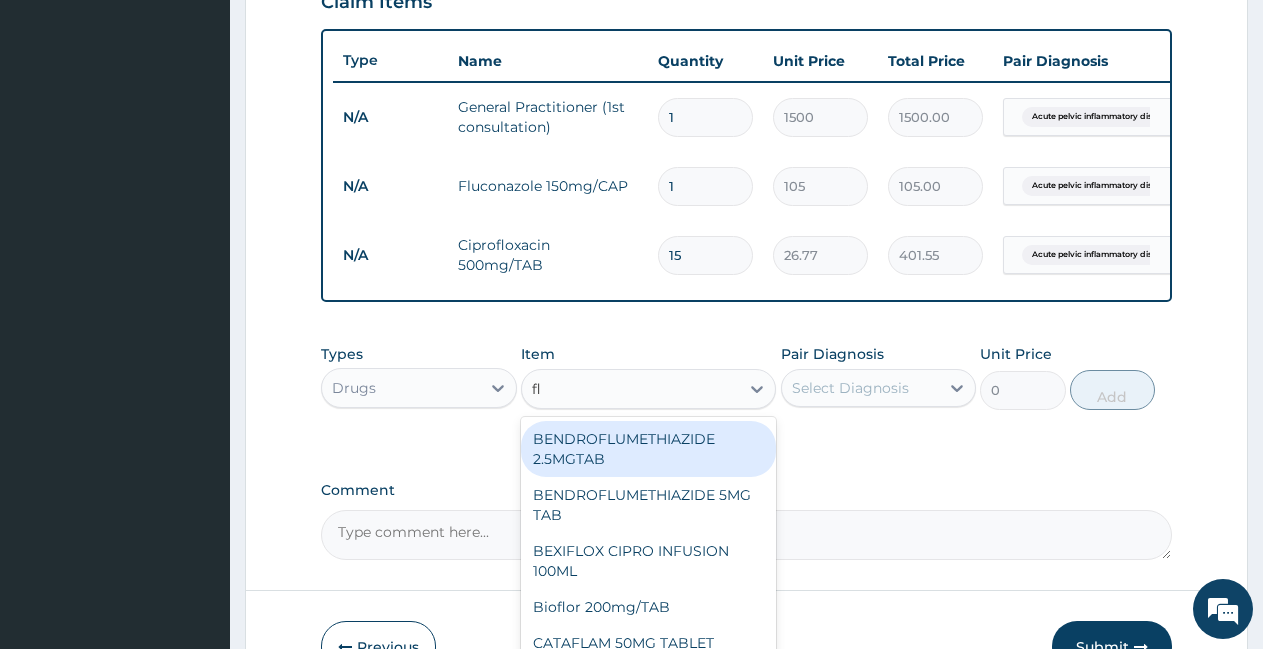 type on "fla" 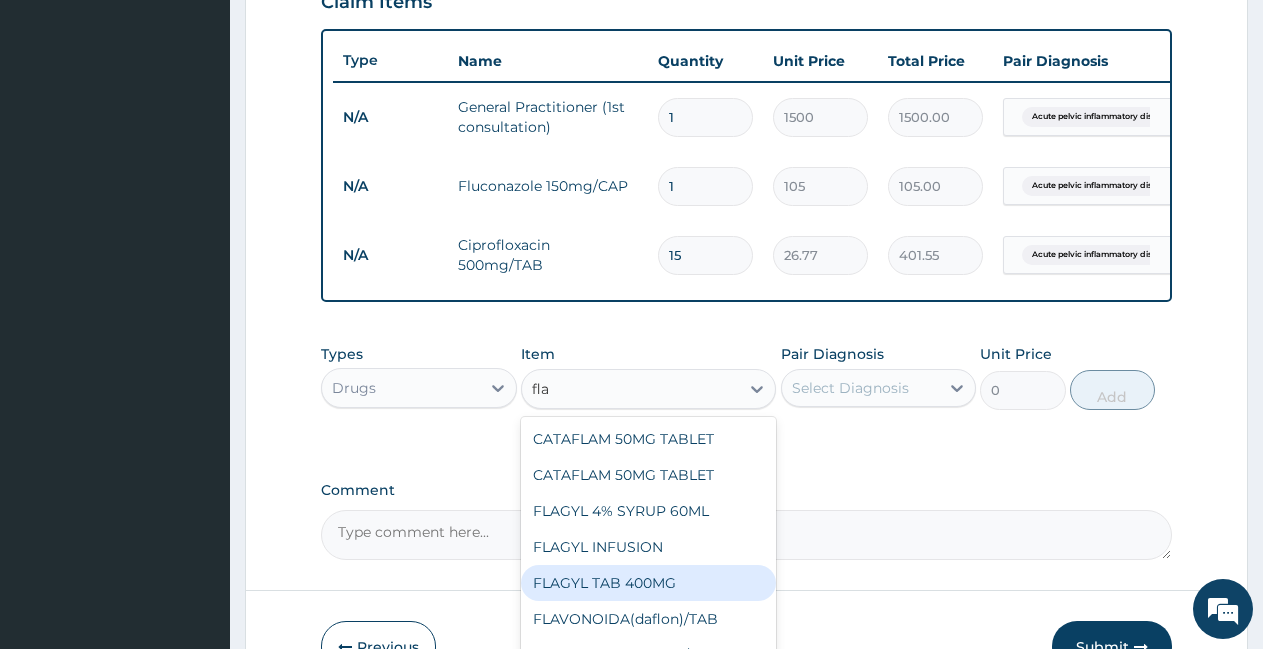 click on "FLAGYL TAB 400MG" at bounding box center [648, 583] 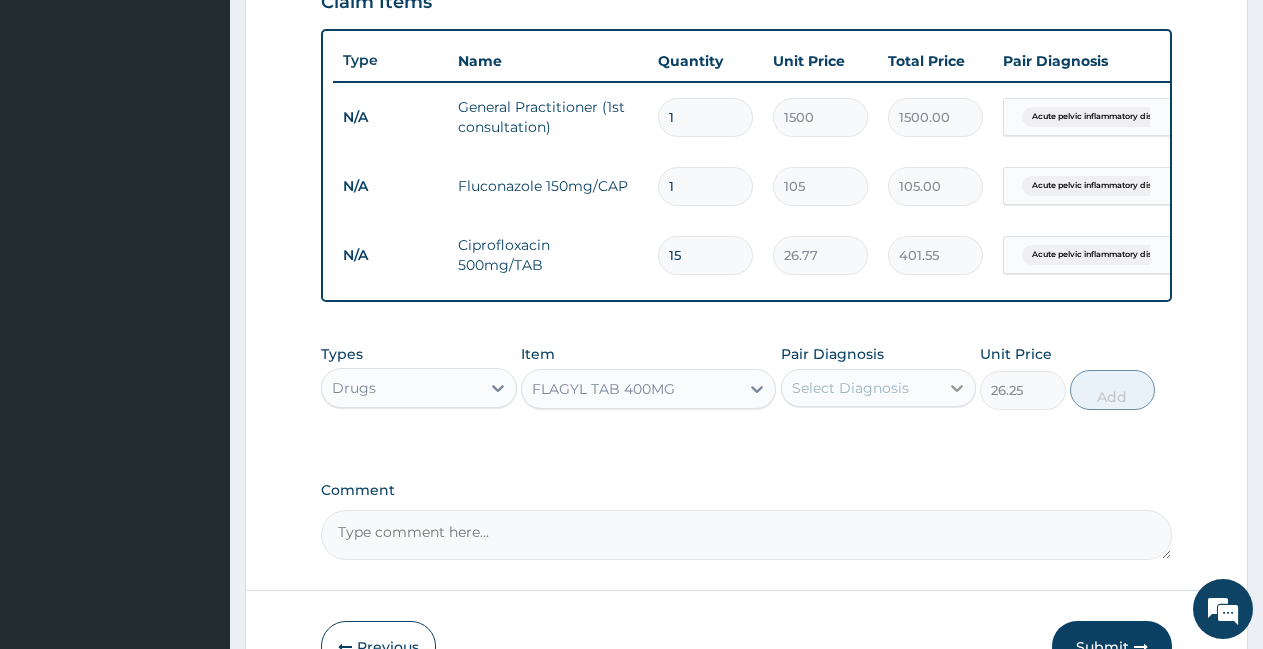 click 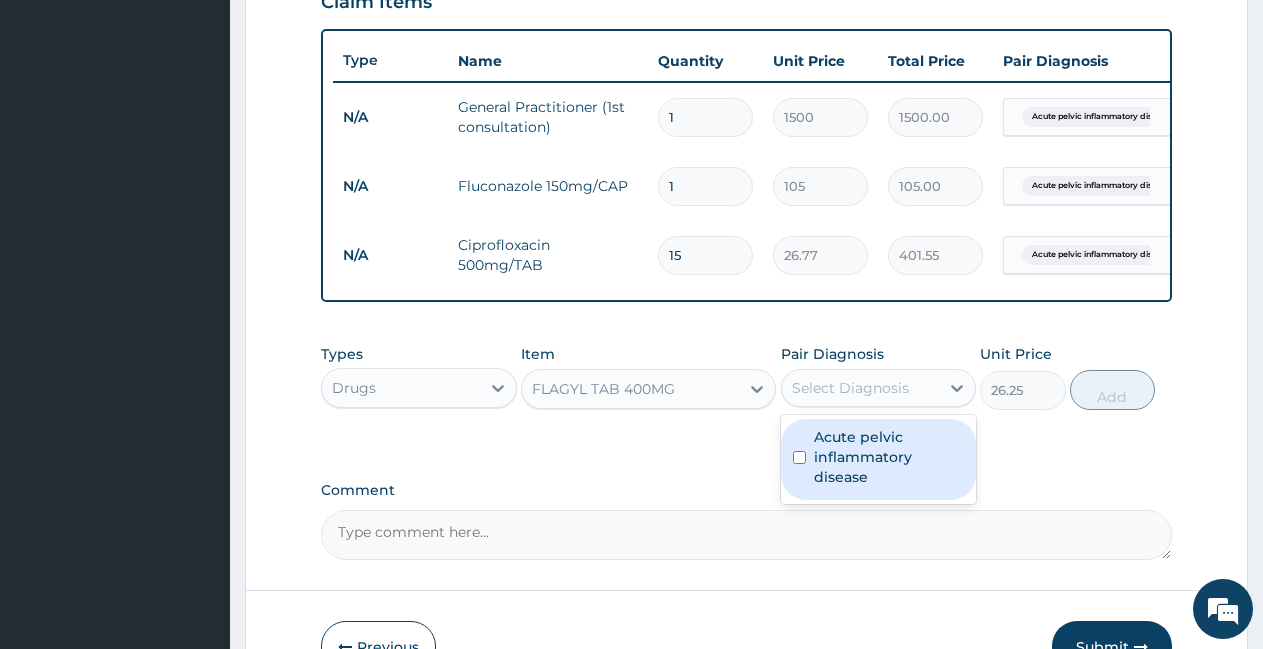 click on "Acute pelvic inflammatory disease" at bounding box center (889, 457) 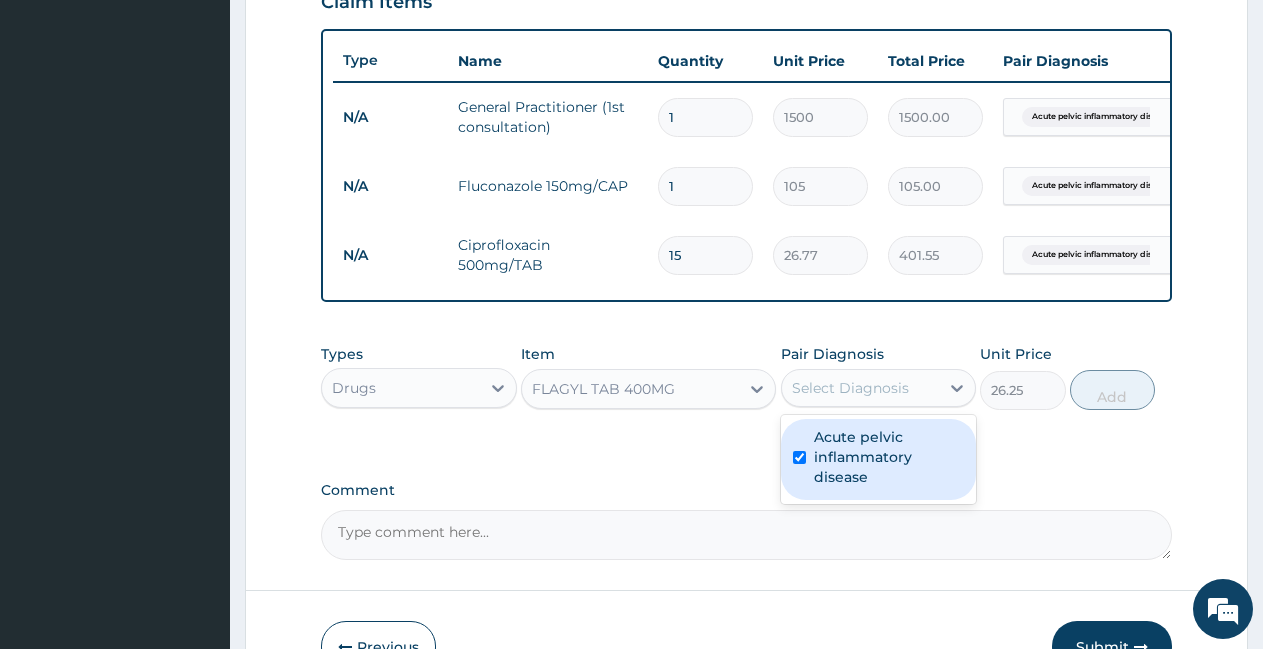 checkbox on "true" 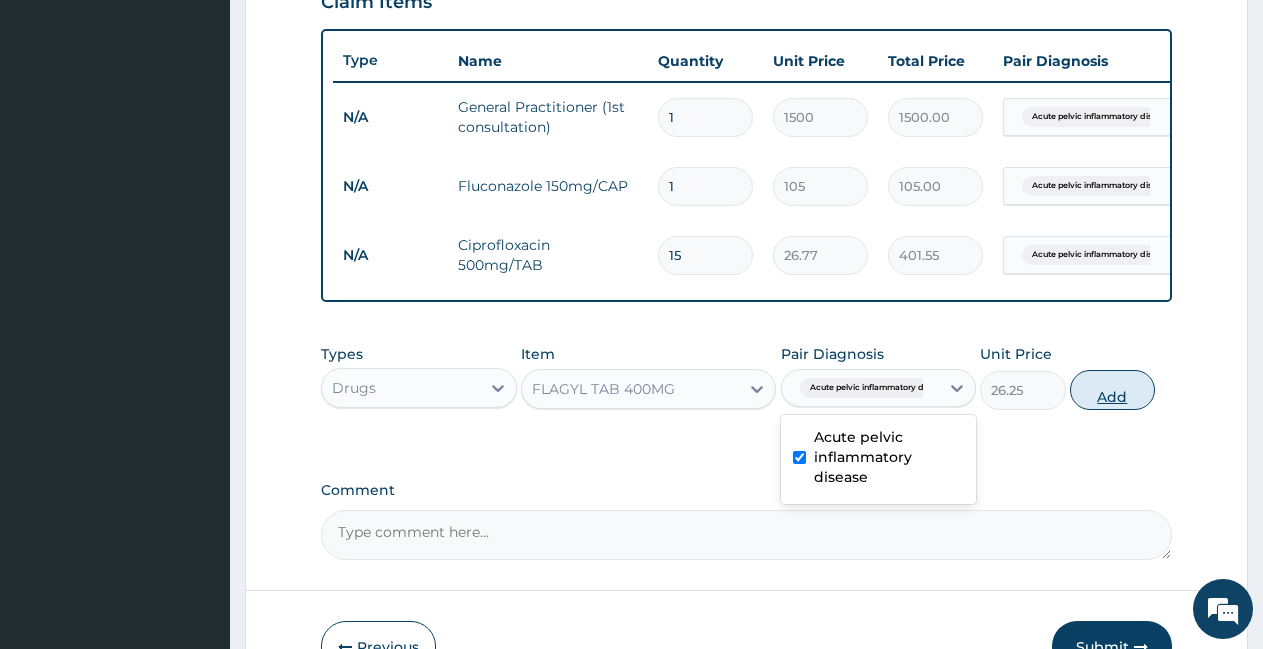 click on "Add" at bounding box center (1112, 390) 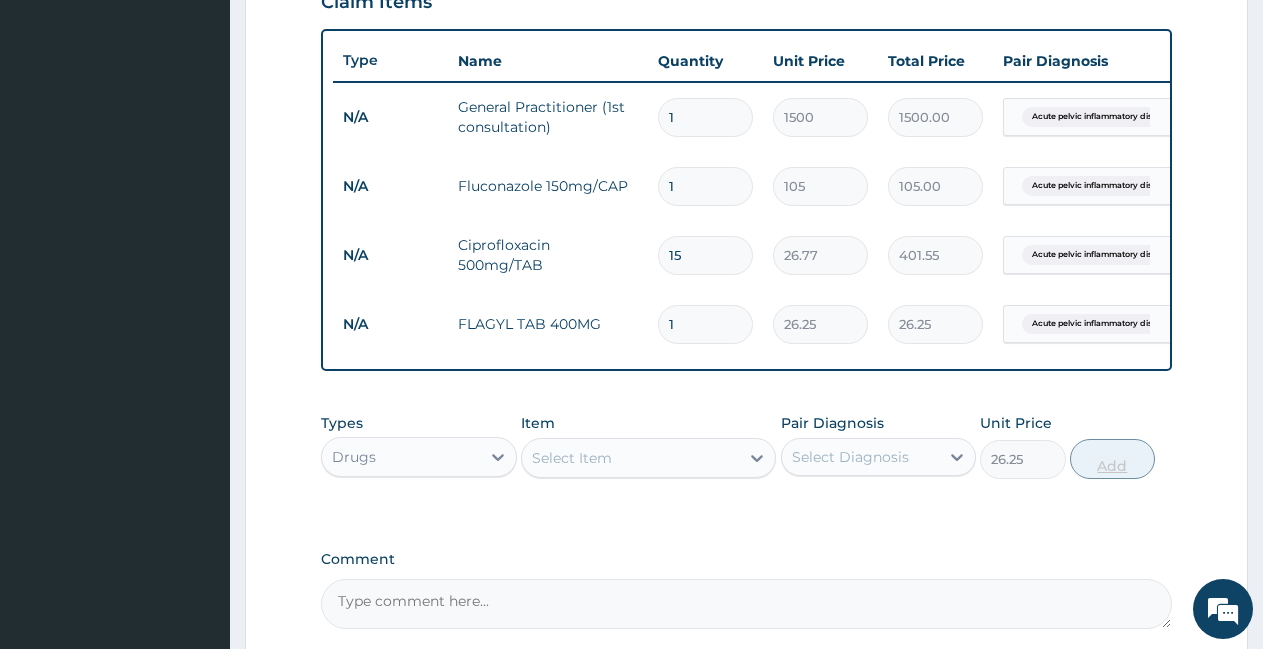 type on "0" 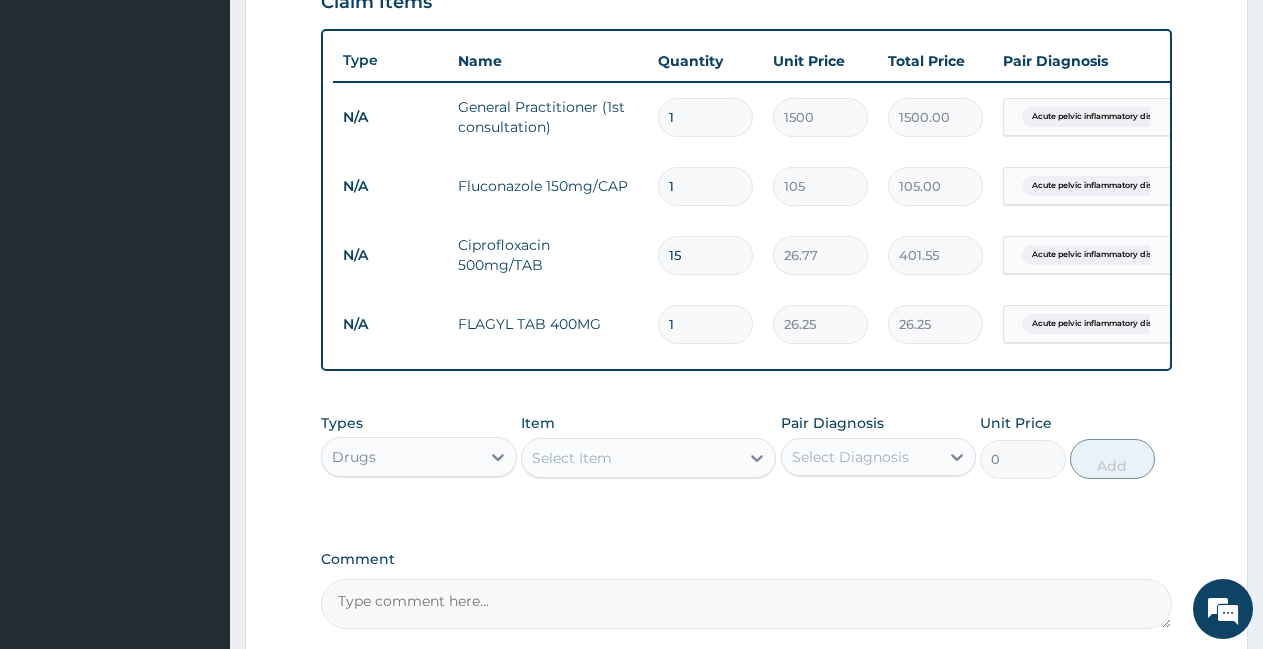 click on "1" at bounding box center (705, 324) 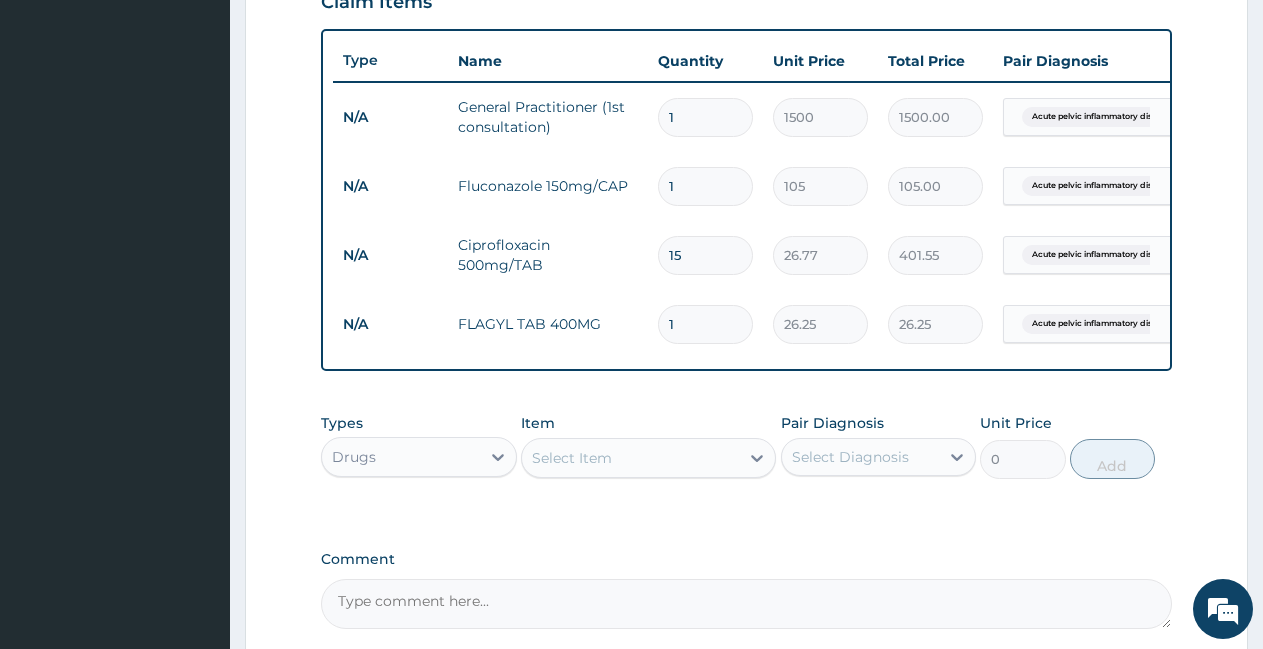 type 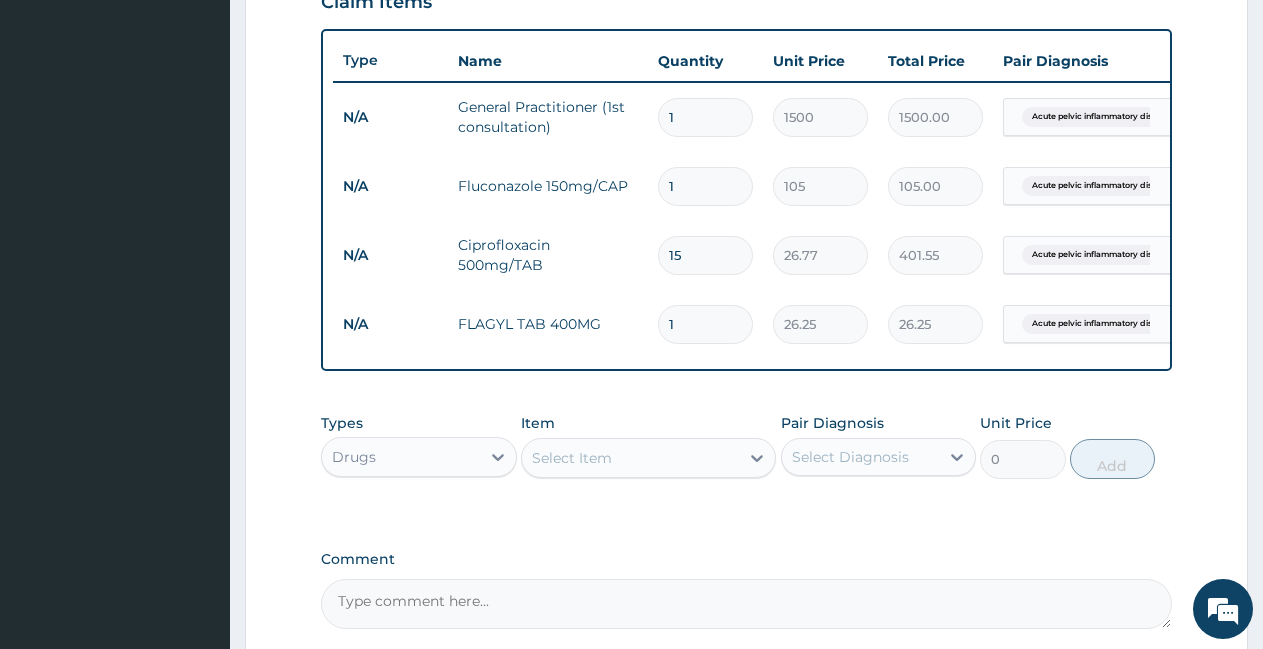 type on "0.00" 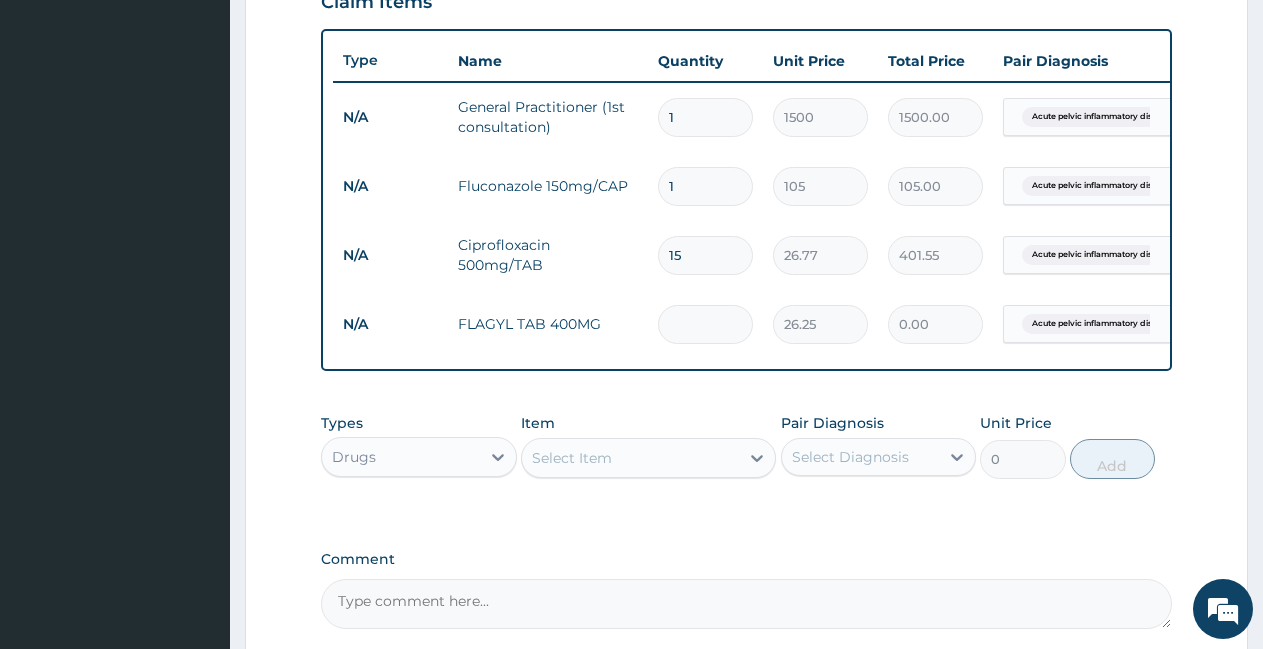 type on "1" 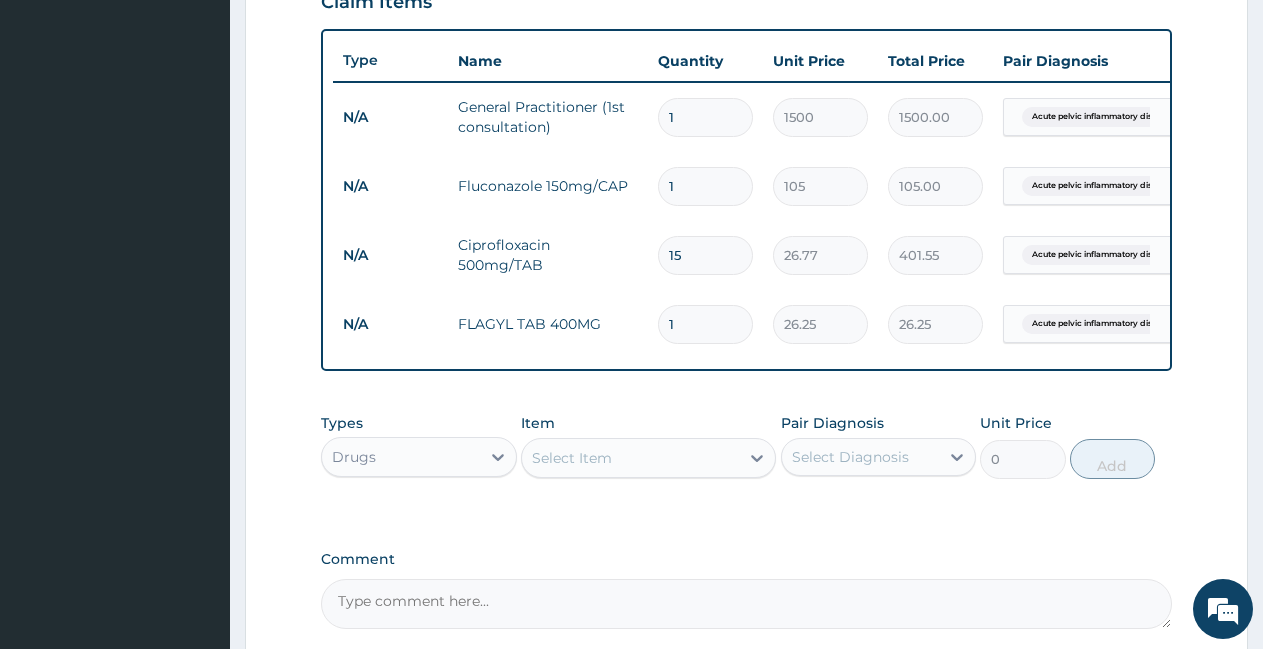type on "15" 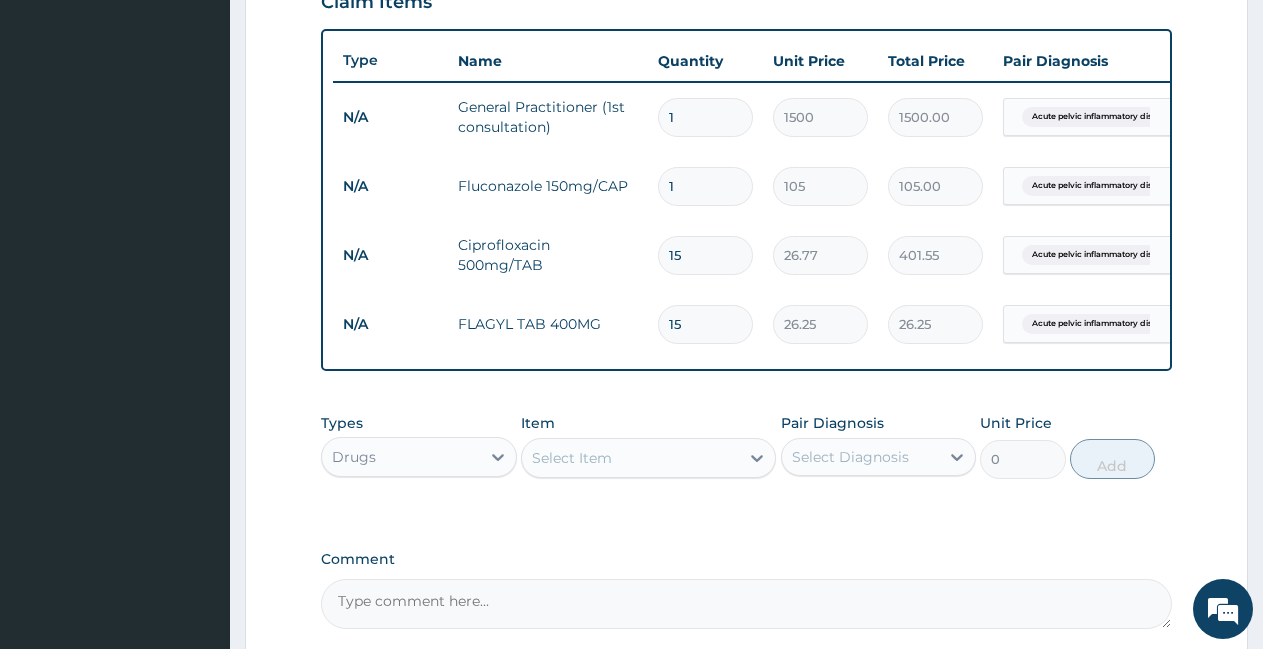type on "393.75" 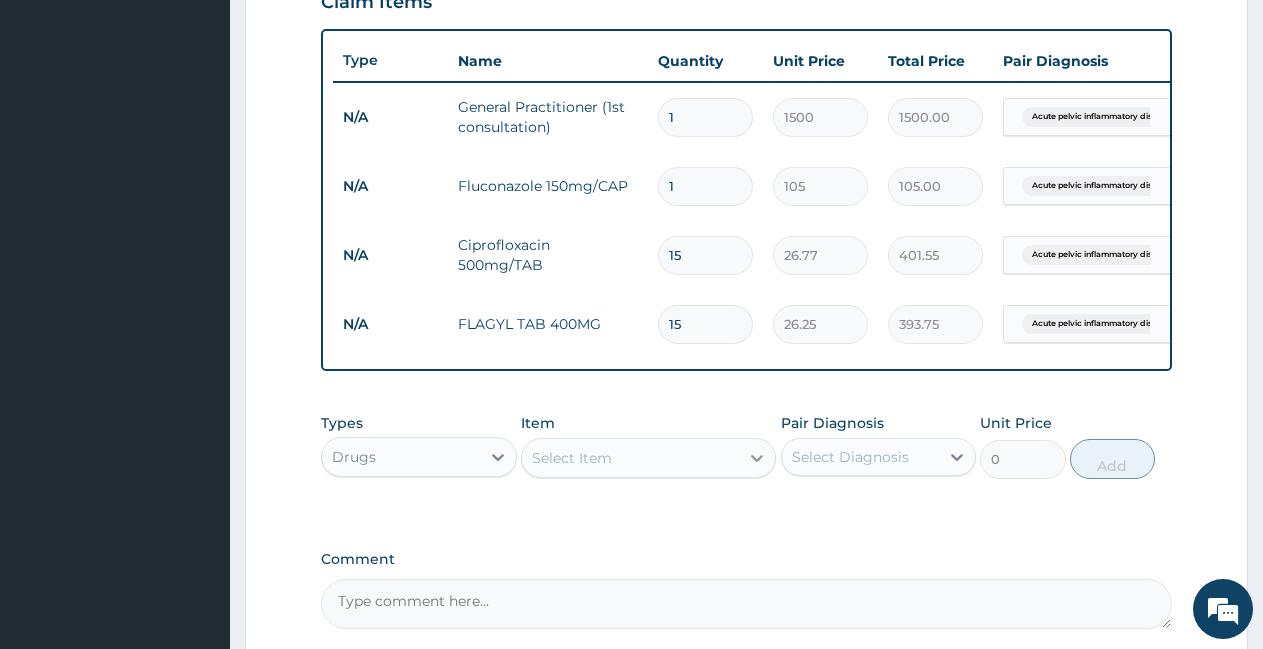 type on "15" 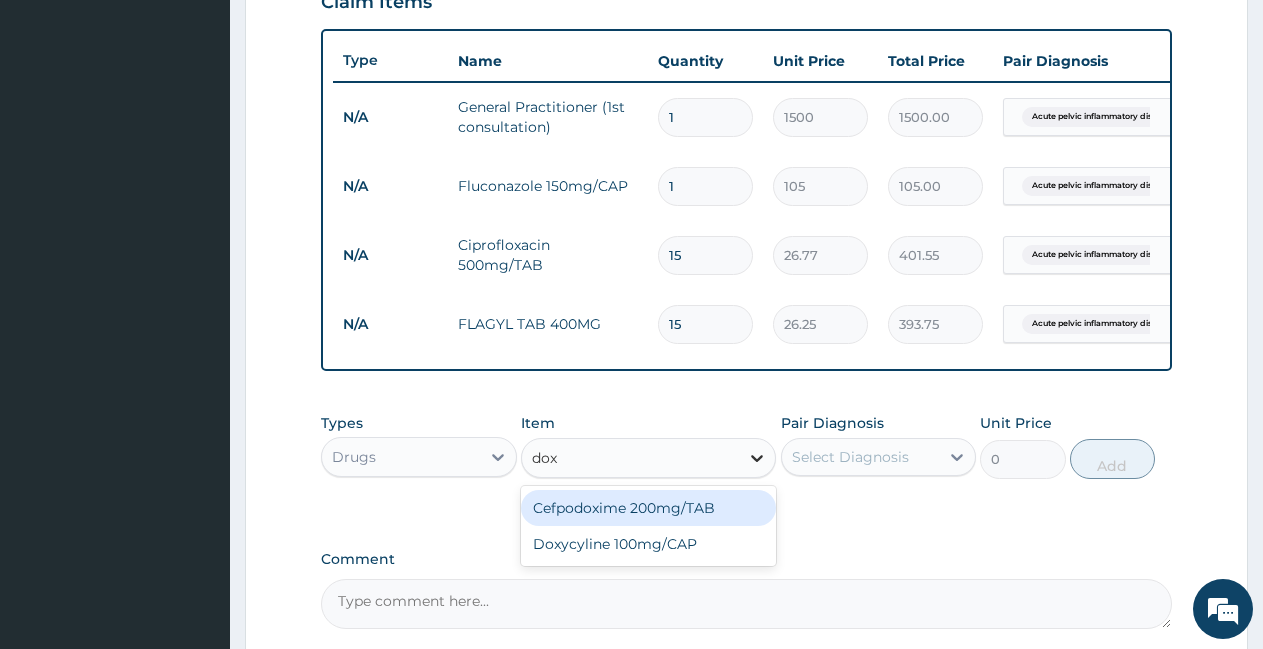 type on "doxy" 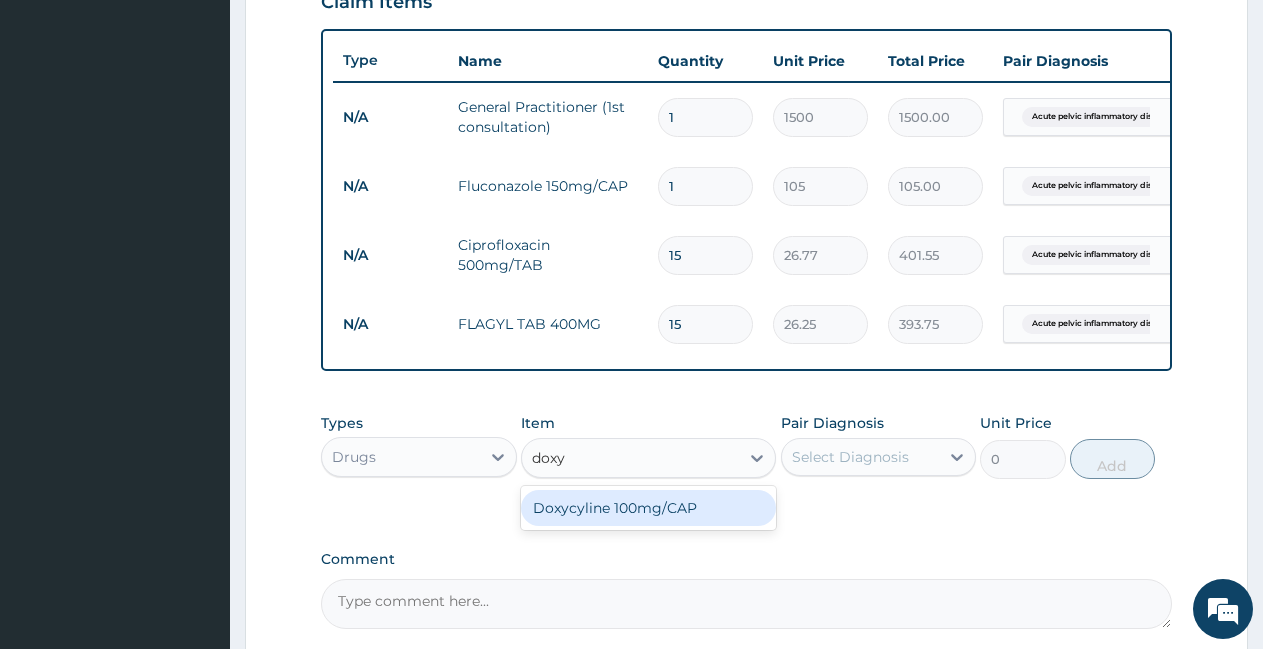 click on "Doxycyline 100mg/CAP" at bounding box center [648, 508] 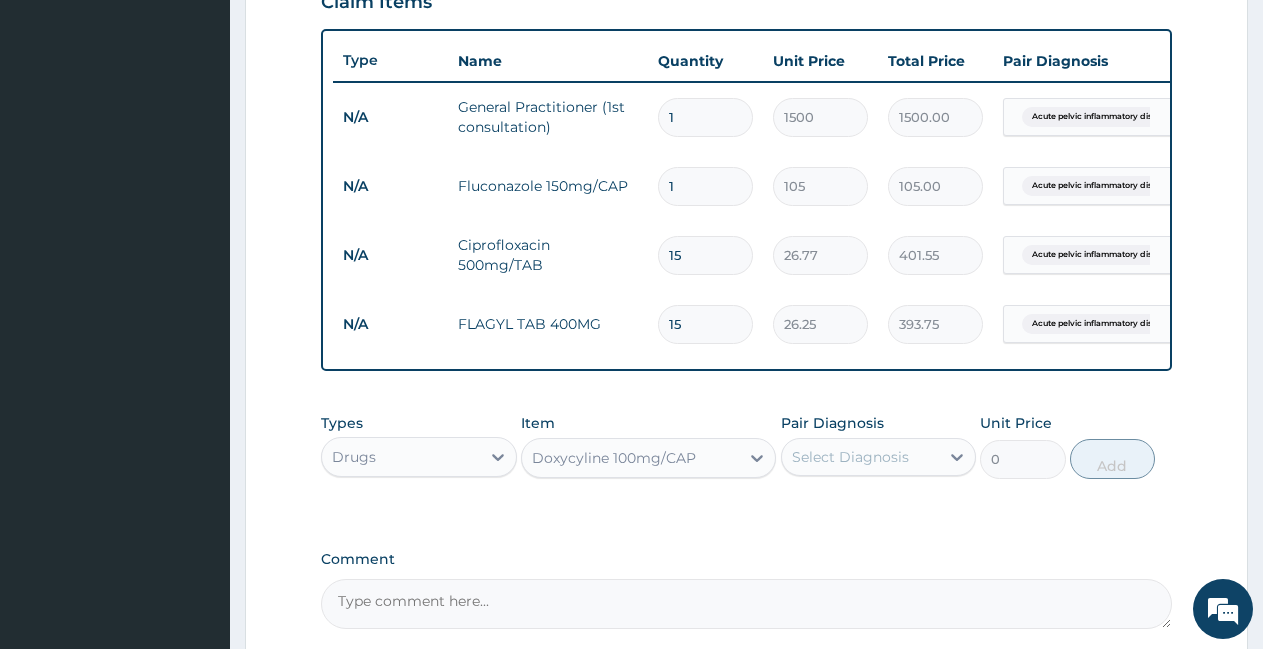 type 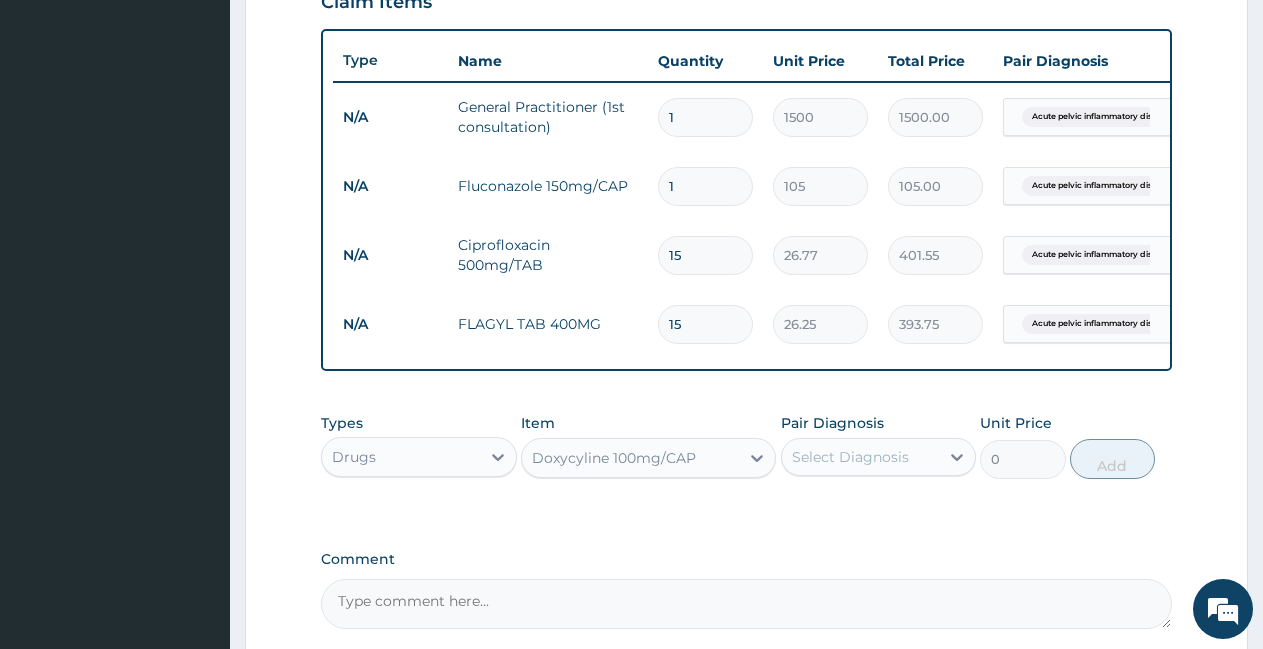 type on "5.77" 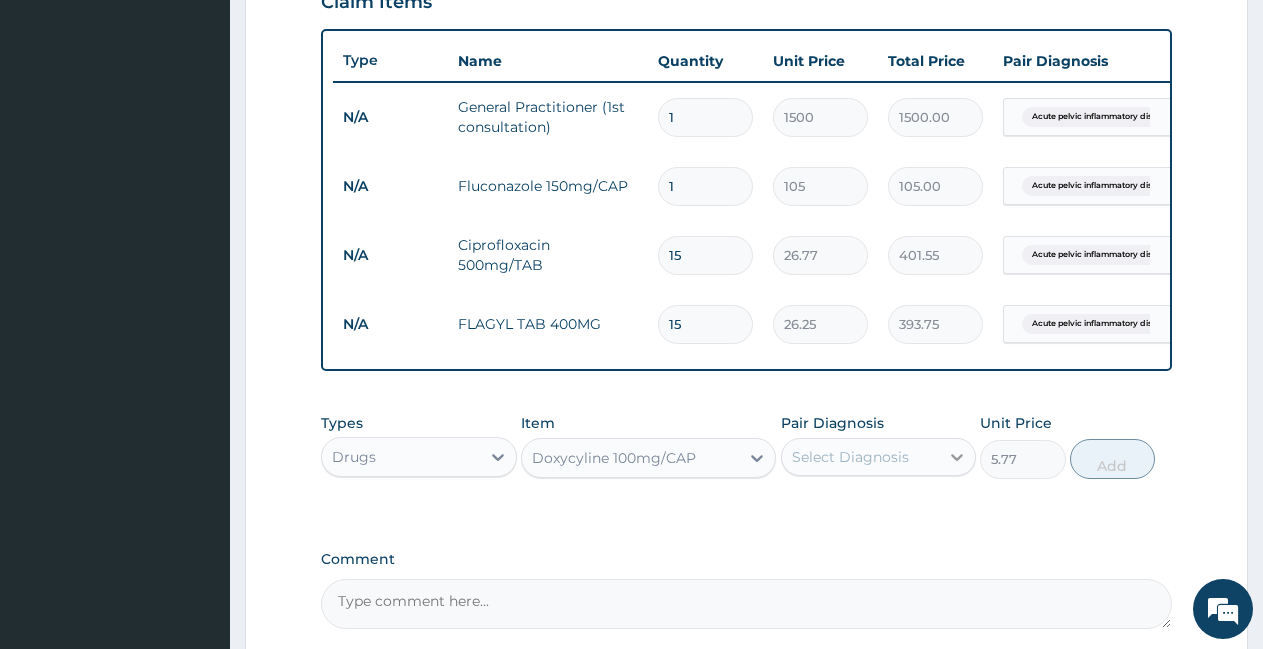 click 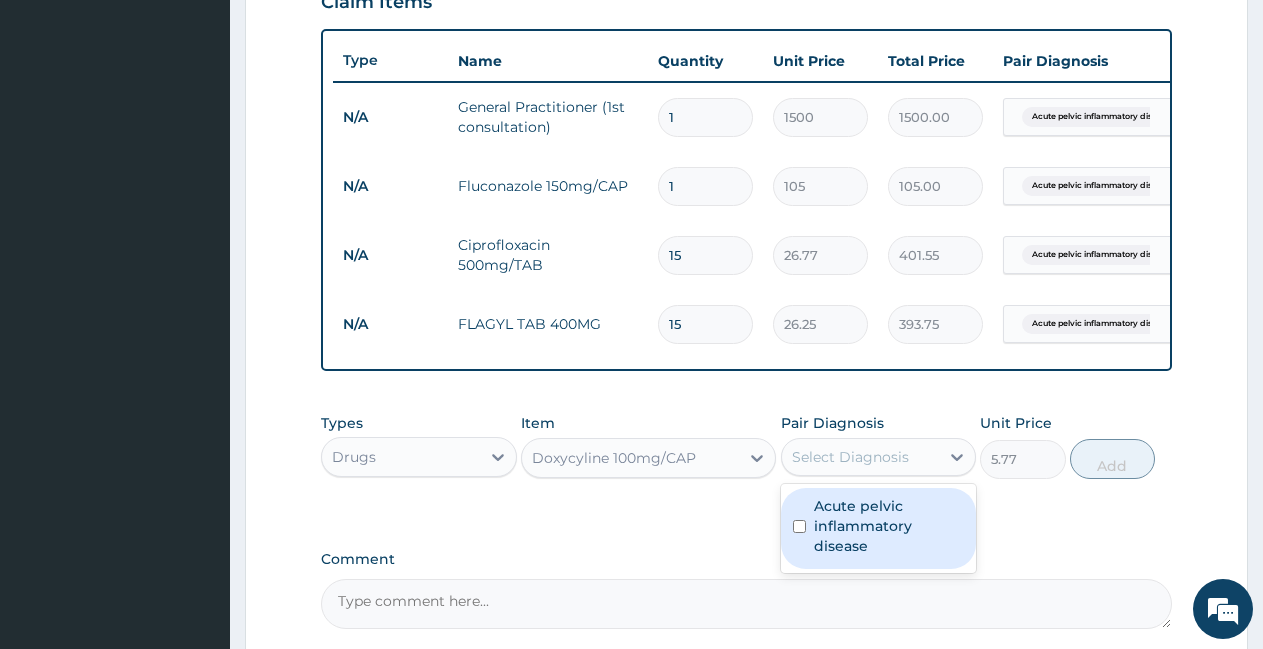 click on "Acute pelvic inflammatory disease" at bounding box center [889, 526] 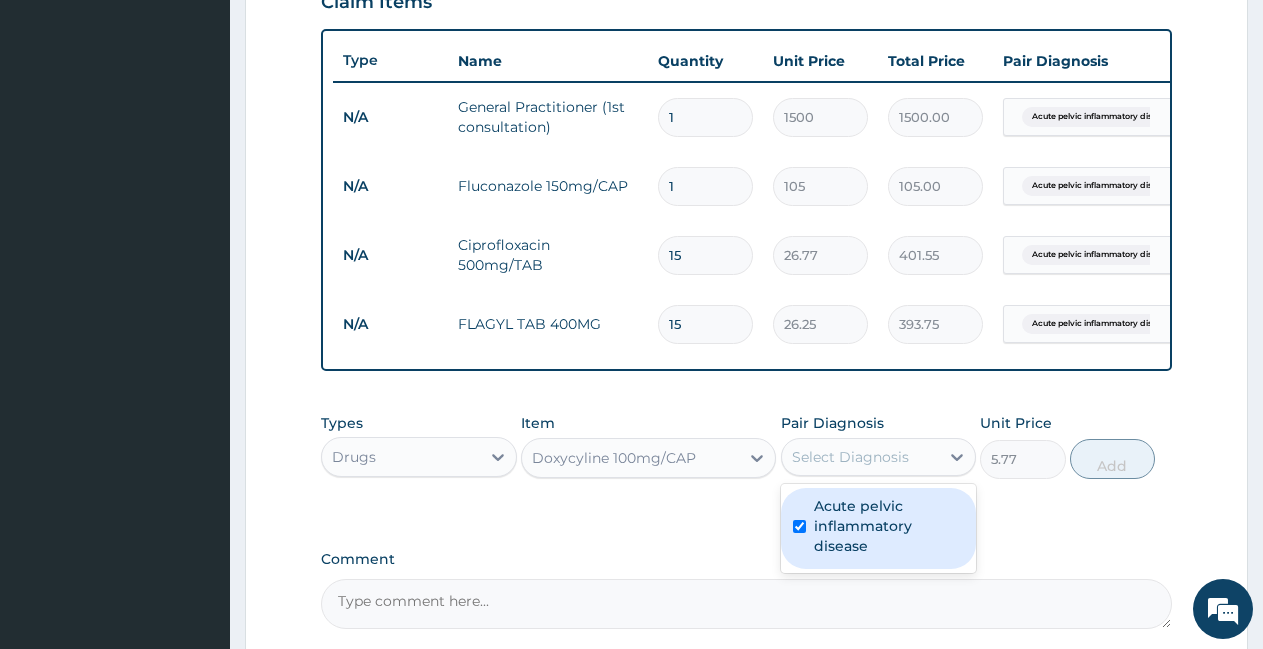 checkbox on "true" 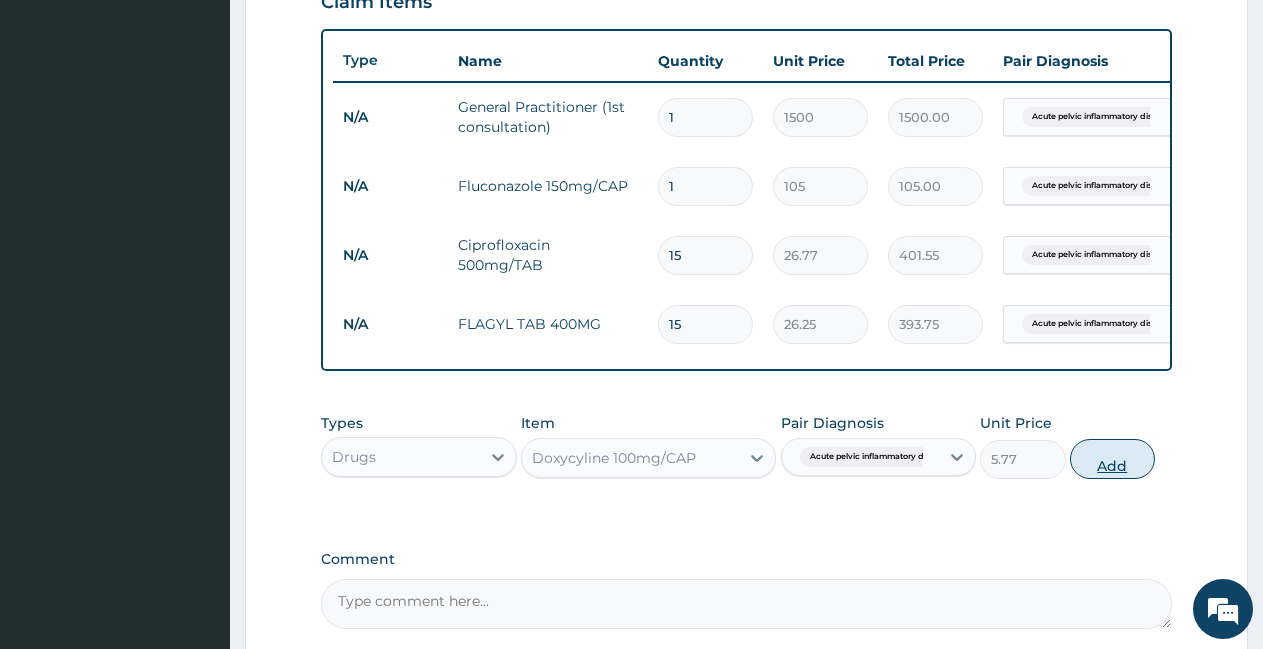 click on "Add" at bounding box center (1112, 459) 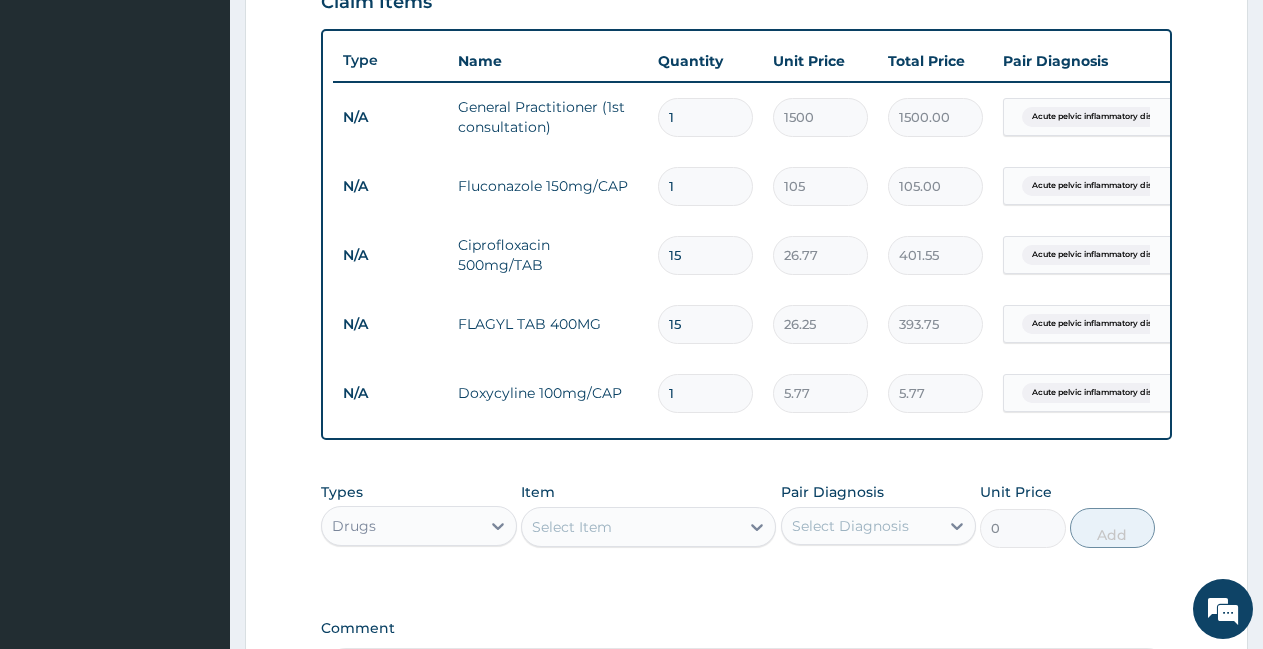 click on "1" at bounding box center [705, 393] 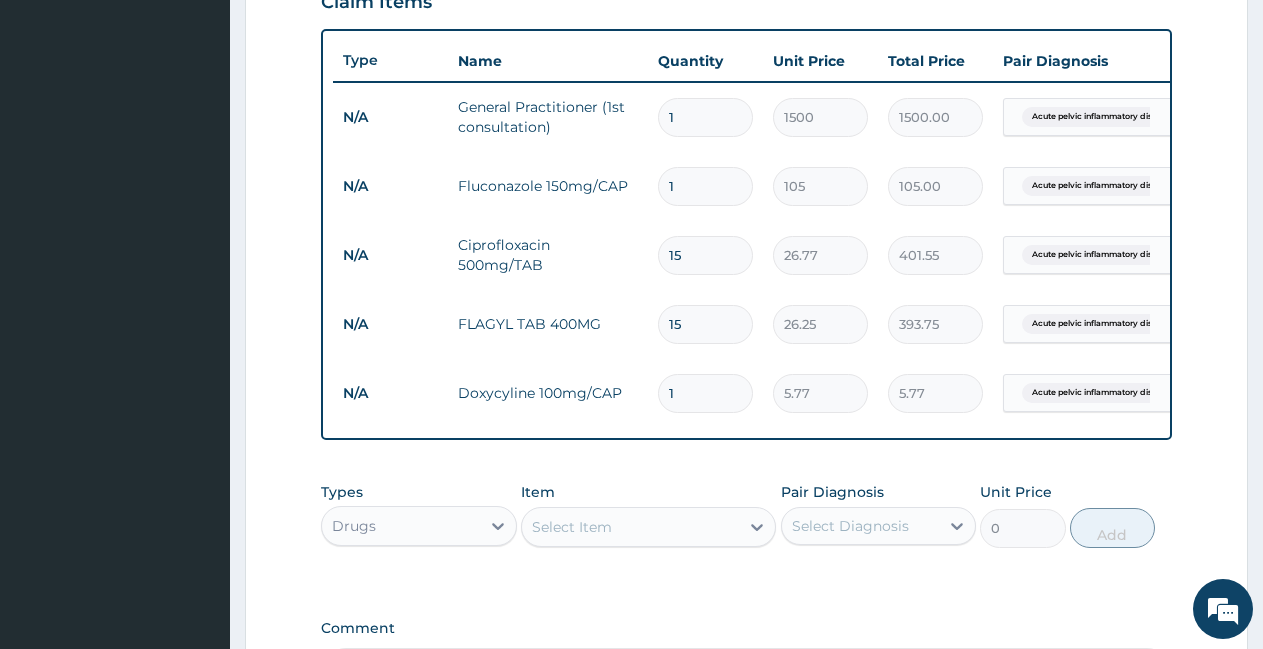 type 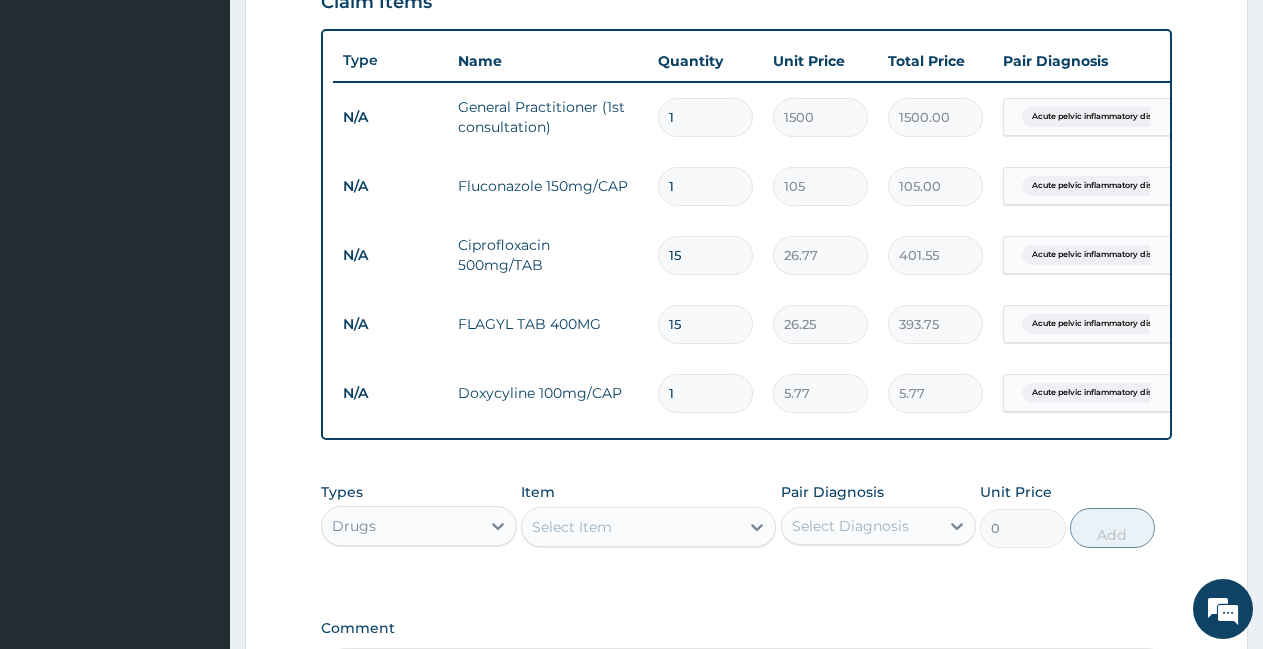 type on "0.00" 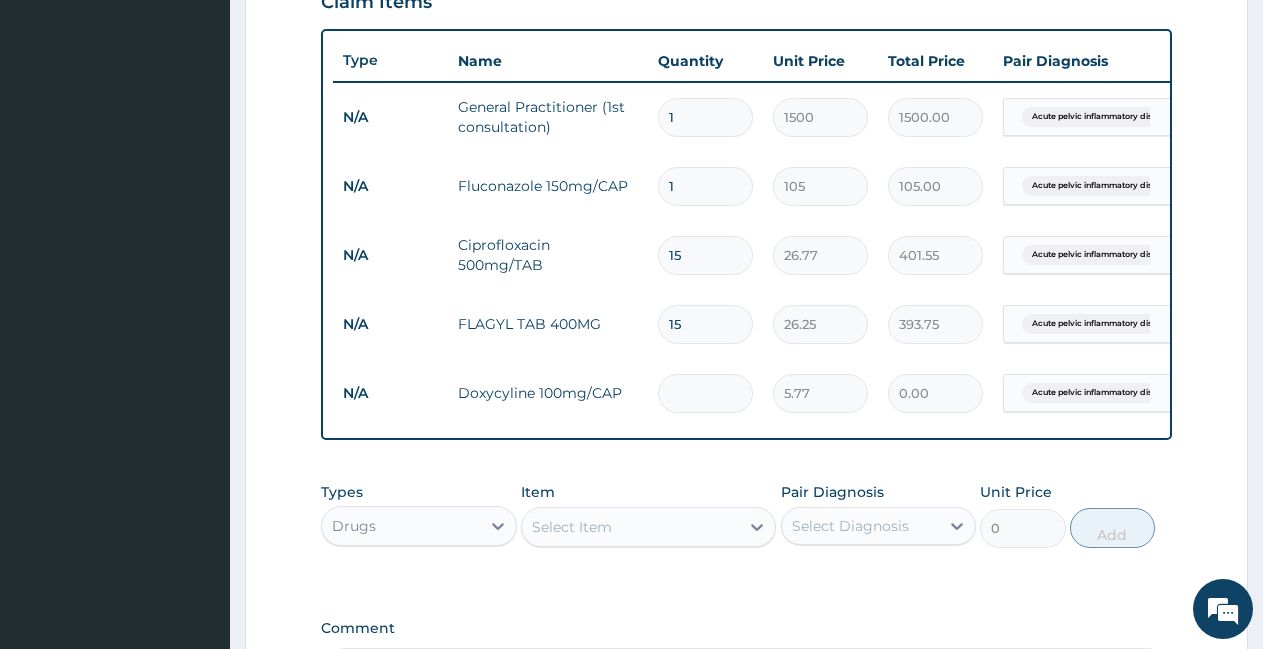 type on "1" 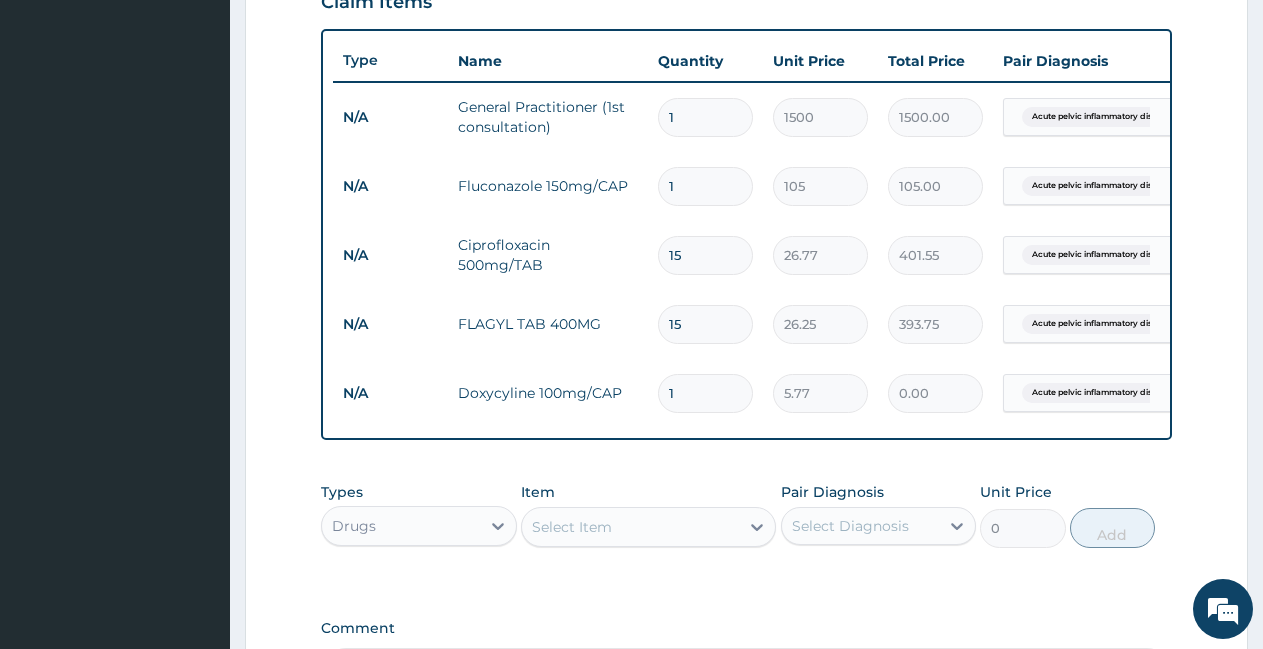 type on "5.77" 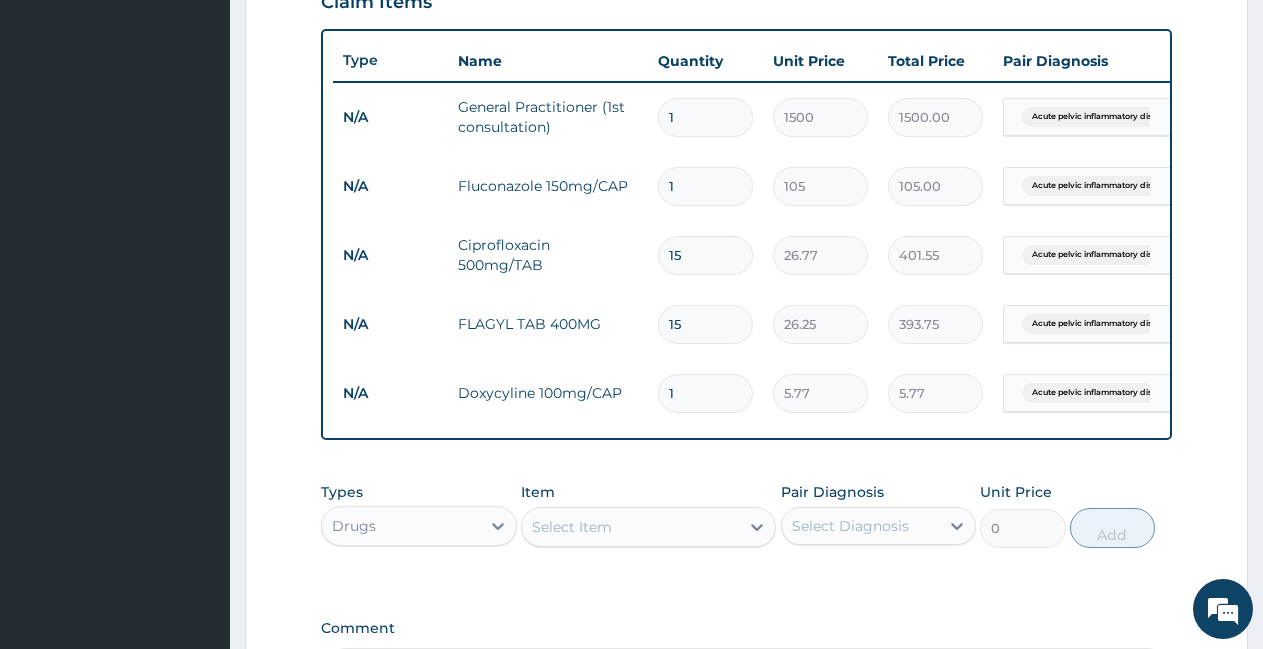 type on "15" 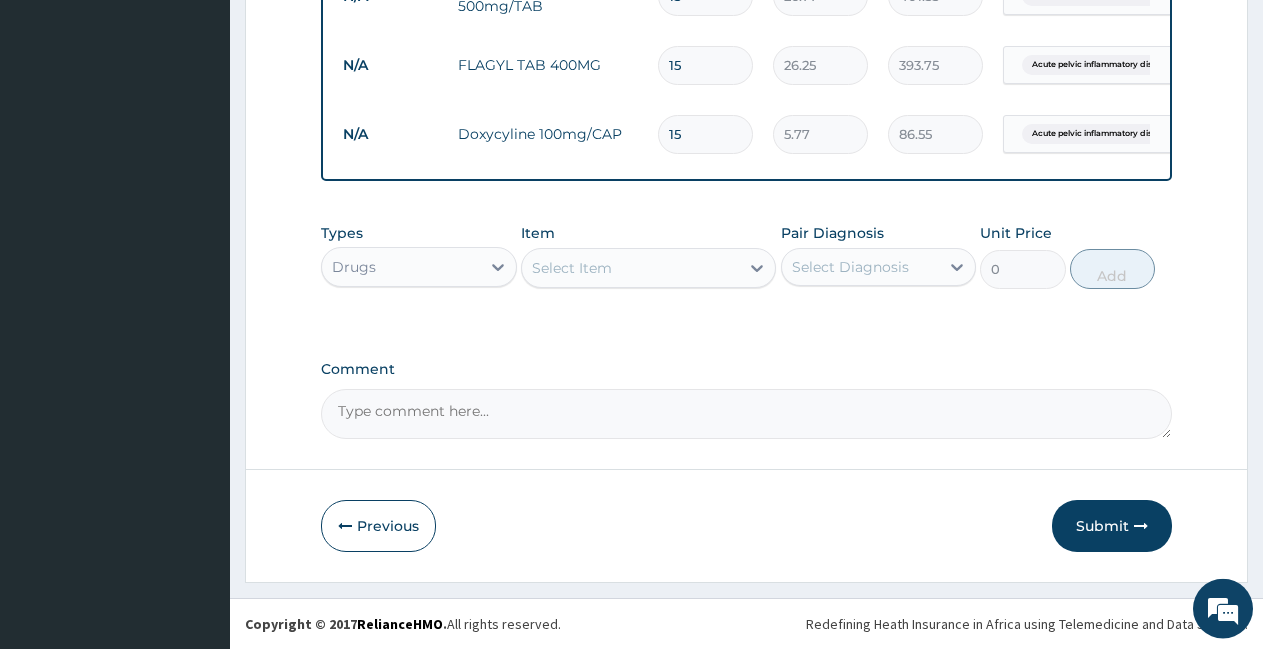 scroll, scrollTop: 991, scrollLeft: 0, axis: vertical 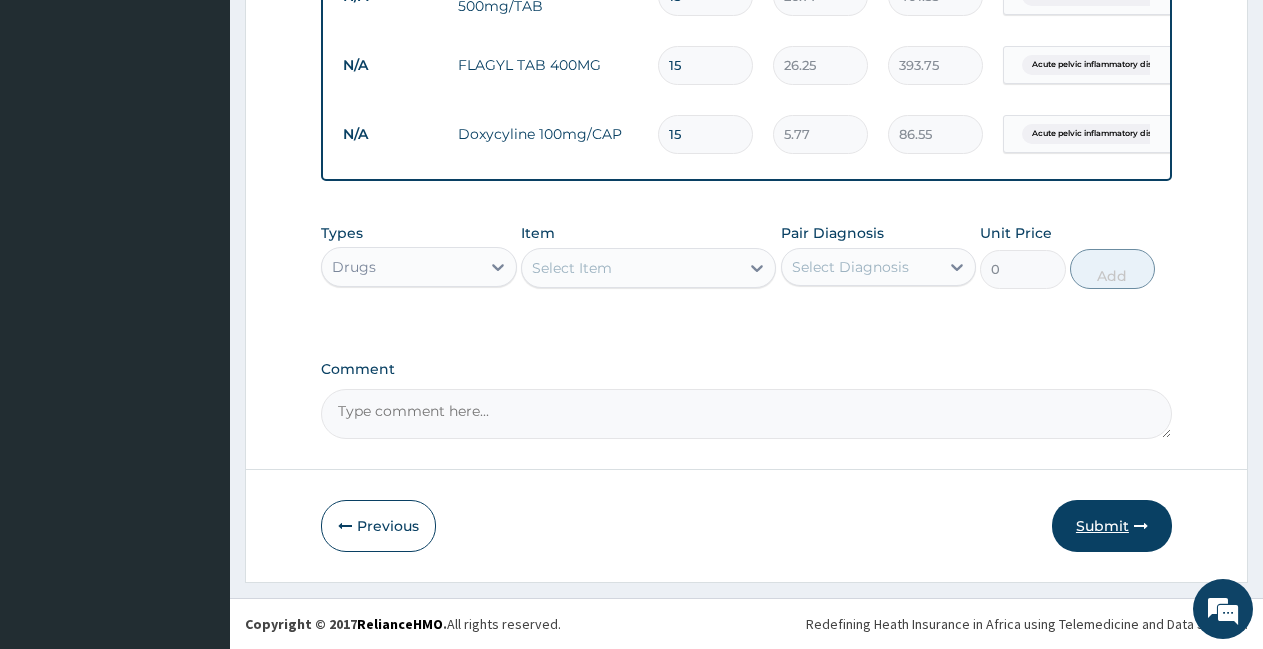 type on "15" 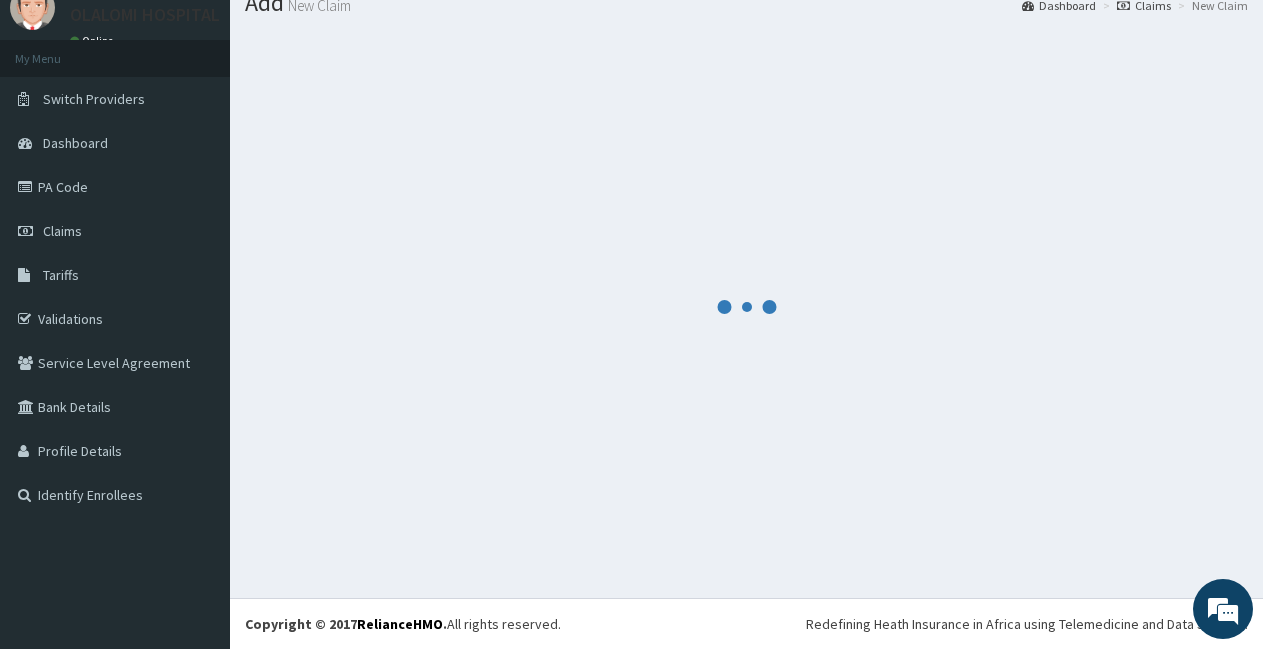 scroll, scrollTop: 75, scrollLeft: 0, axis: vertical 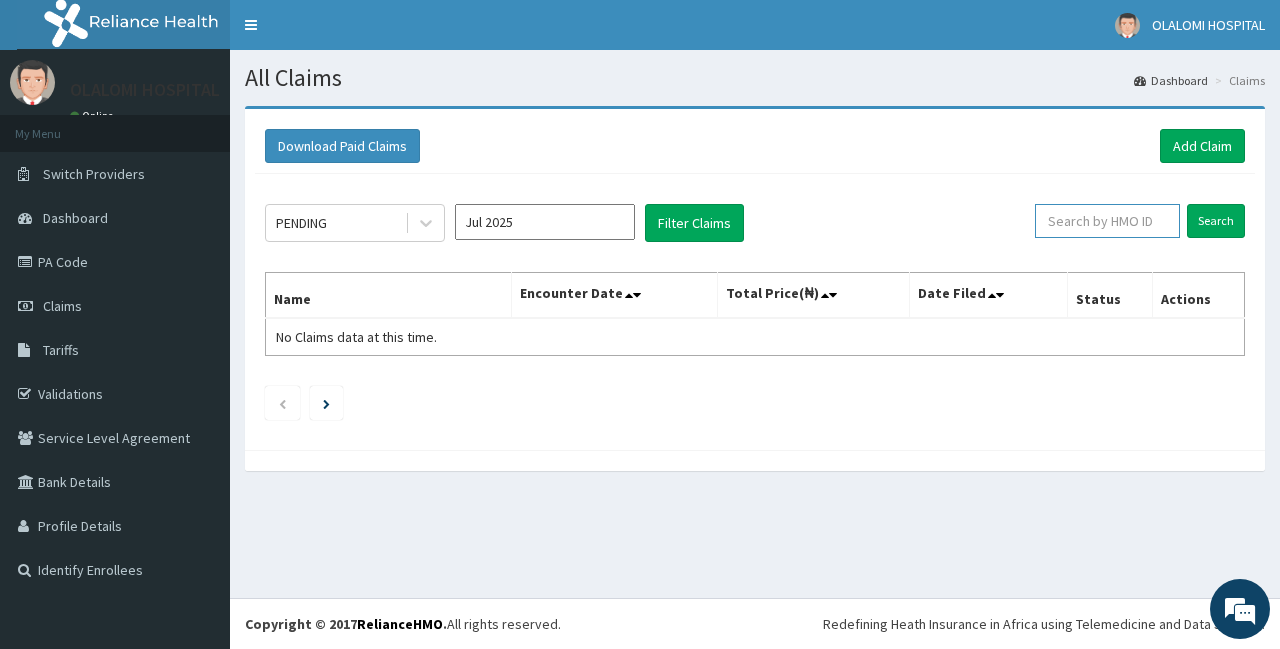 click at bounding box center (1107, 221) 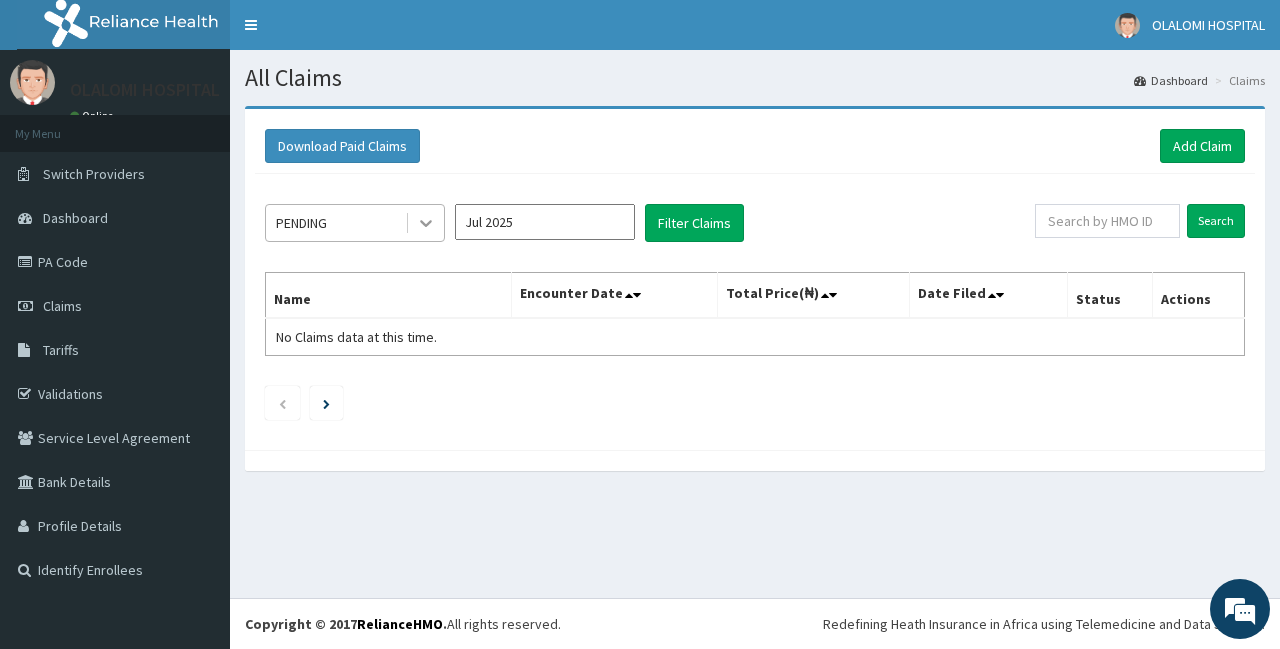 click 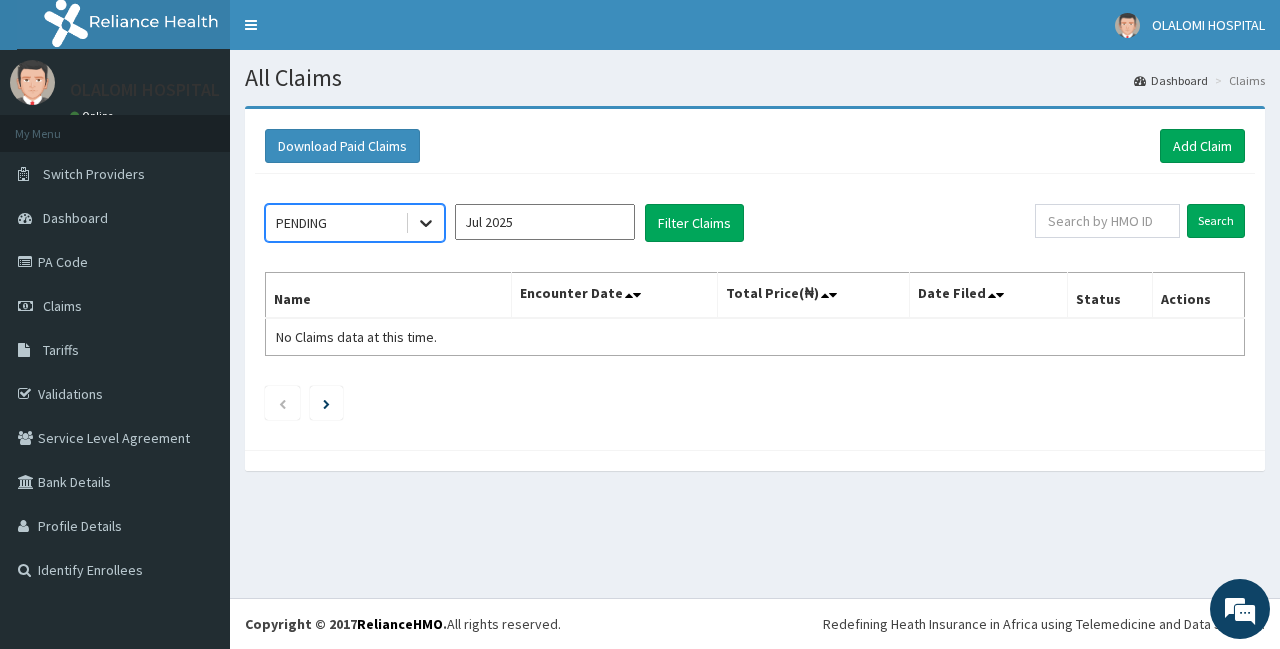 click 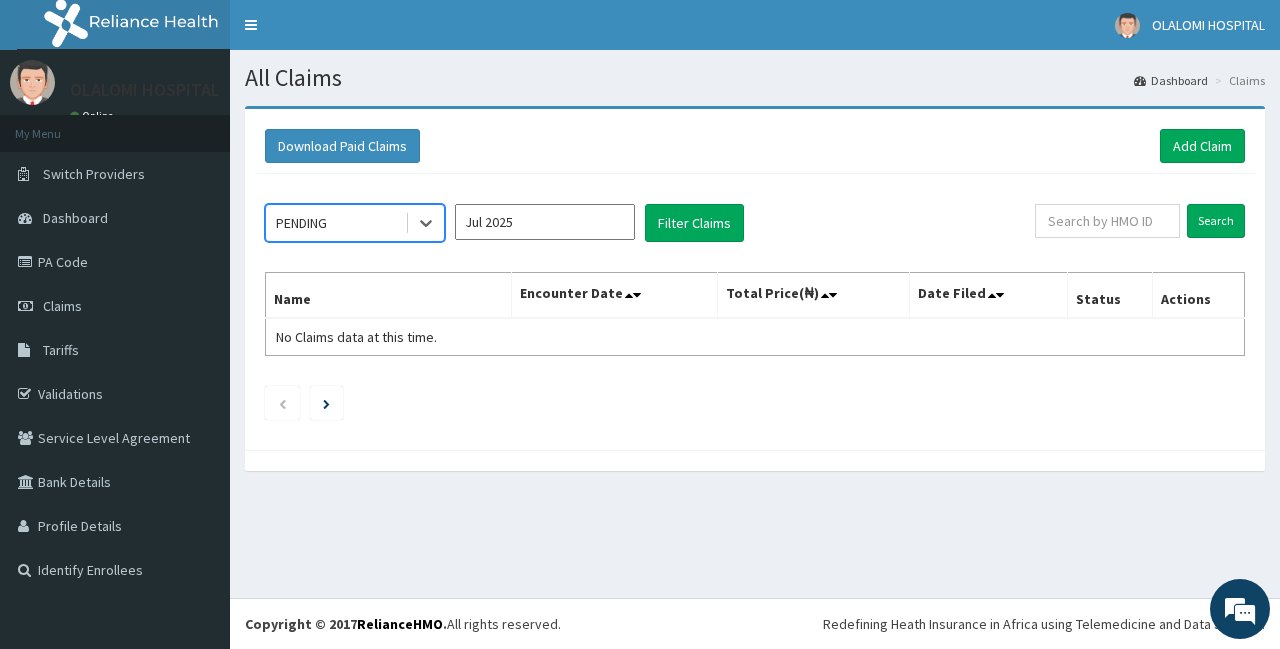 click on "Jul 2025" at bounding box center [545, 222] 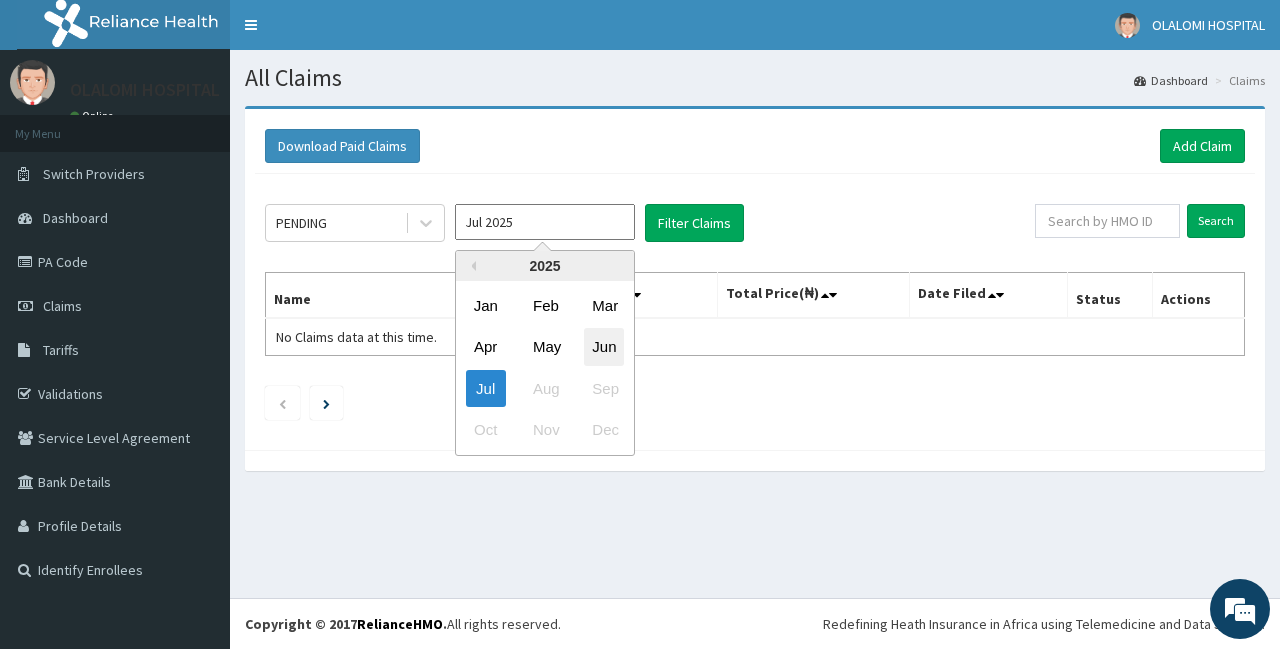 click on "Jun" at bounding box center [604, 347] 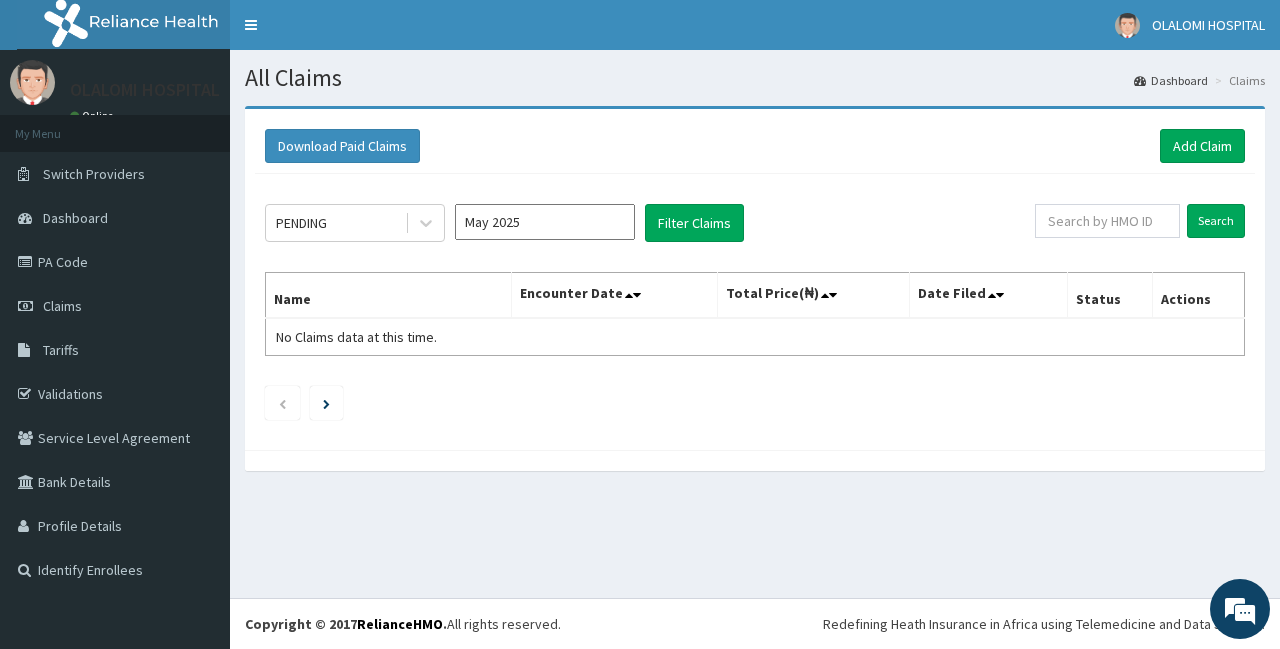 click on "May 2025" at bounding box center [545, 222] 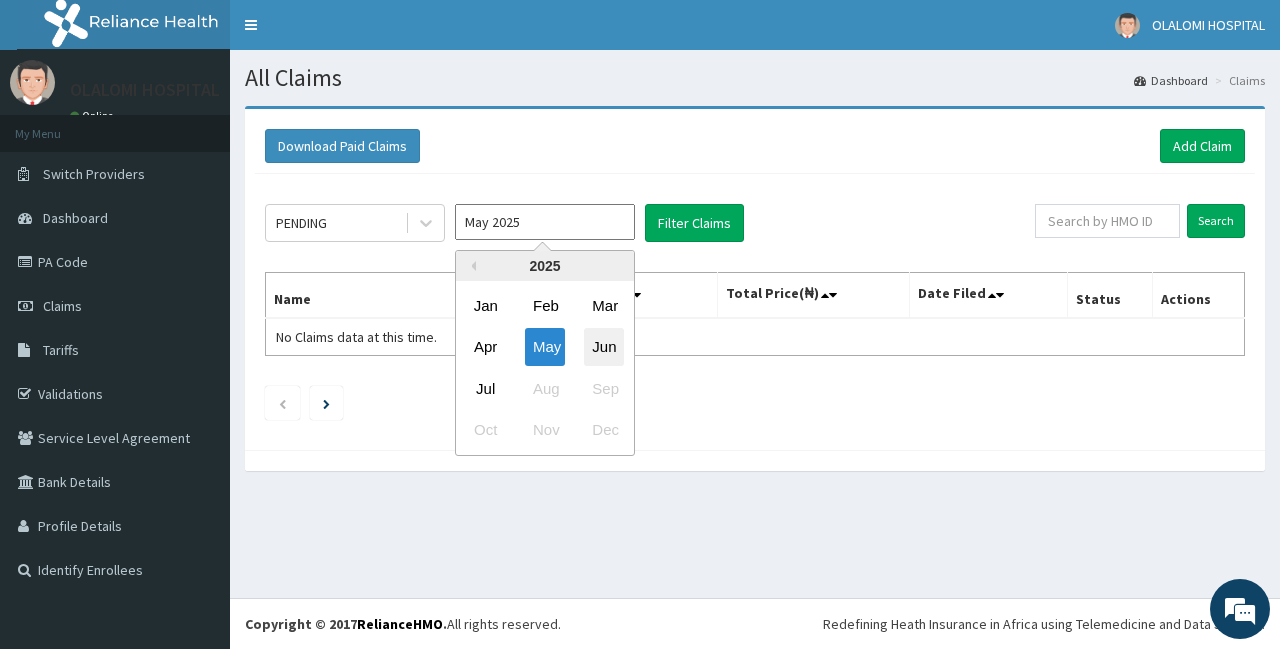 click on "Jun" at bounding box center [604, 347] 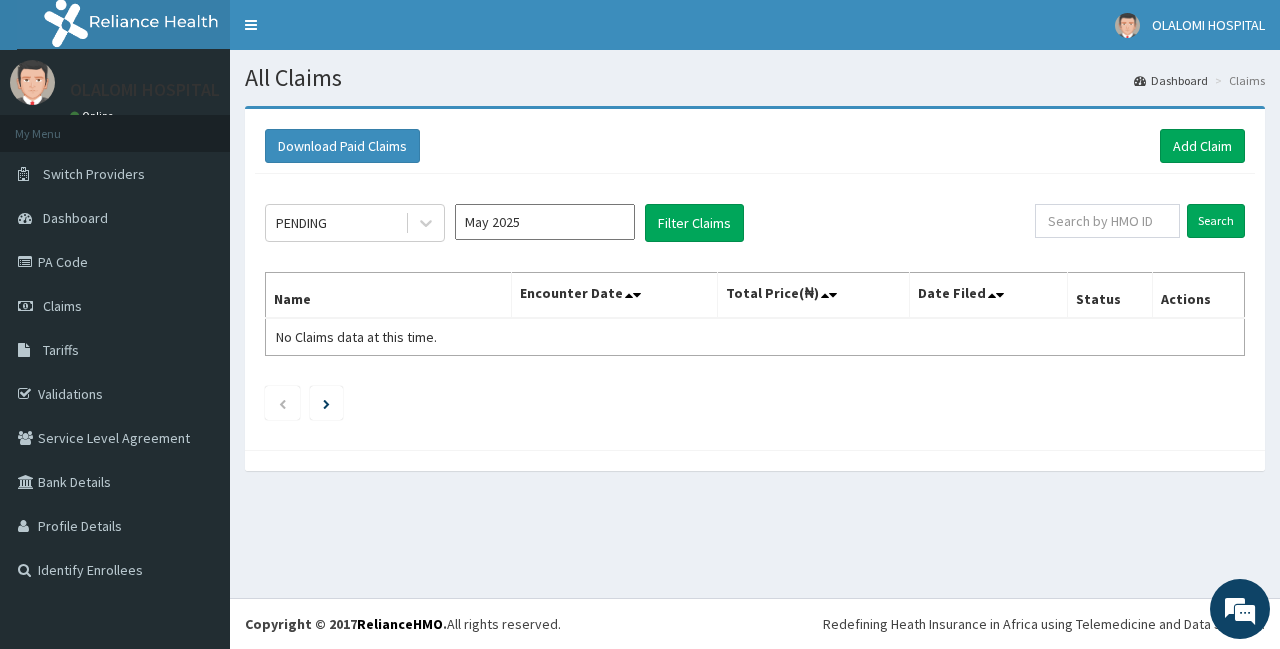 click on "May 2025" at bounding box center (545, 222) 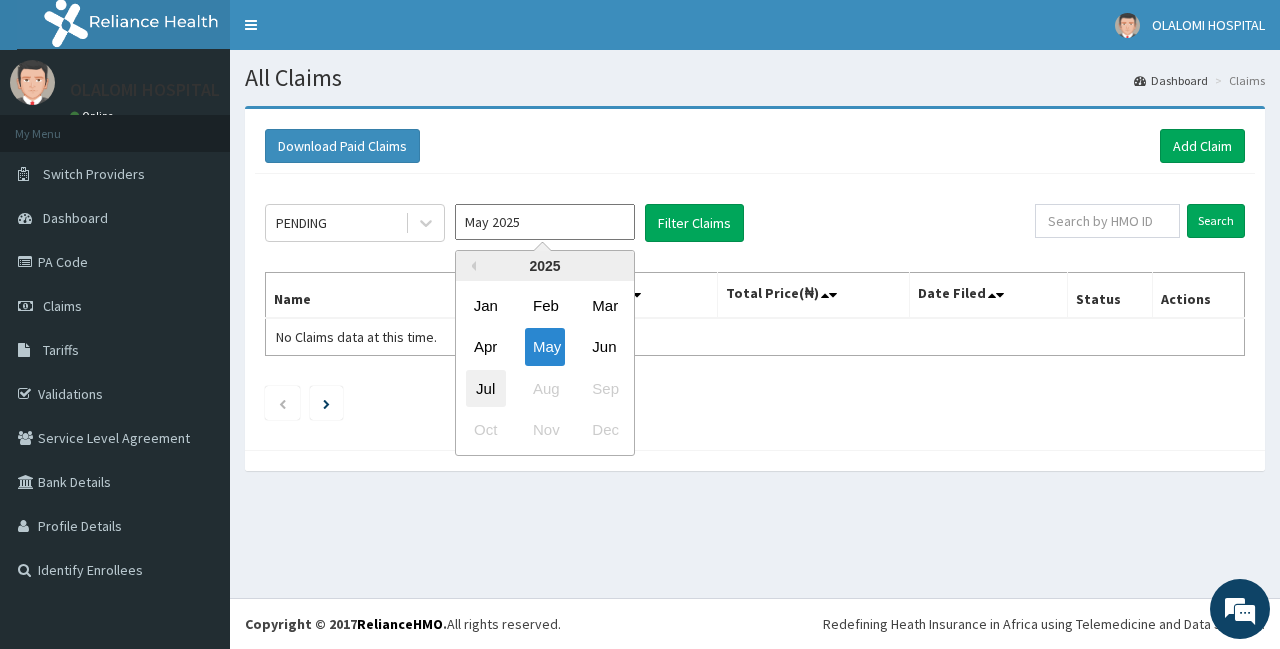 click on "Jul" at bounding box center (486, 388) 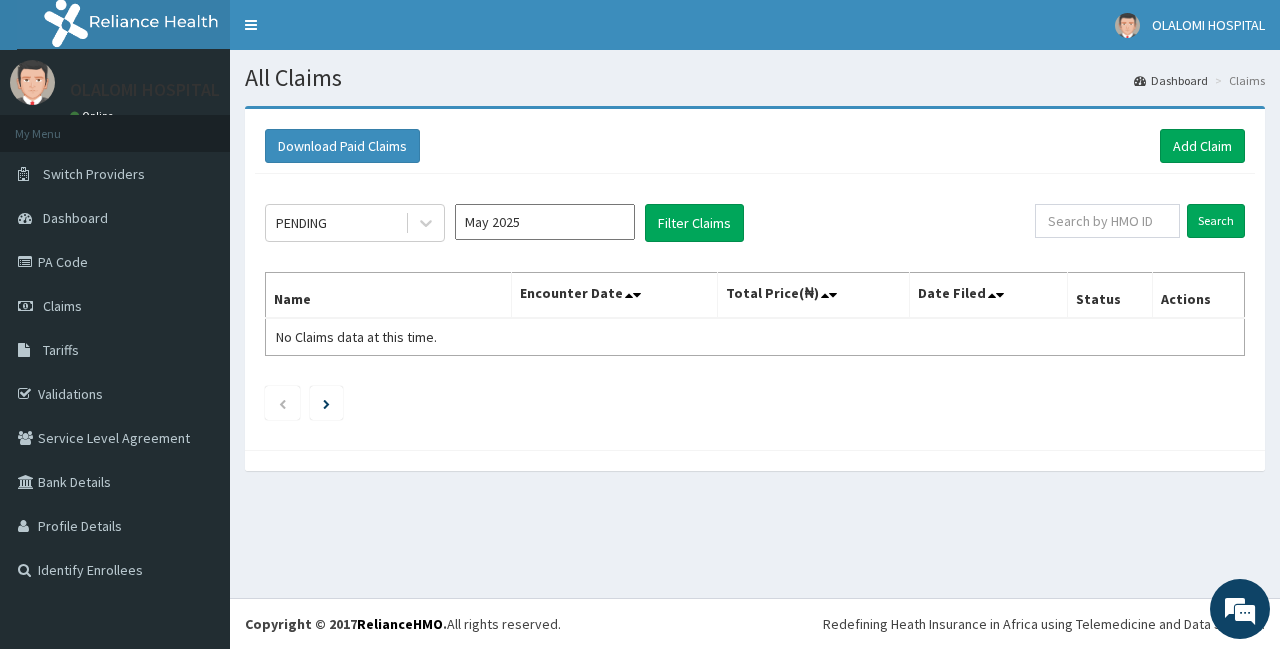 type on "Jun 2025" 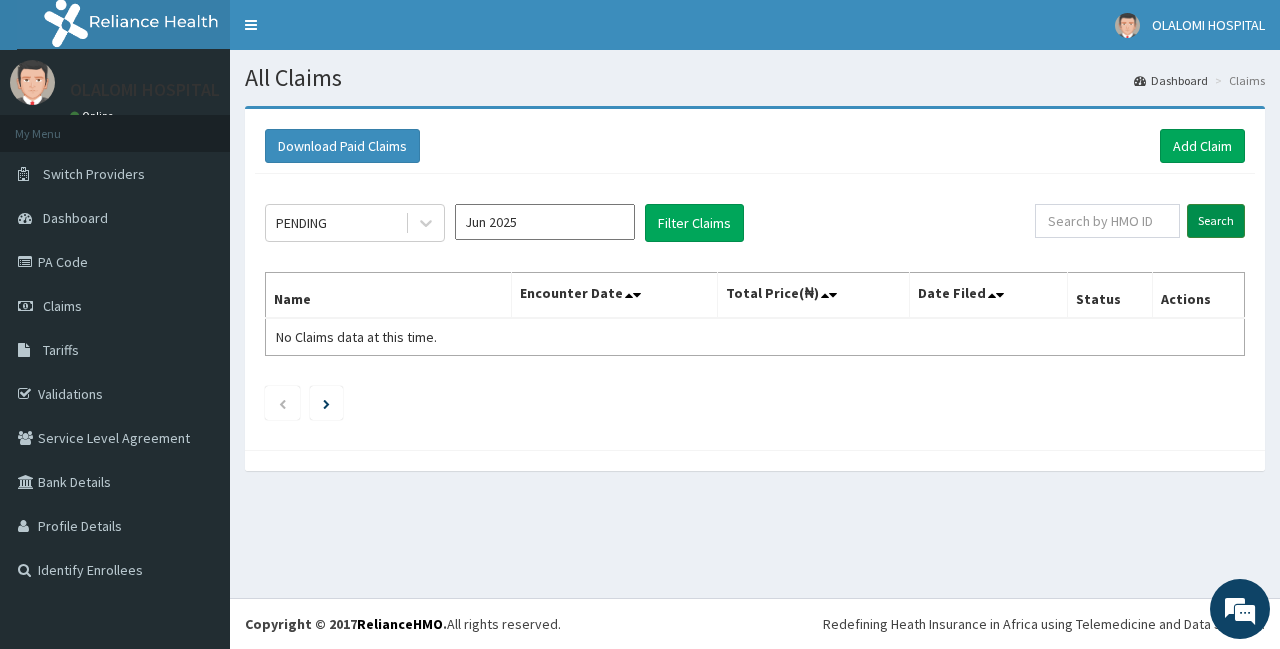 click on "Search" at bounding box center (1216, 221) 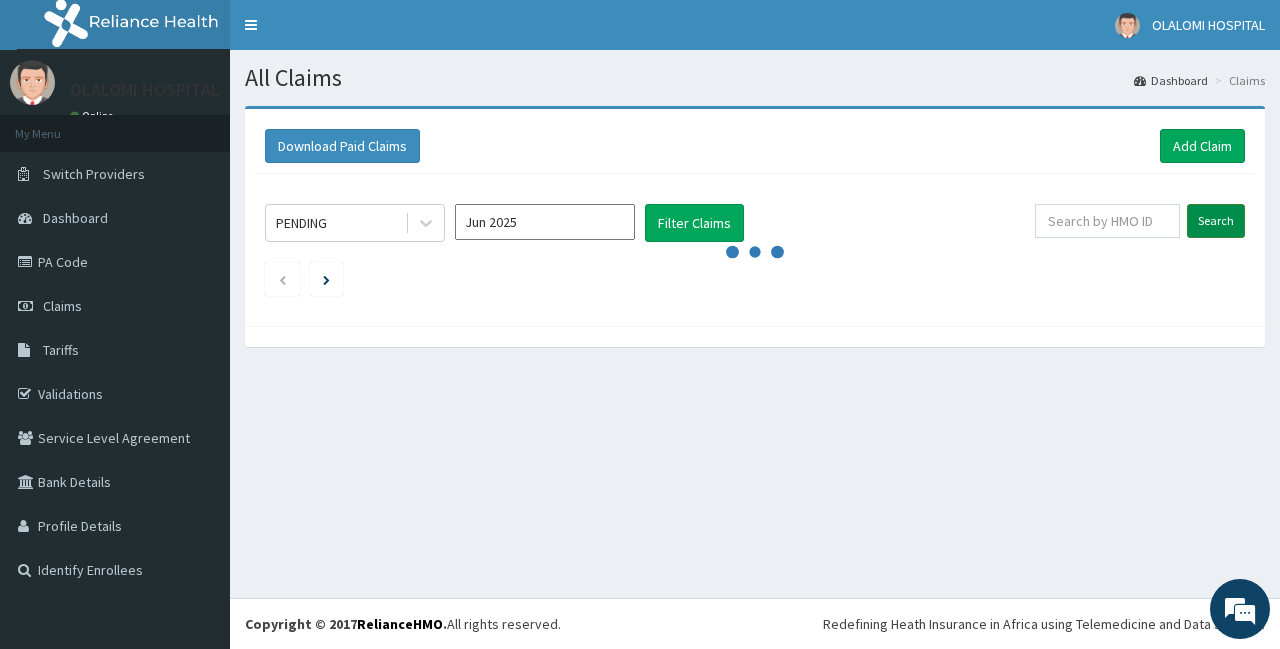 click on "Search" at bounding box center [1216, 221] 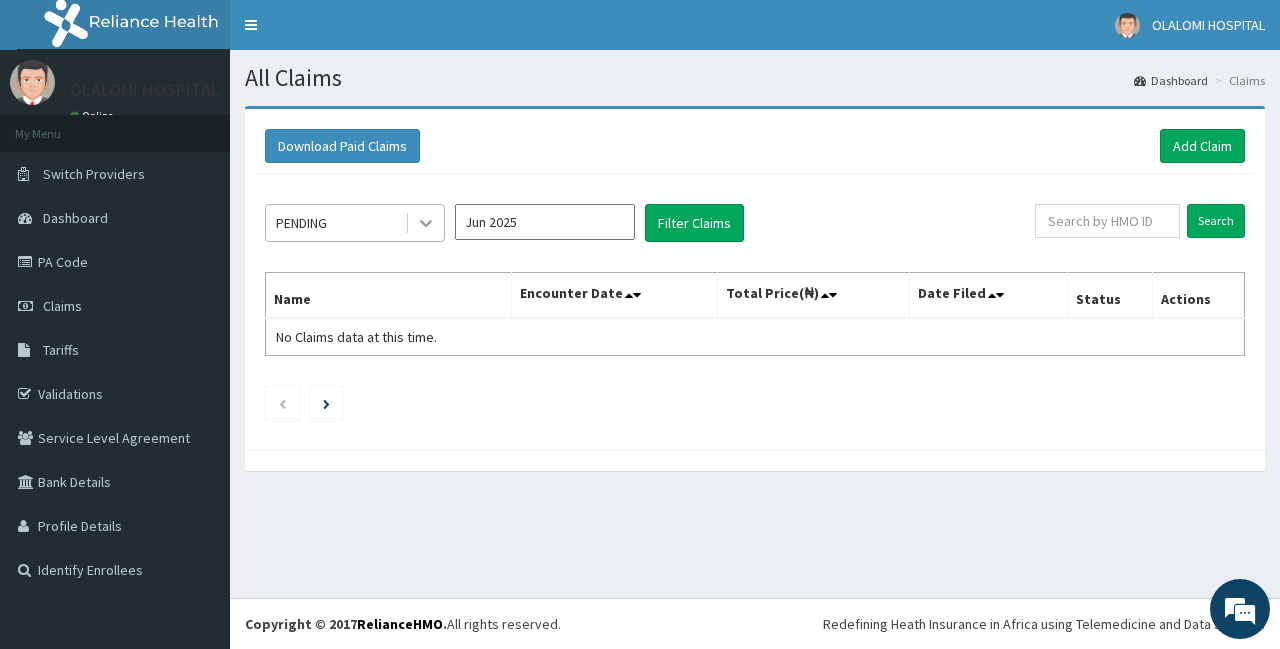 click 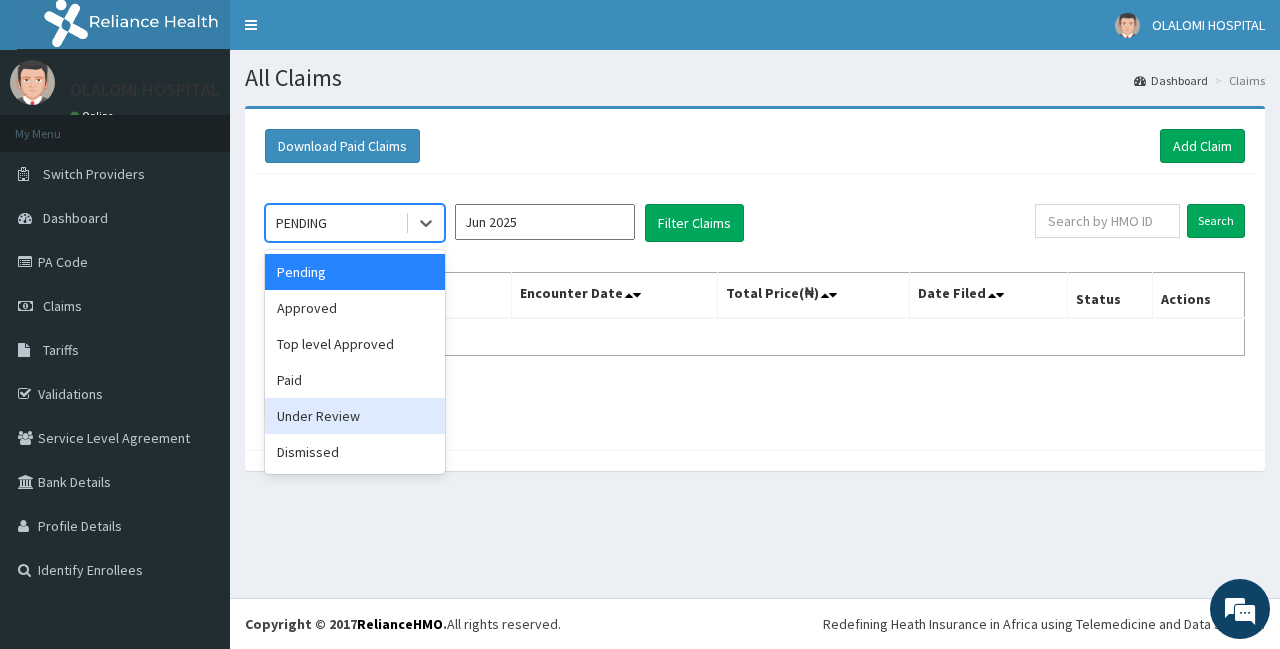 click on "Under Review" at bounding box center [355, 416] 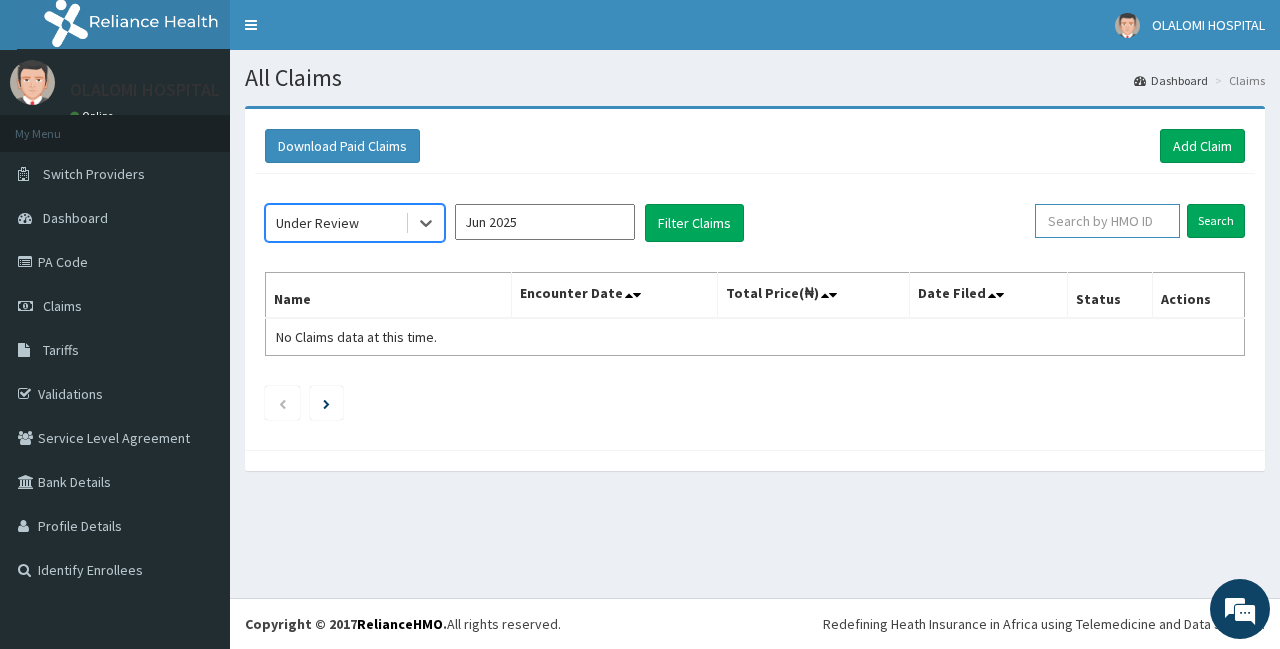 click at bounding box center [1107, 221] 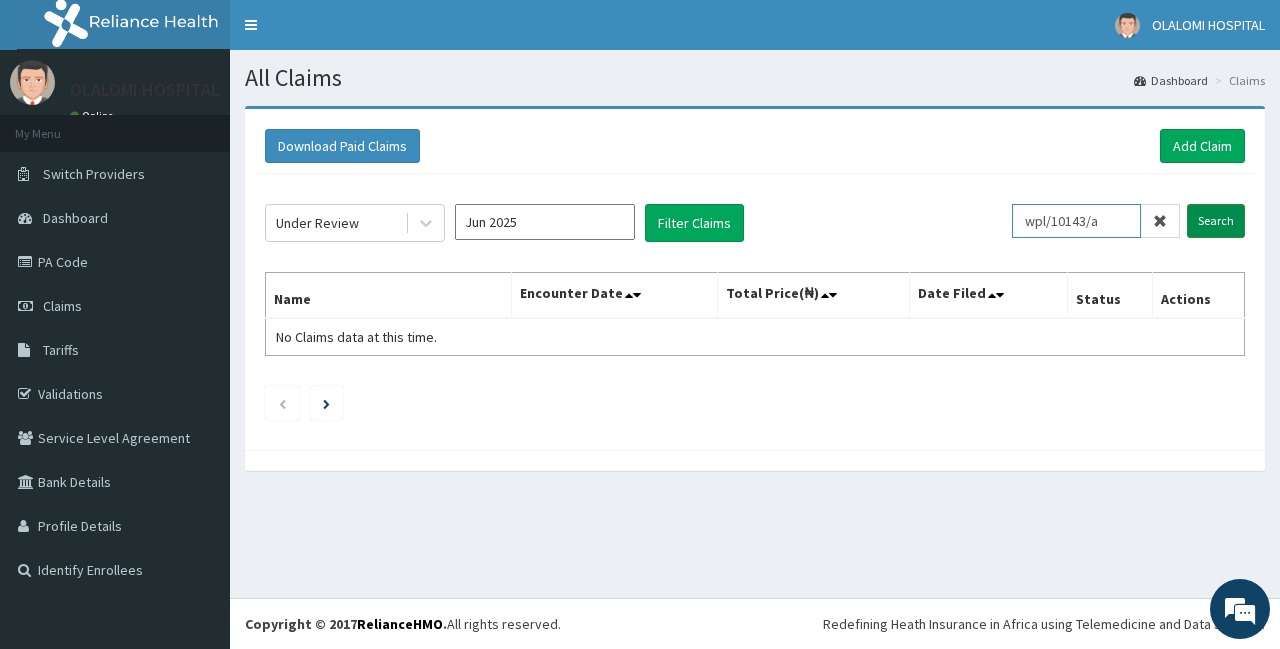 type on "wpl/10143/a" 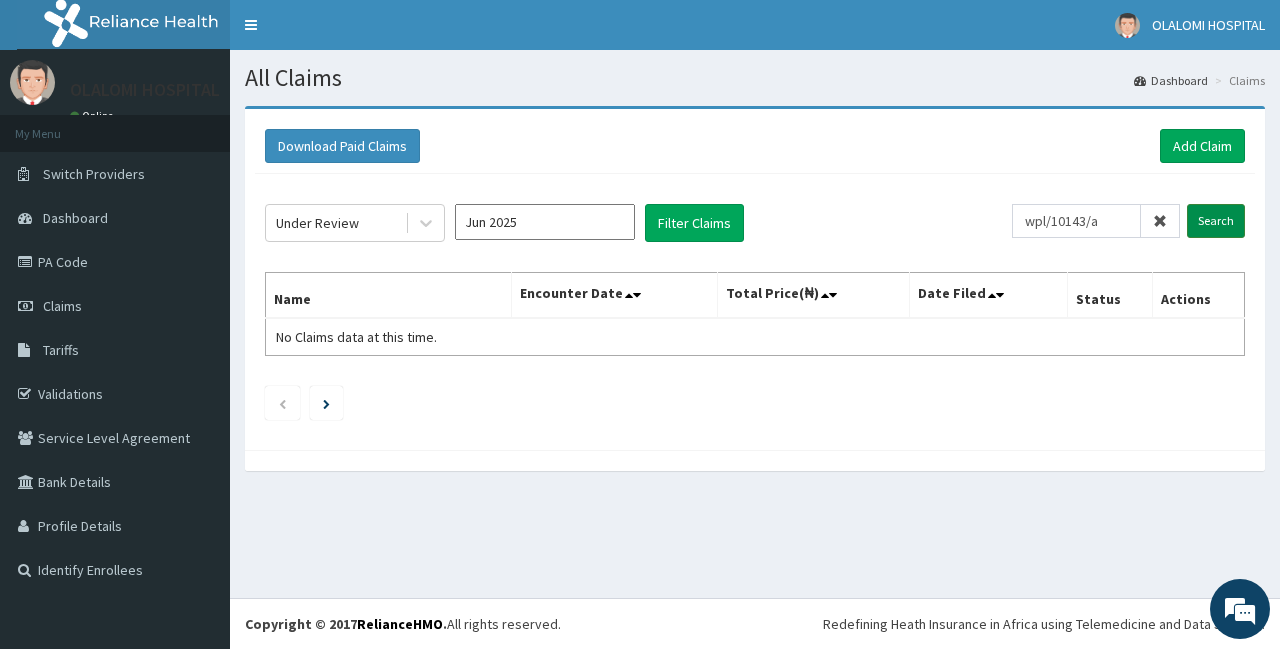 click on "Search" at bounding box center [1216, 221] 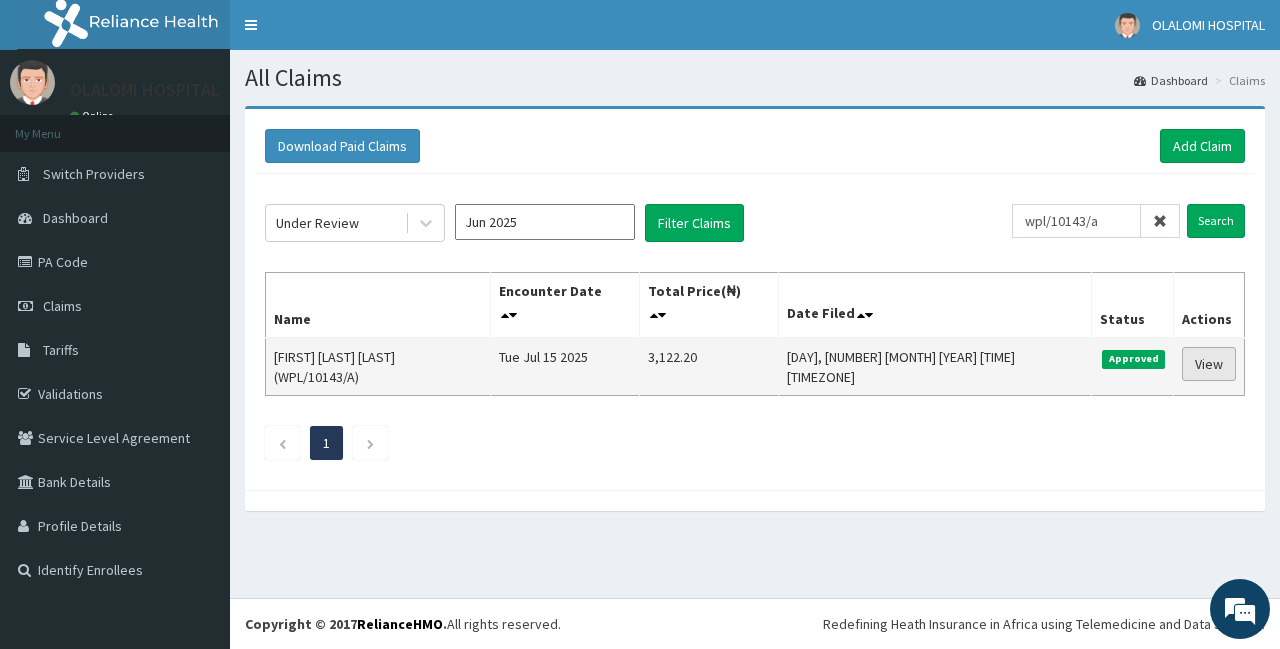 click on "View" at bounding box center (1209, 364) 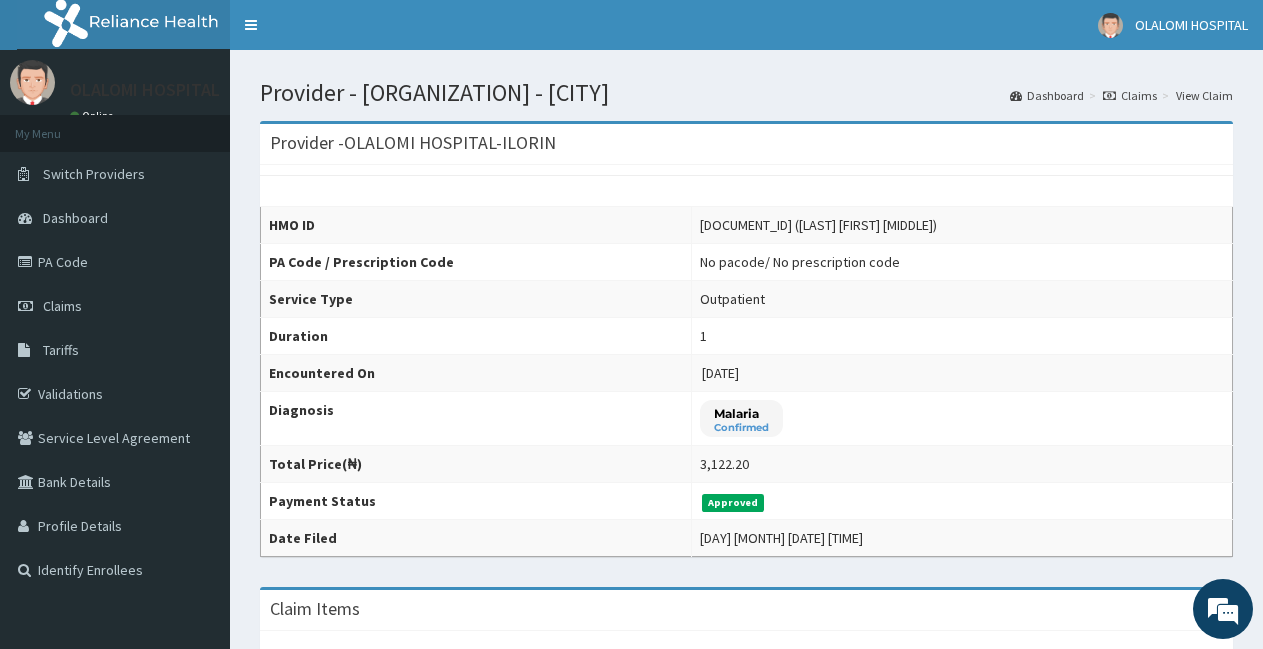 scroll, scrollTop: 0, scrollLeft: 0, axis: both 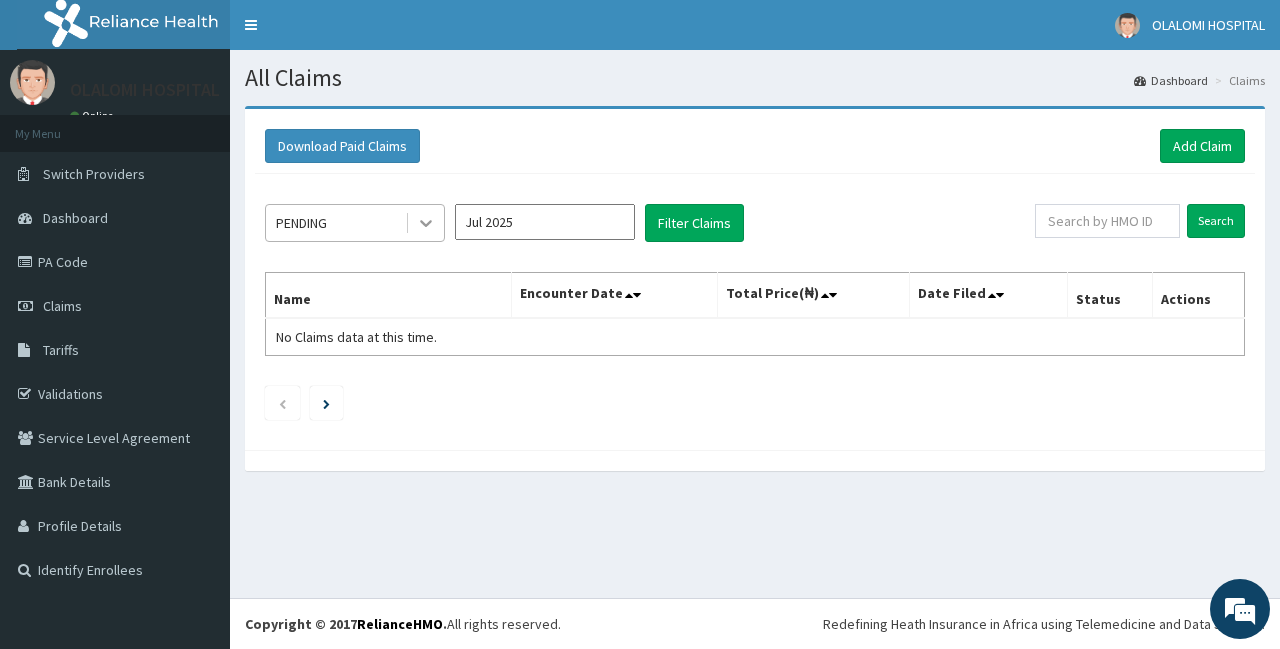 click 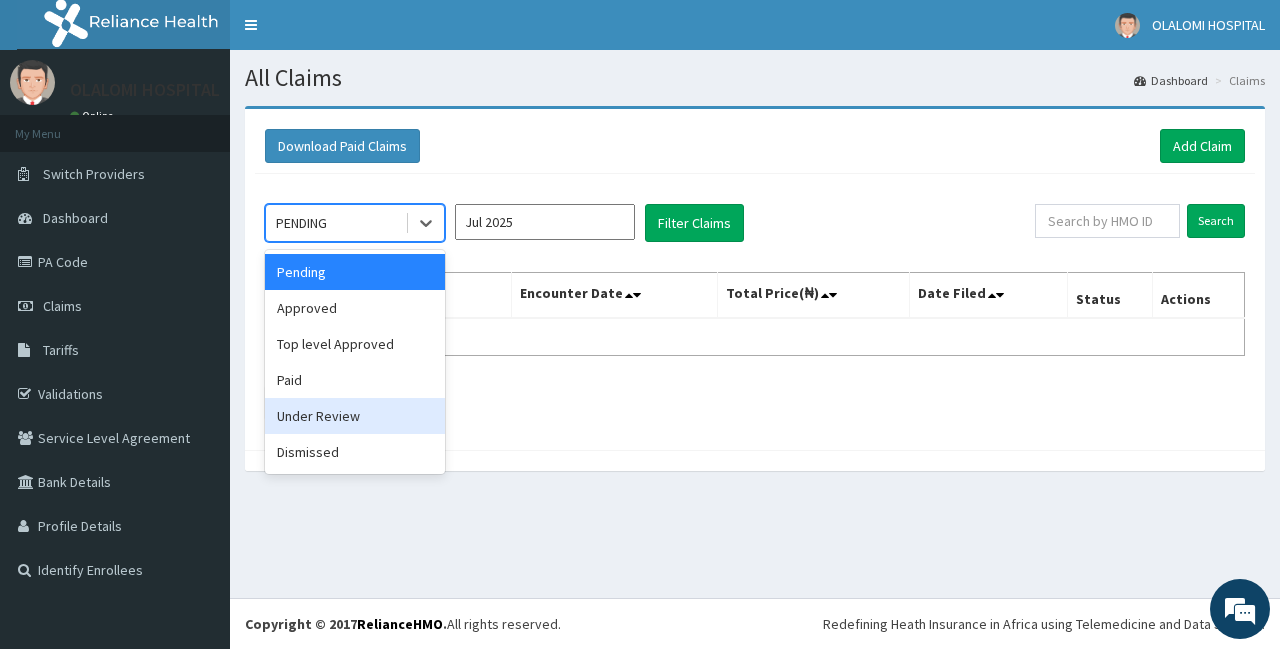 click on "Under Review" at bounding box center (355, 416) 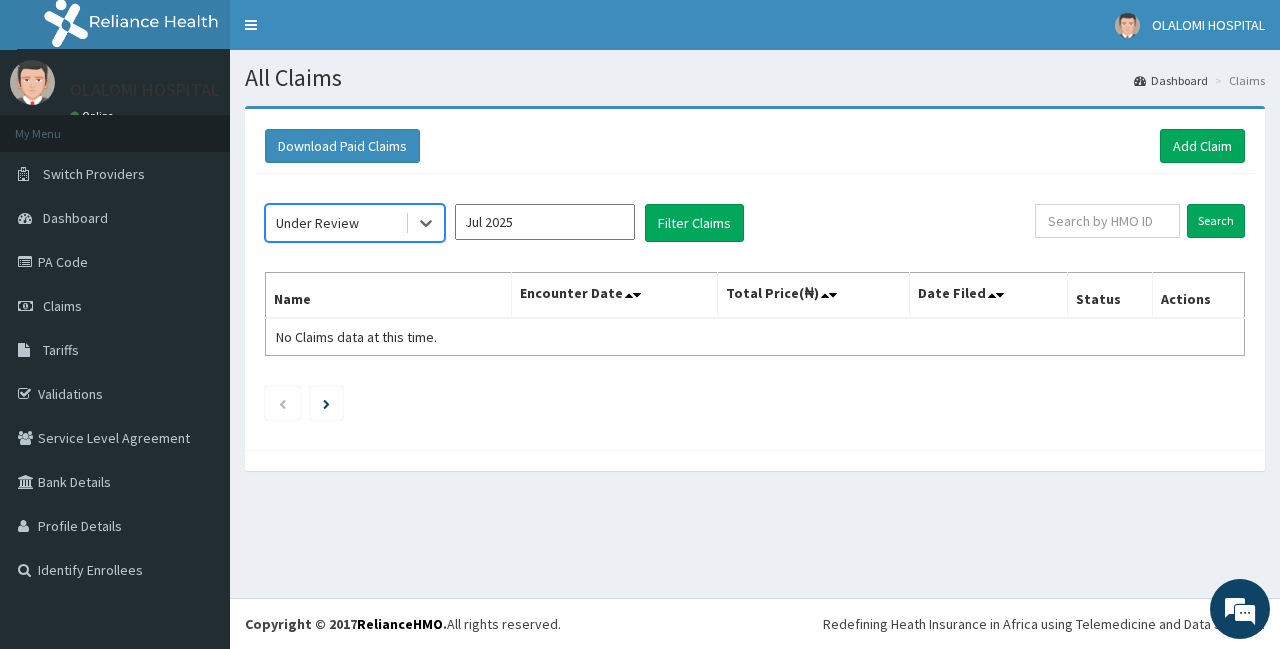 click on "Jul 2025" at bounding box center [545, 222] 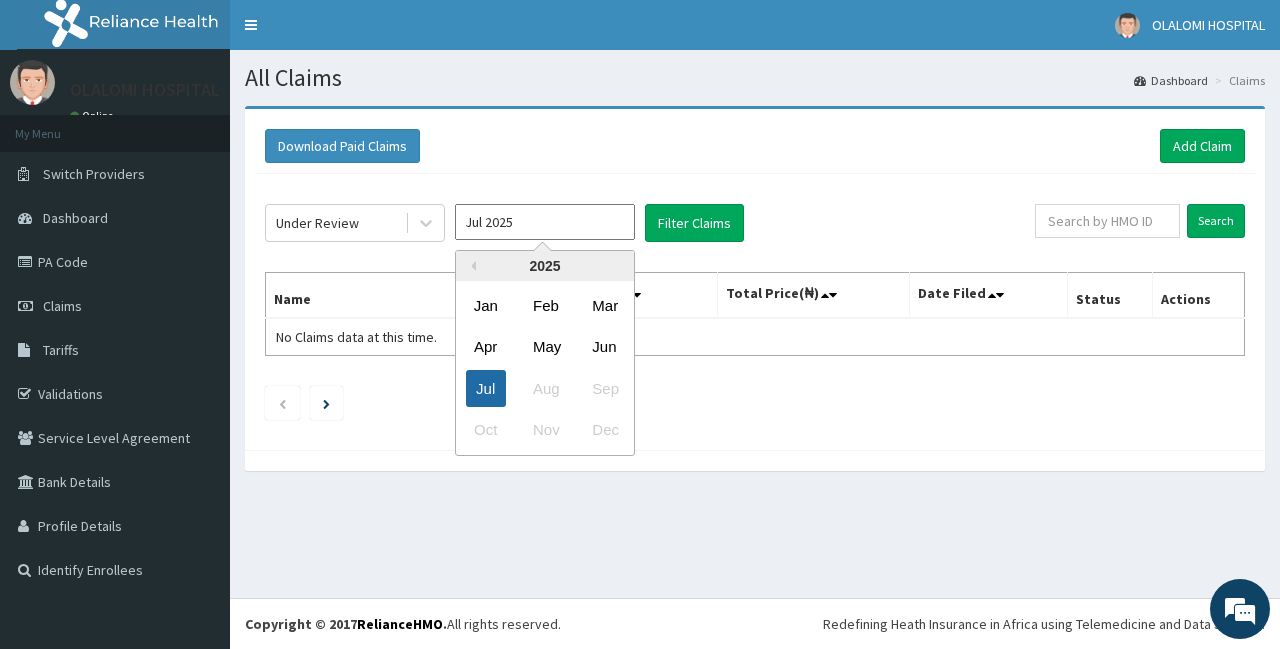 click on "Jul" at bounding box center (486, 388) 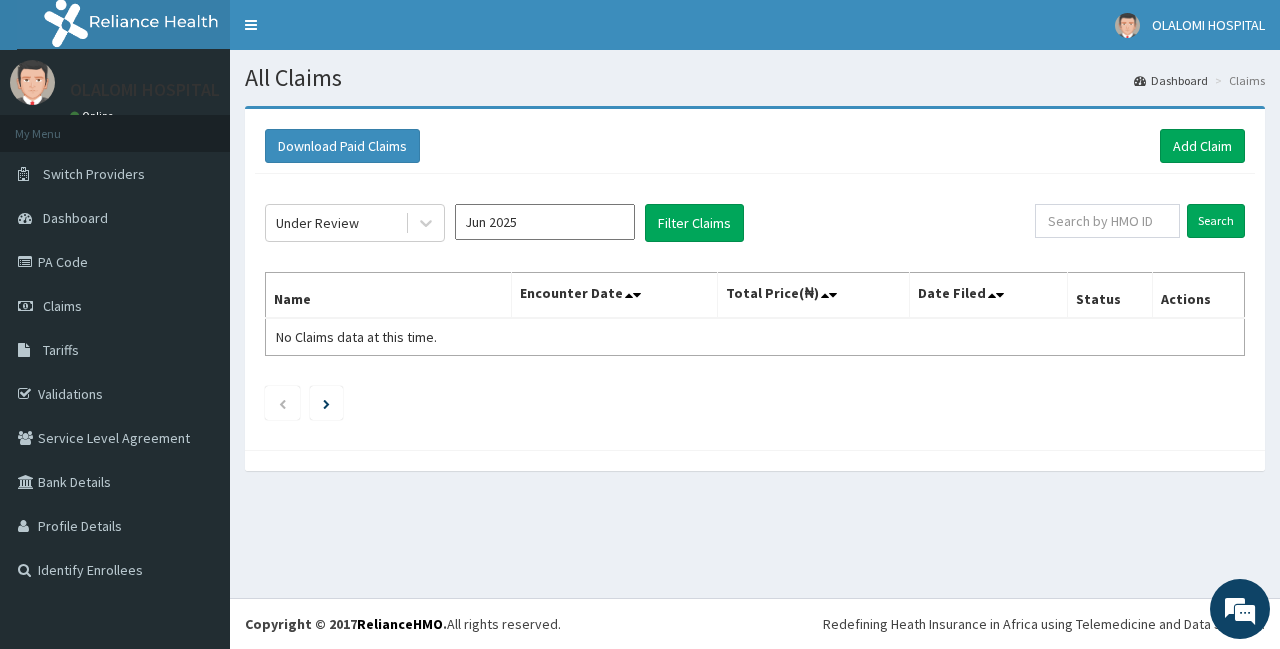 type on "Jun 2025" 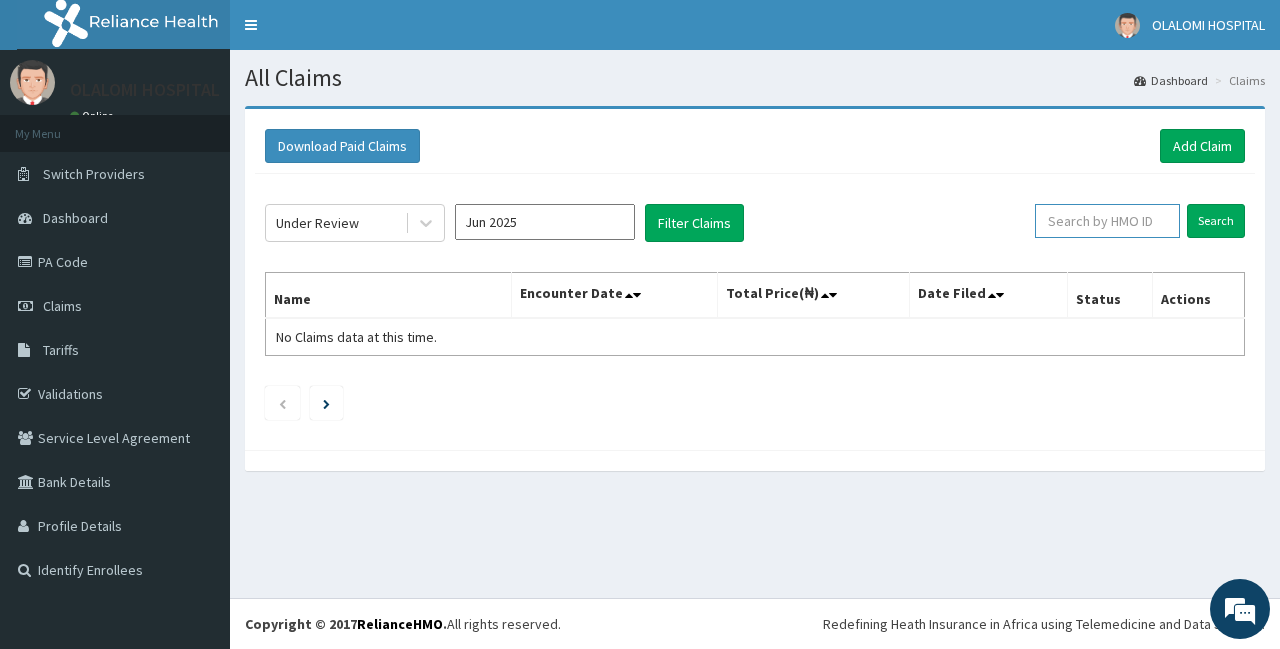 click at bounding box center (1107, 221) 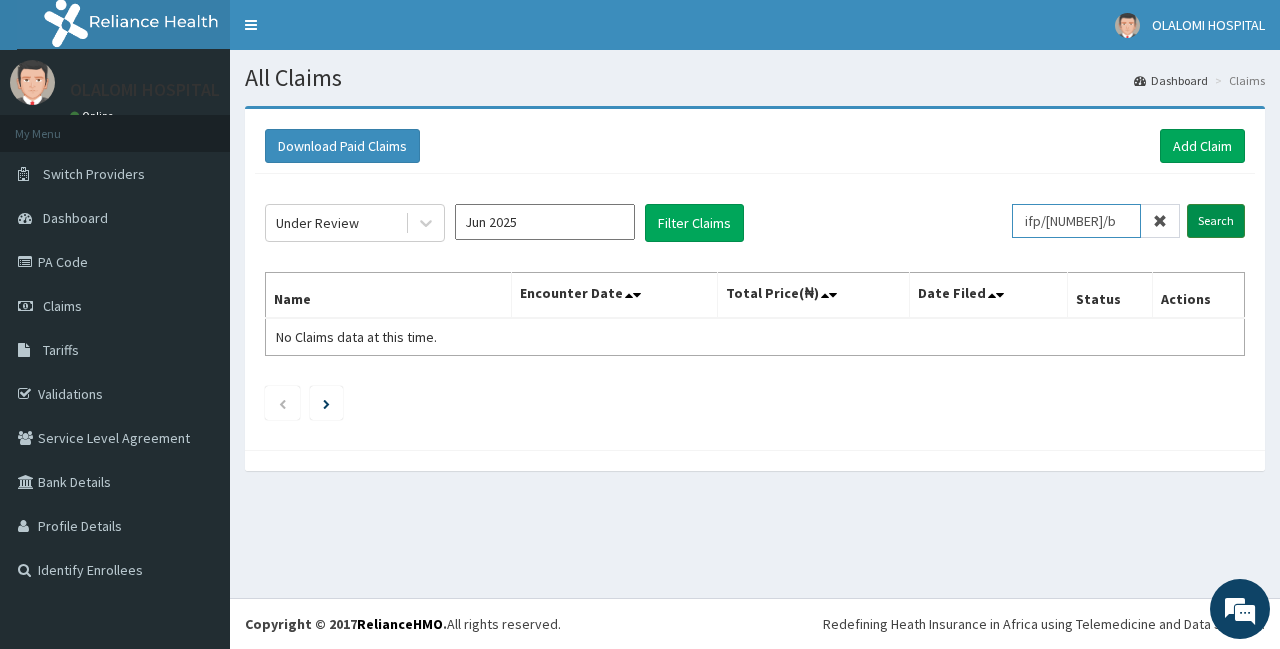 type on "ifp/[NUMBER]/b" 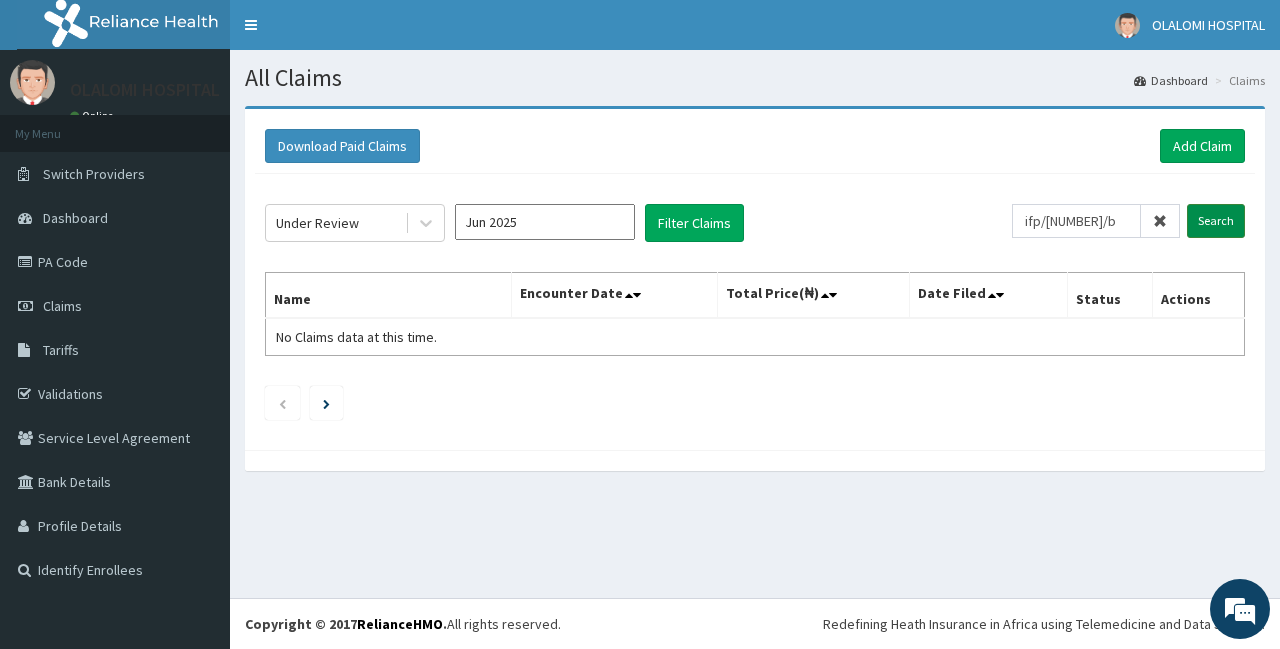 click on "Search" at bounding box center [1216, 221] 